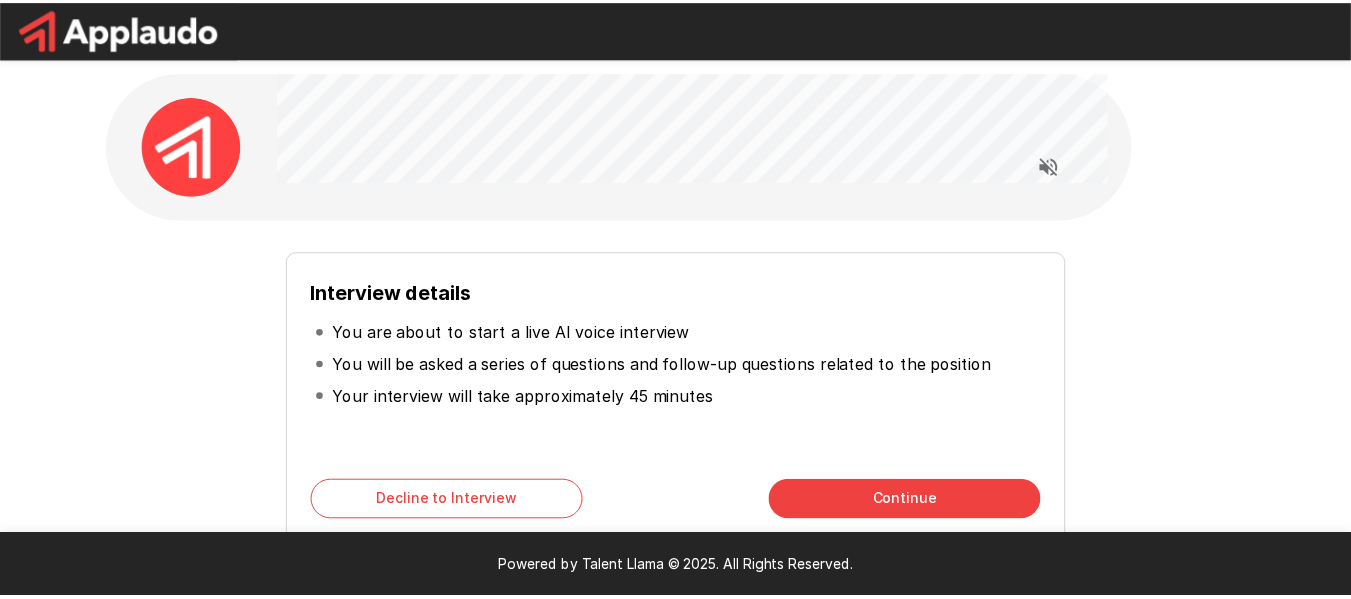 scroll, scrollTop: 0, scrollLeft: 0, axis: both 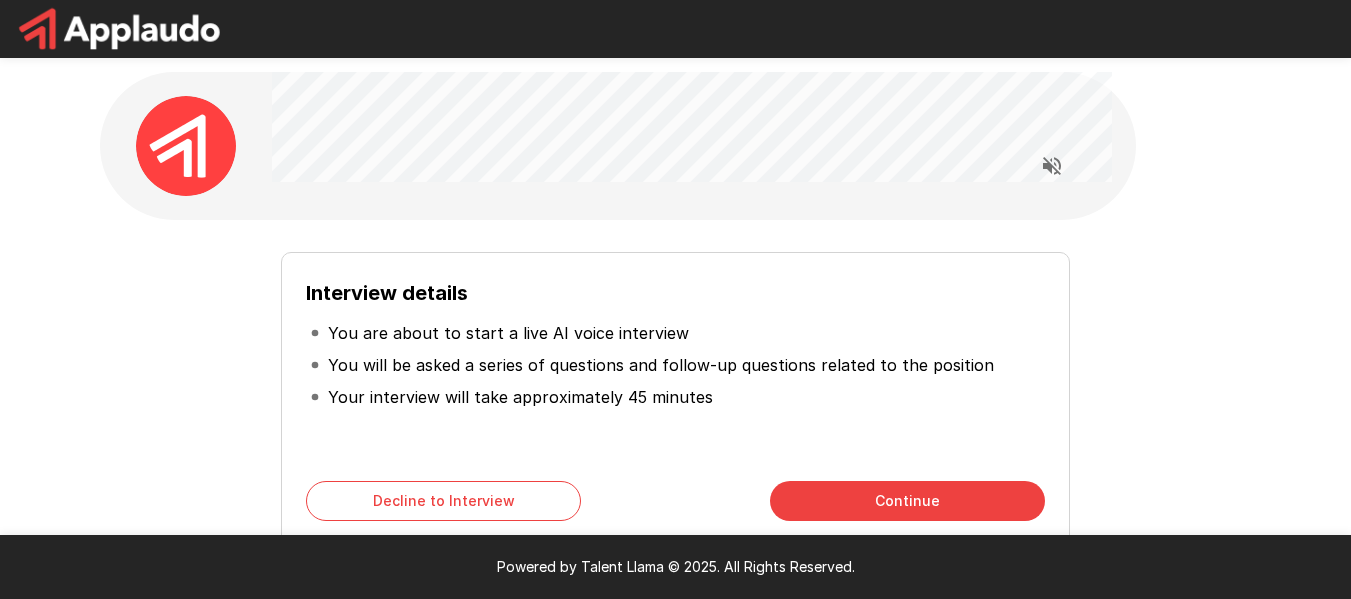 click on "Interview details You are about to start a live AI voice interview  You will be asked a series of questions and follow-up questions related to the position Your interview will take approximately 45 minutes Decline to Interview Continue" at bounding box center (676, 391) 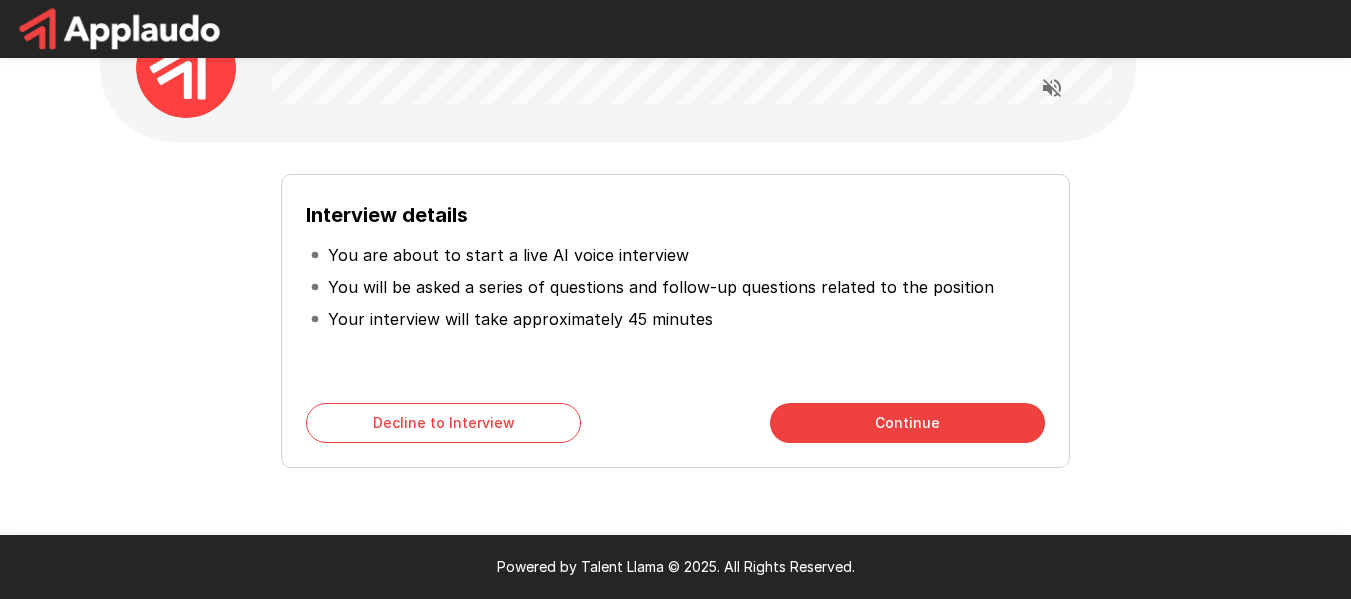 scroll, scrollTop: 80, scrollLeft: 0, axis: vertical 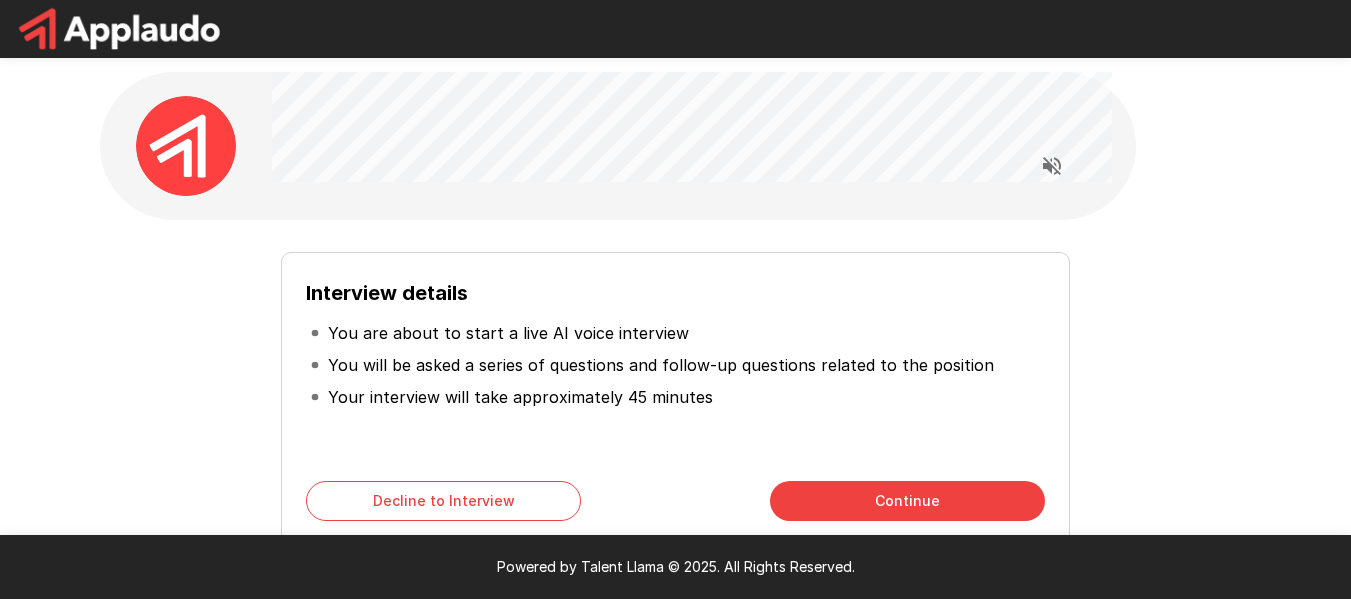 click at bounding box center (704, 146) 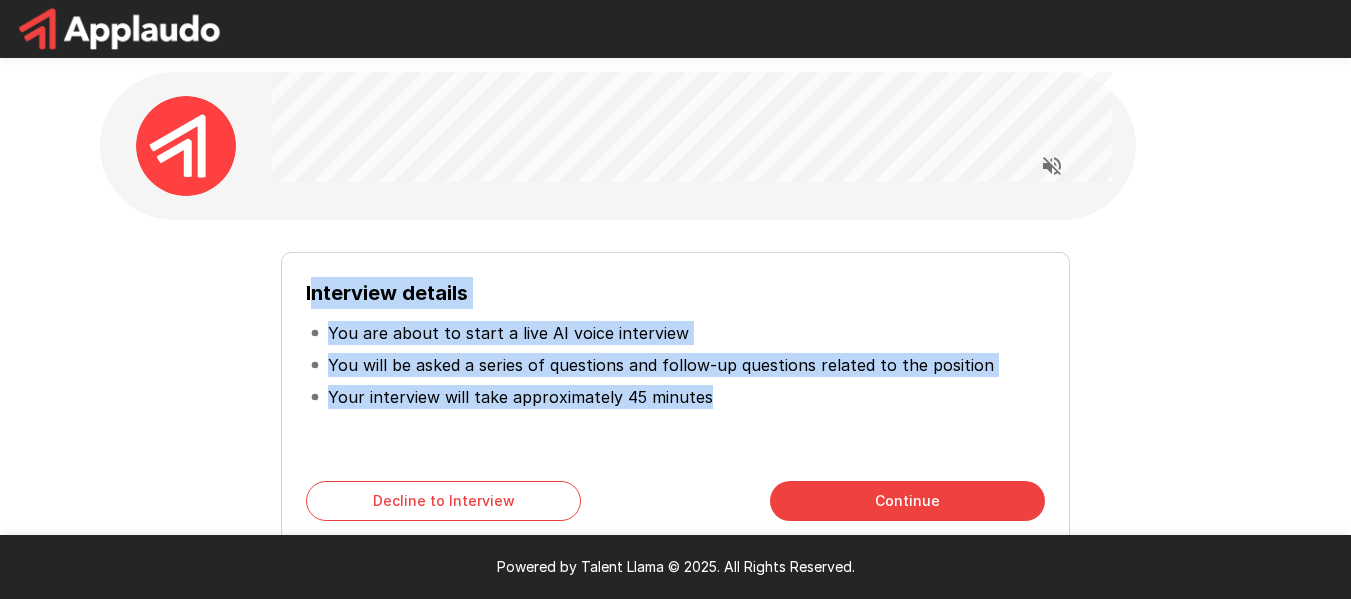 drag, startPoint x: 313, startPoint y: 294, endPoint x: 721, endPoint y: 405, distance: 422.82974 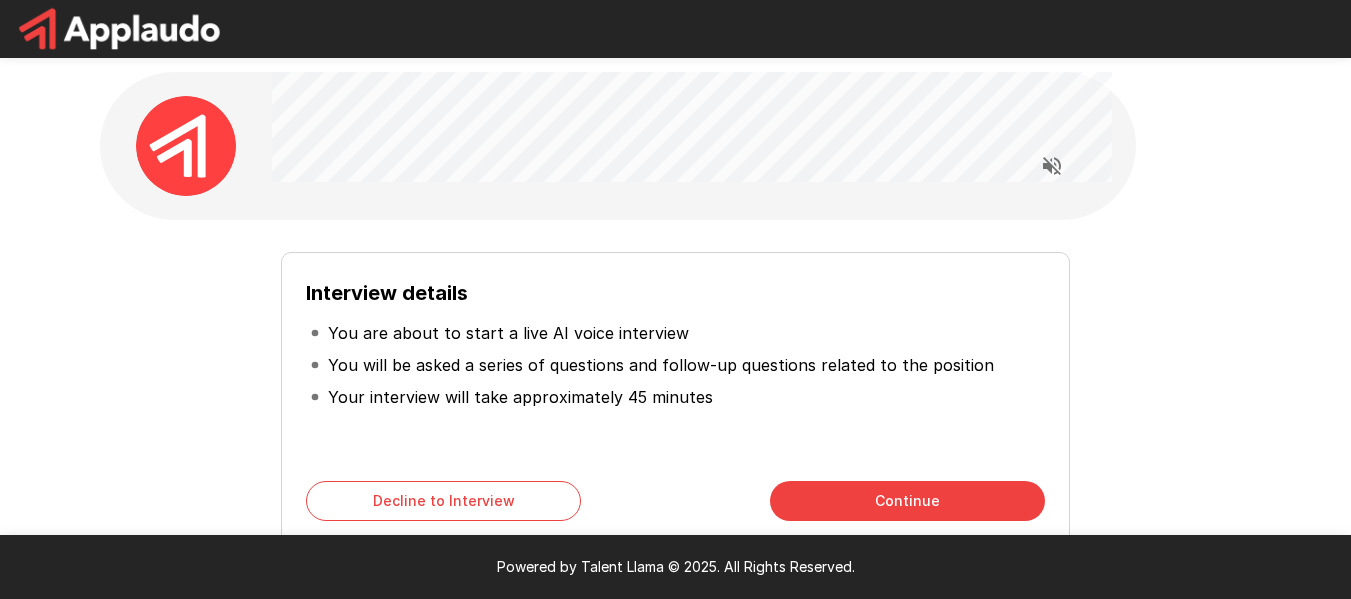 click on "Interview details You are about to start a live AI voice interview  You will be asked a series of questions and follow-up questions related to the position Your interview will take approximately 45 minutes Decline to Interview Continue" at bounding box center [675, 399] 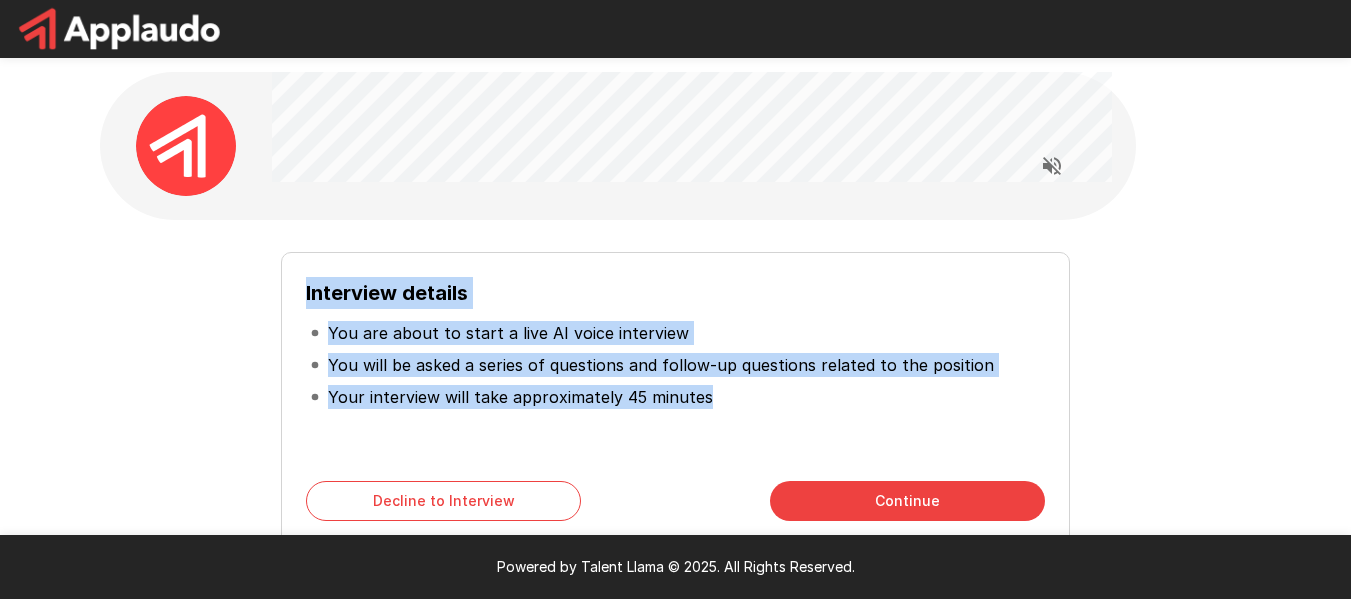 drag, startPoint x: 307, startPoint y: 291, endPoint x: 710, endPoint y: 406, distance: 419.0871 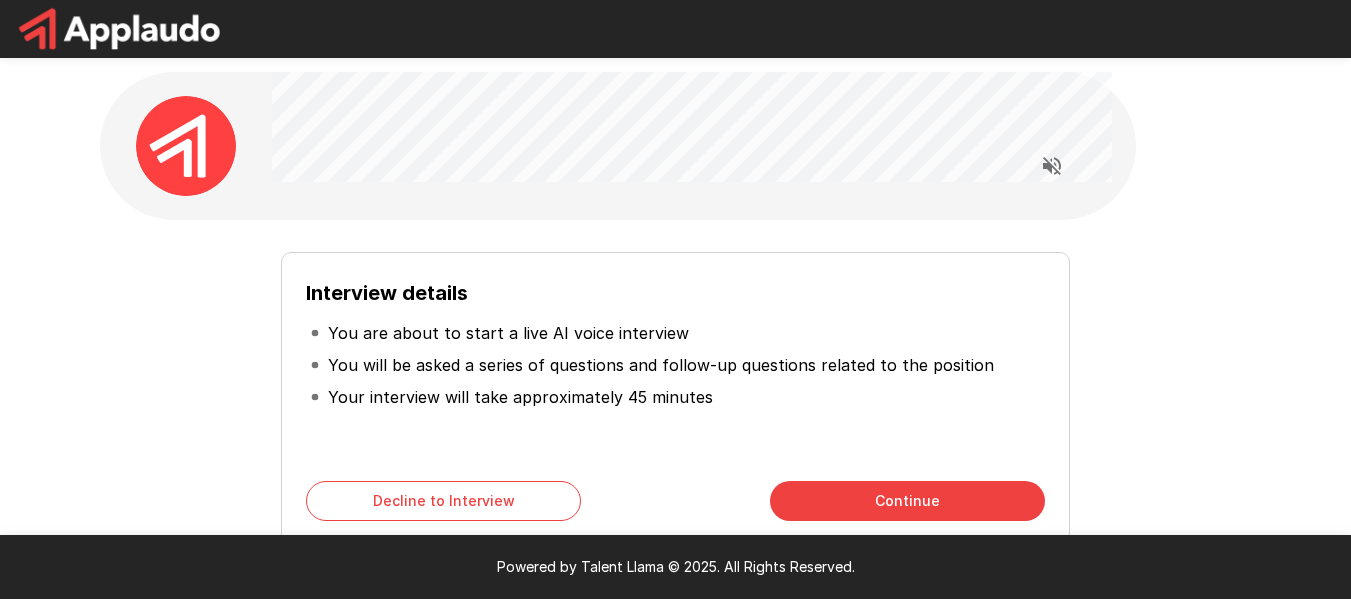 click on "Continue" at bounding box center [907, 501] 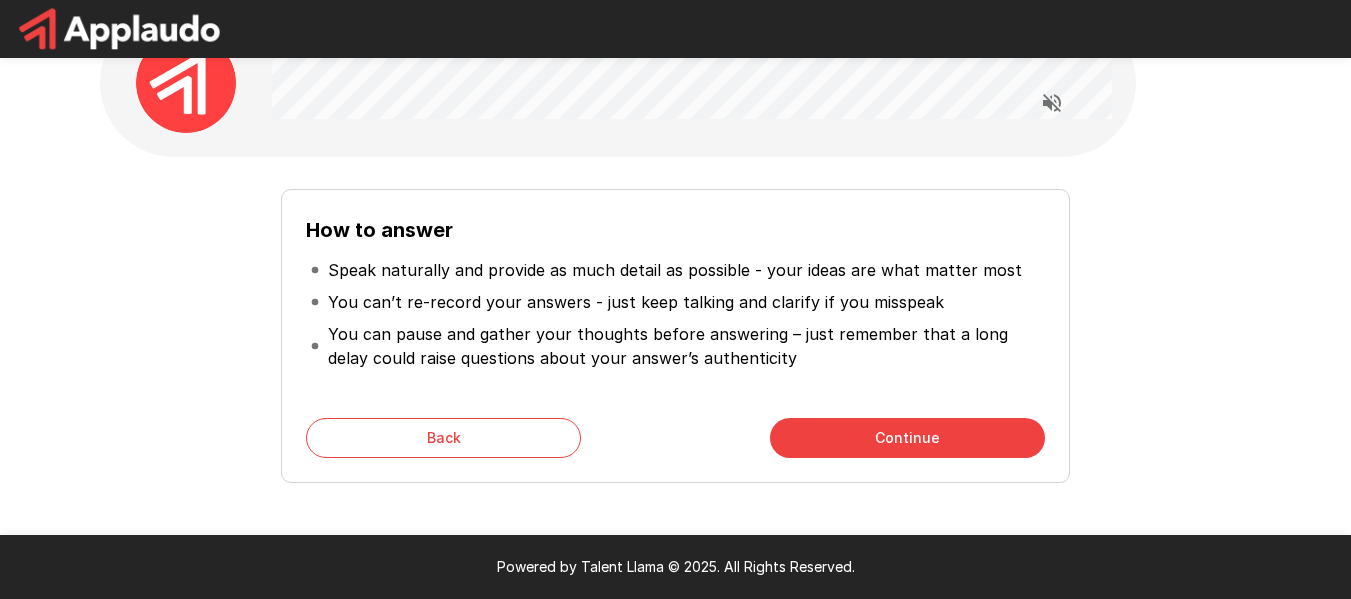 scroll, scrollTop: 115, scrollLeft: 0, axis: vertical 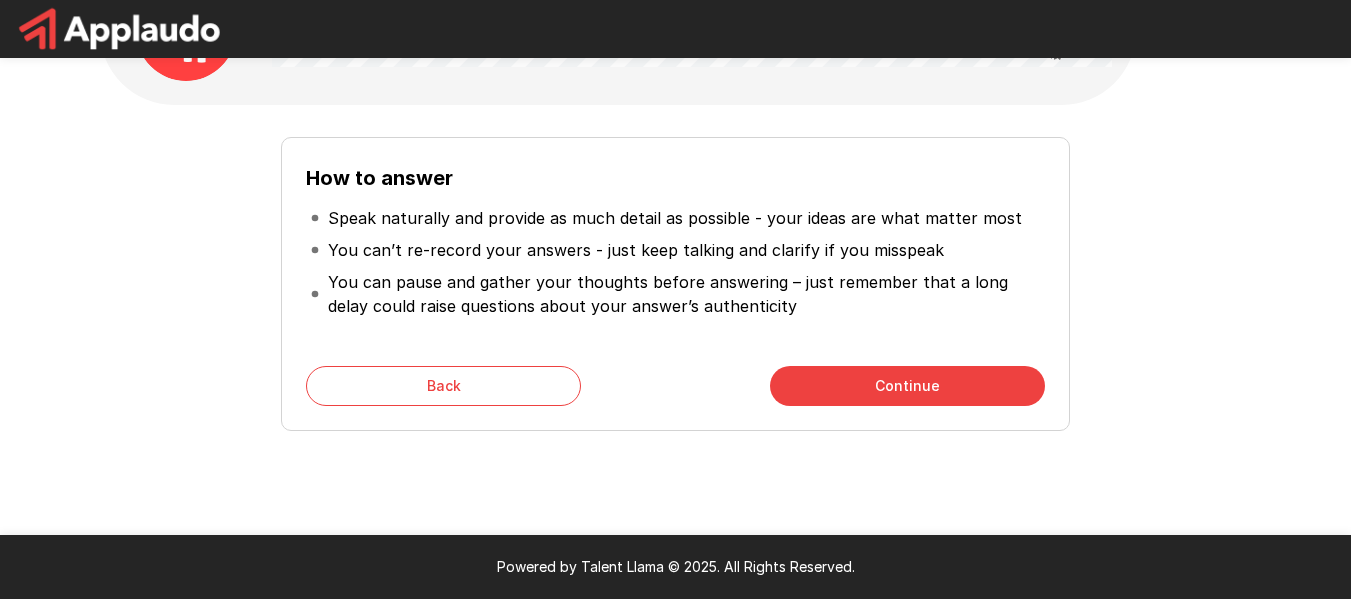 click on "Continue" at bounding box center (907, 386) 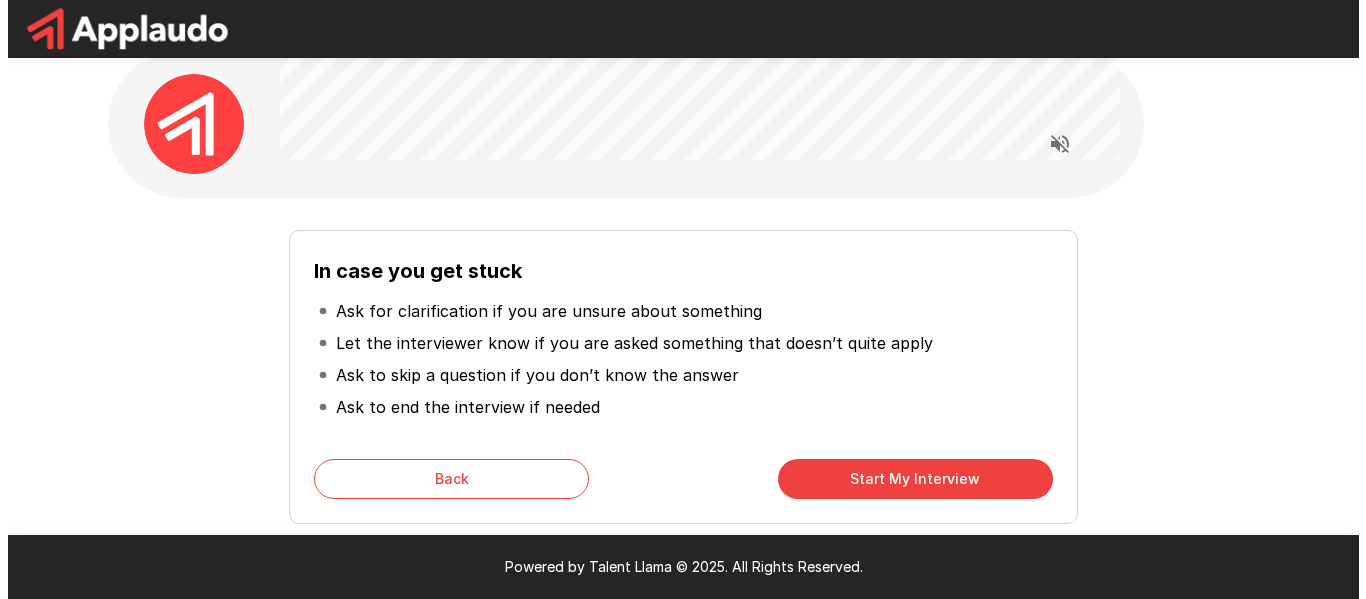 scroll, scrollTop: 0, scrollLeft: 0, axis: both 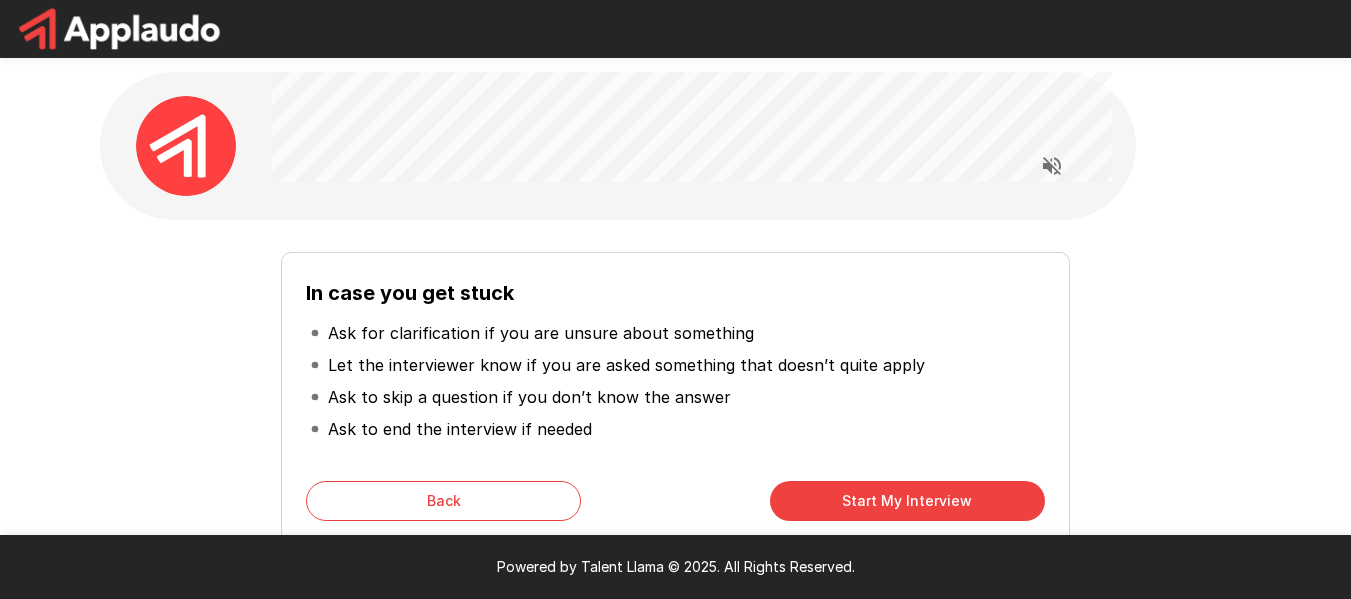 click on "Ask to skip a question if you don’t know the answer" at bounding box center (675, 397) 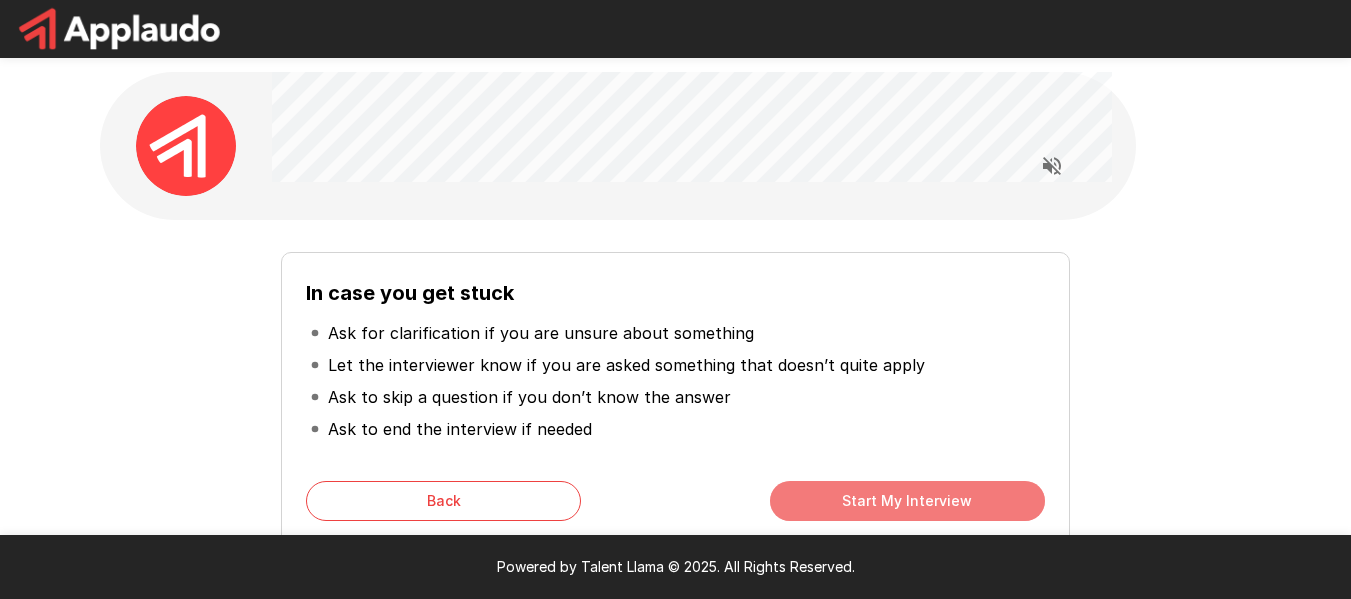 click on "Start My Interview" at bounding box center [907, 501] 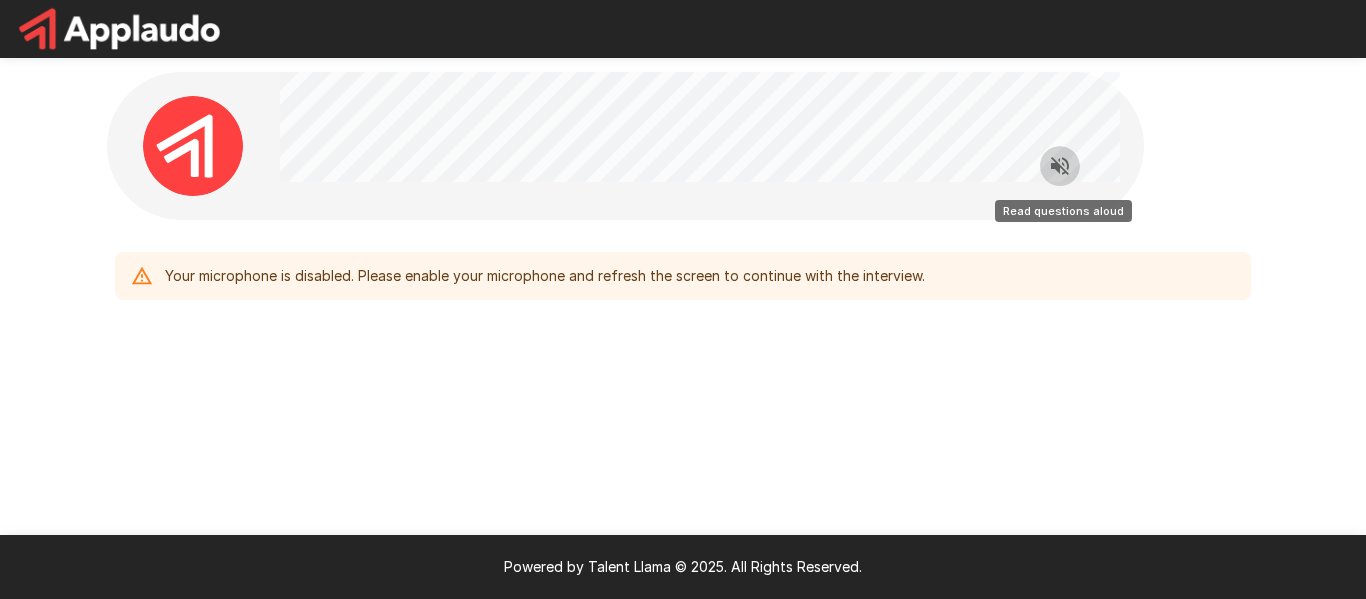 click 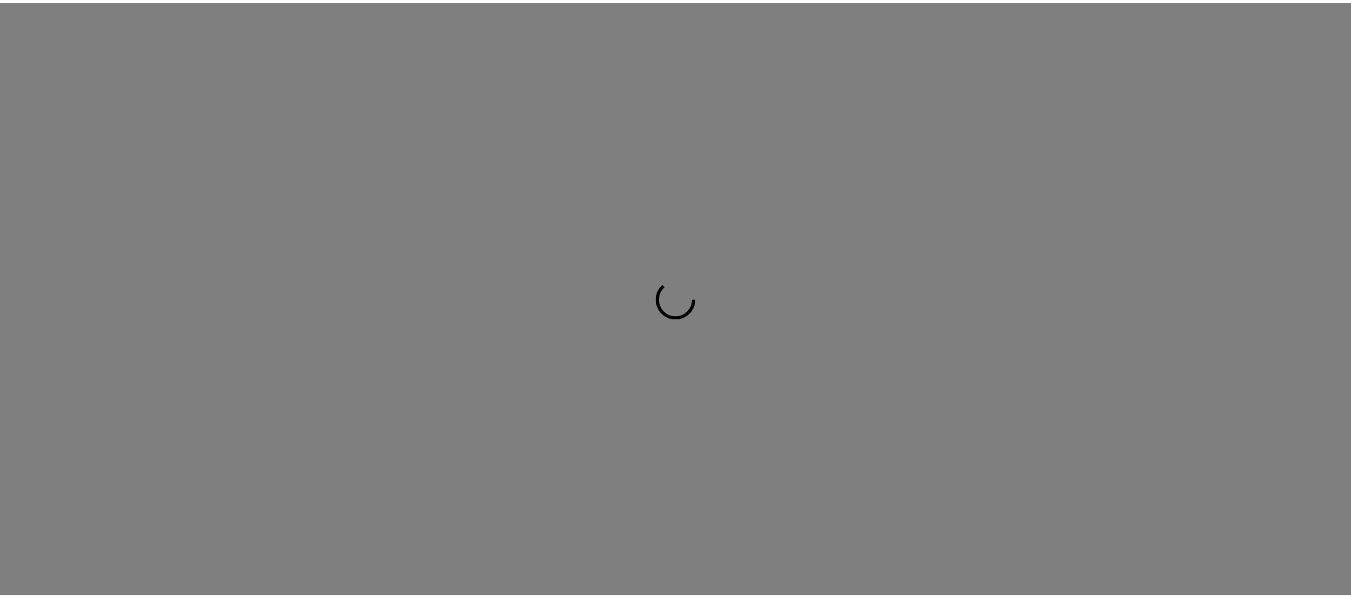 scroll, scrollTop: 0, scrollLeft: 0, axis: both 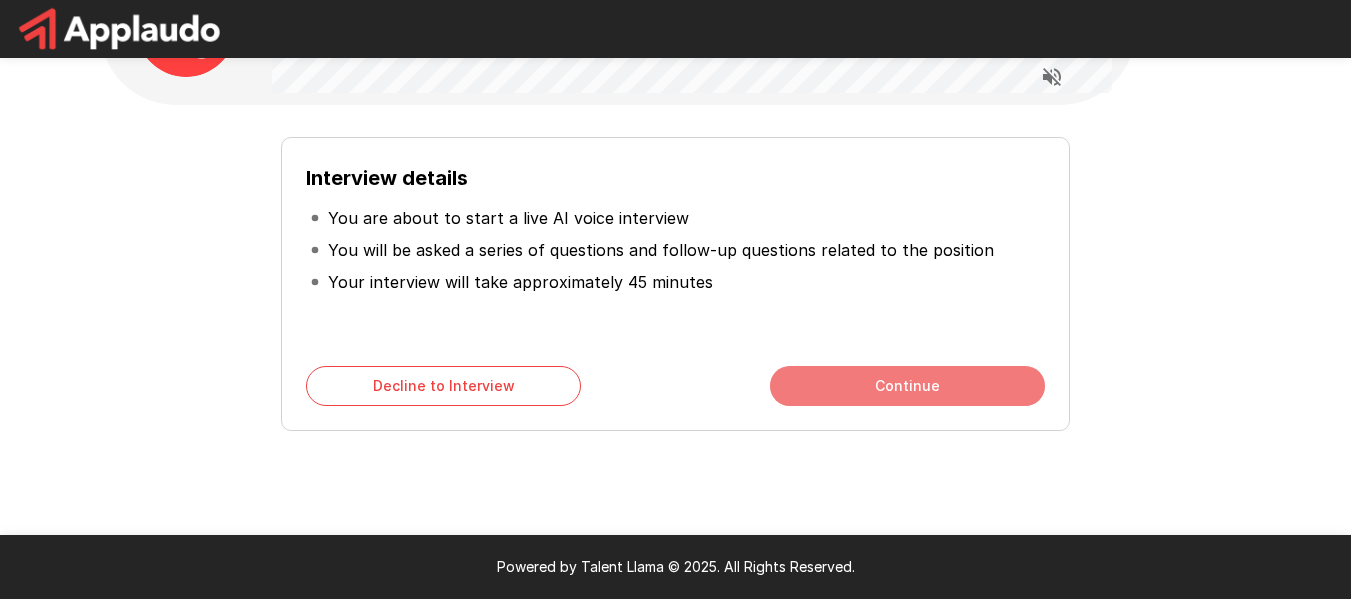 click on "Continue" at bounding box center (907, 386) 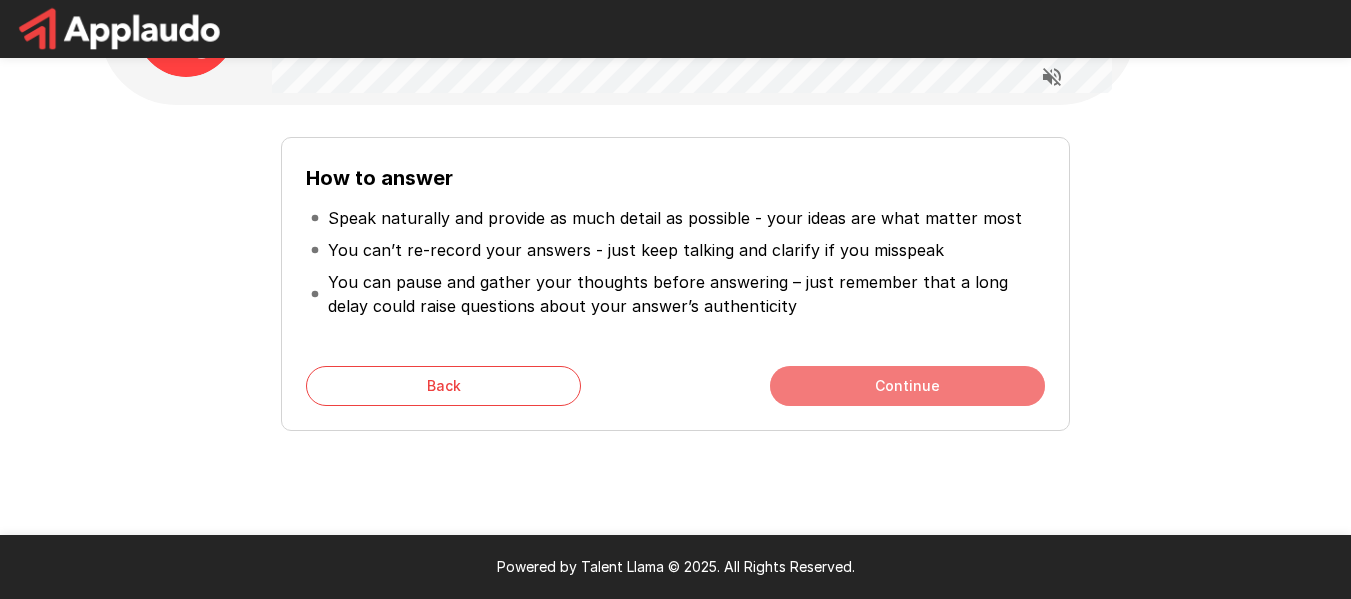click on "Continue" at bounding box center [907, 386] 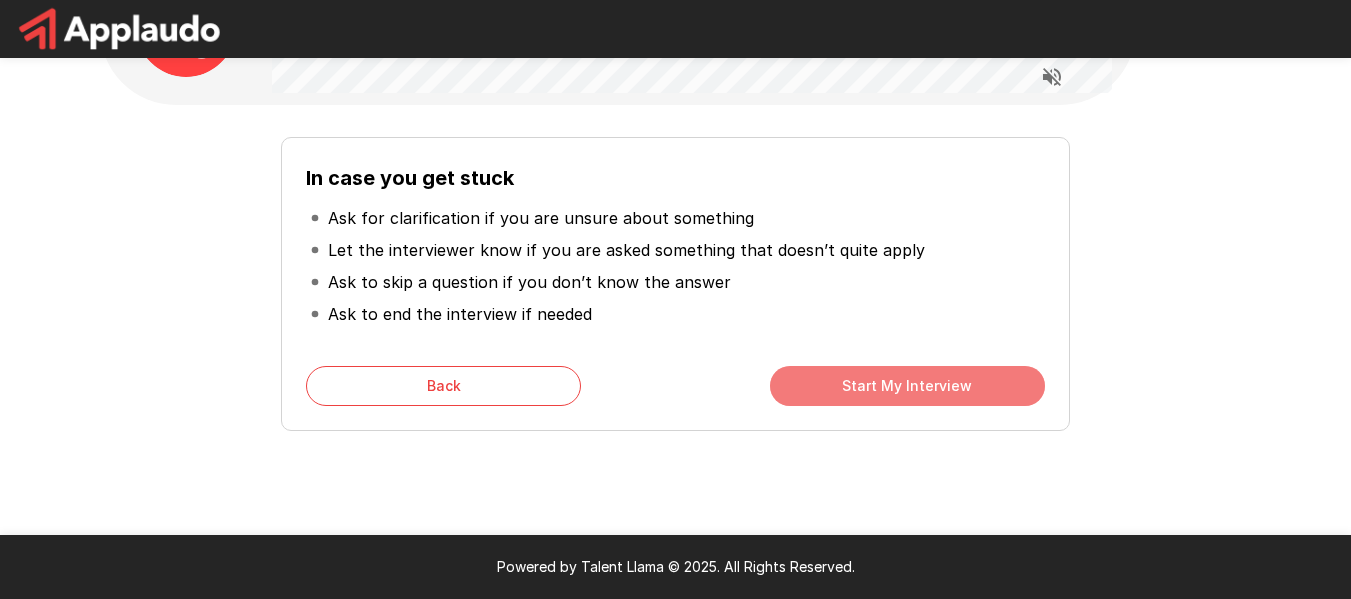 click on "Start My Interview" at bounding box center [907, 386] 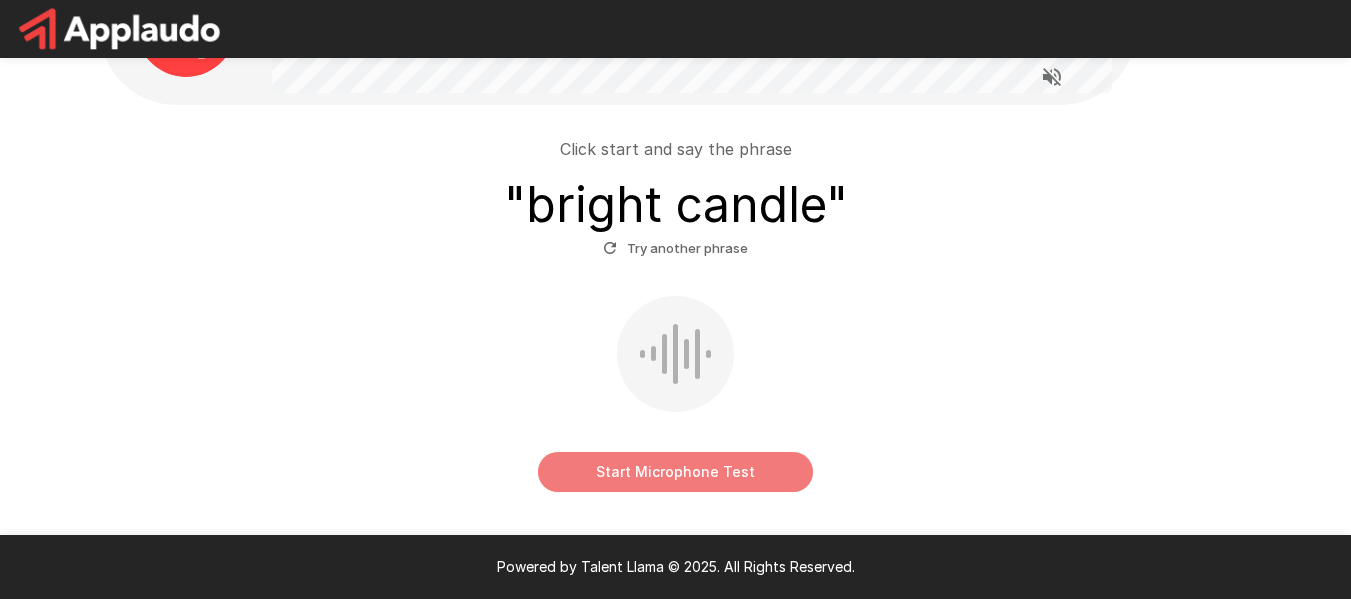 click on "Start Microphone Test" at bounding box center (675, 472) 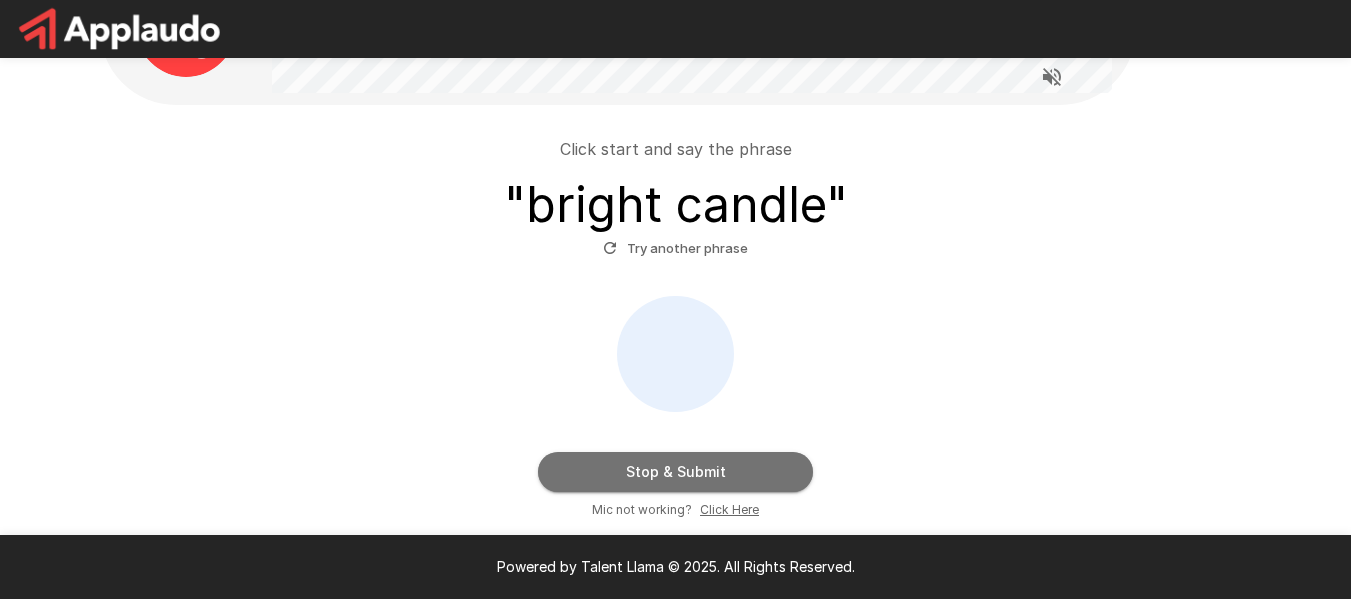click on "Stop & Submit" at bounding box center (675, 472) 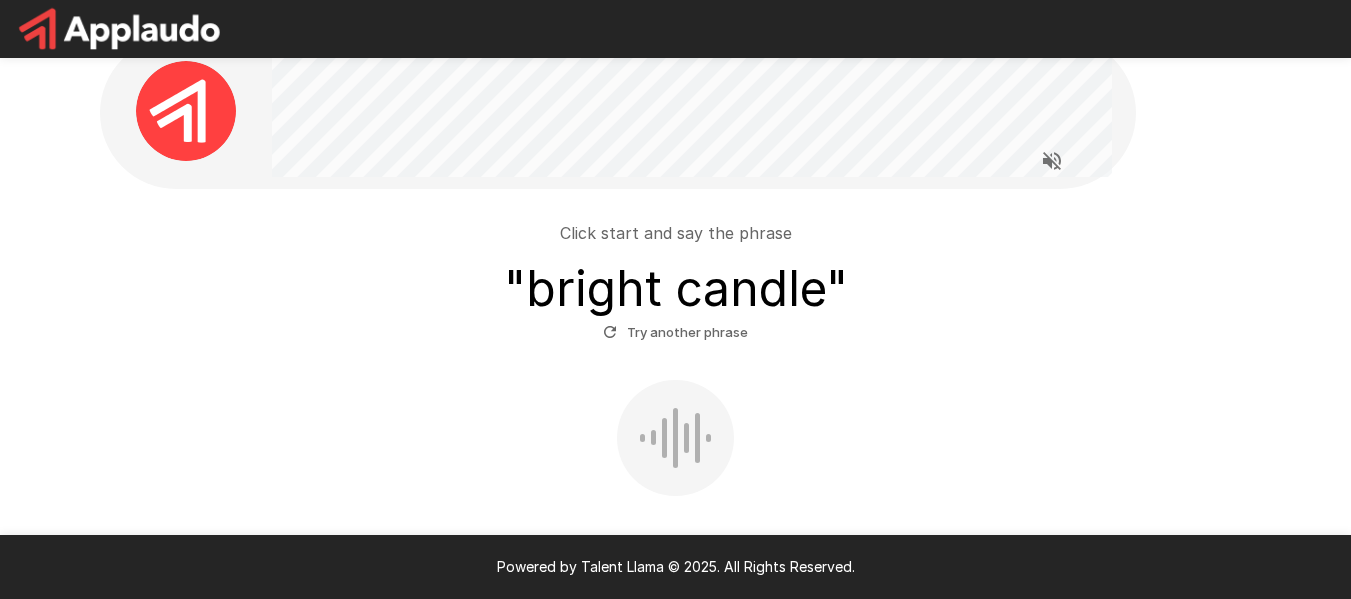 scroll, scrollTop: 0, scrollLeft: 0, axis: both 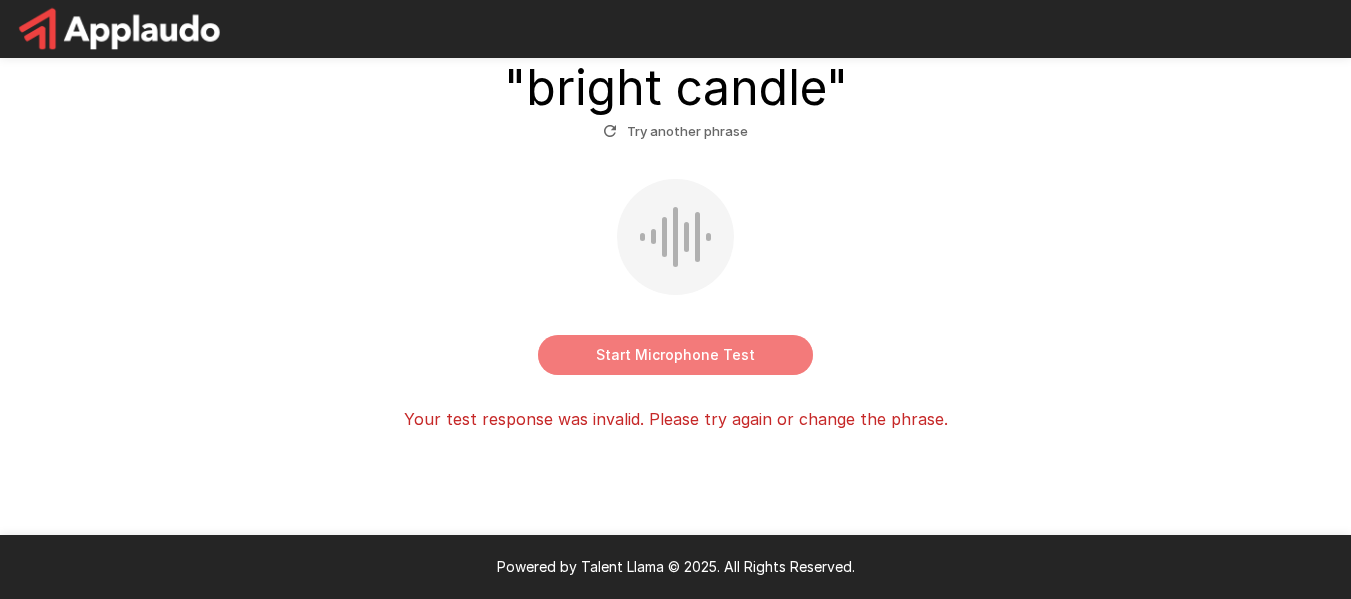 click on "Start Microphone Test" at bounding box center (675, 355) 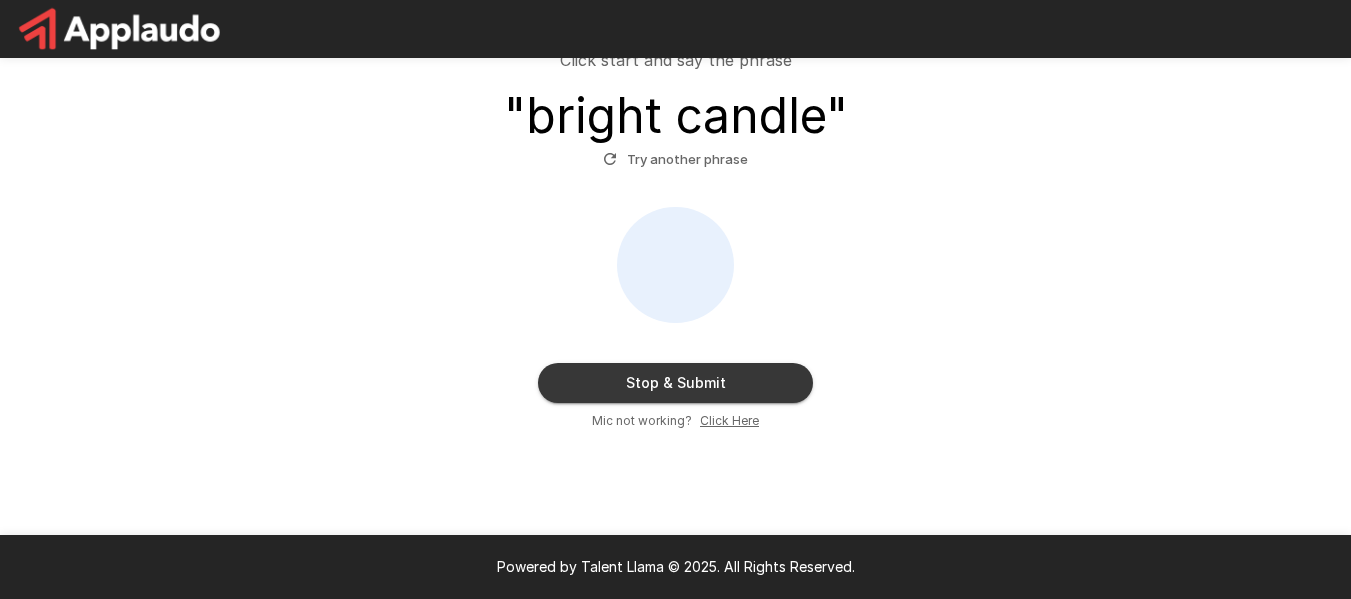 click on "Stop & Submit" at bounding box center (675, 383) 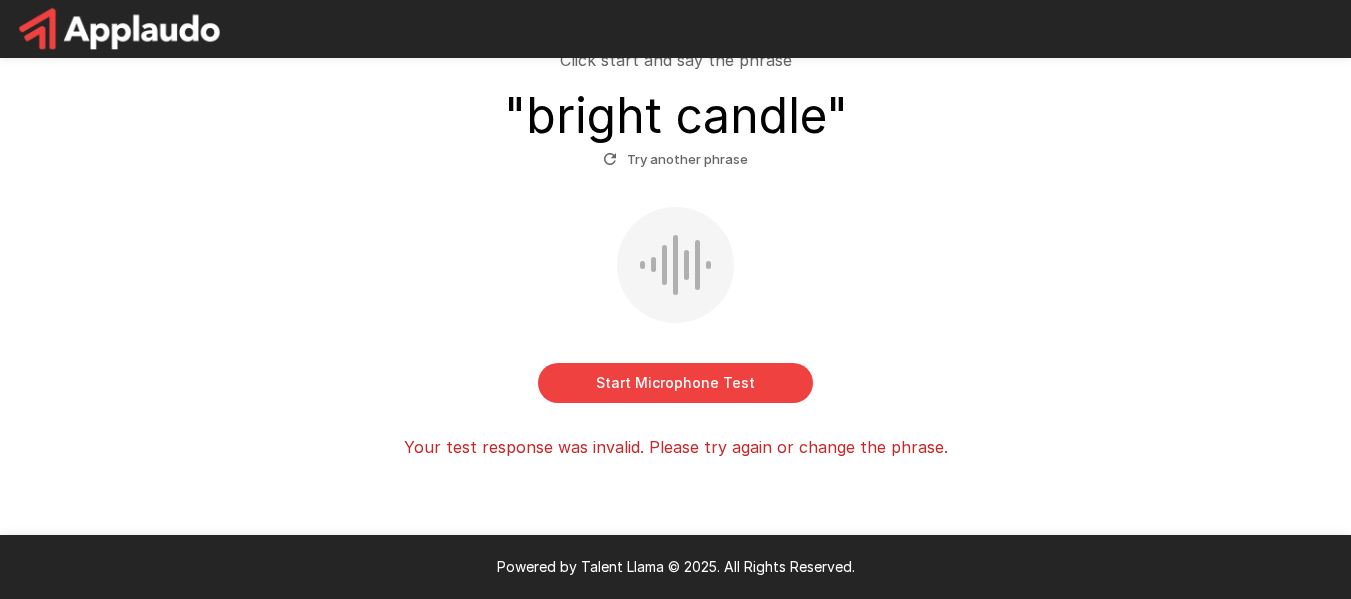 scroll, scrollTop: 236, scrollLeft: 0, axis: vertical 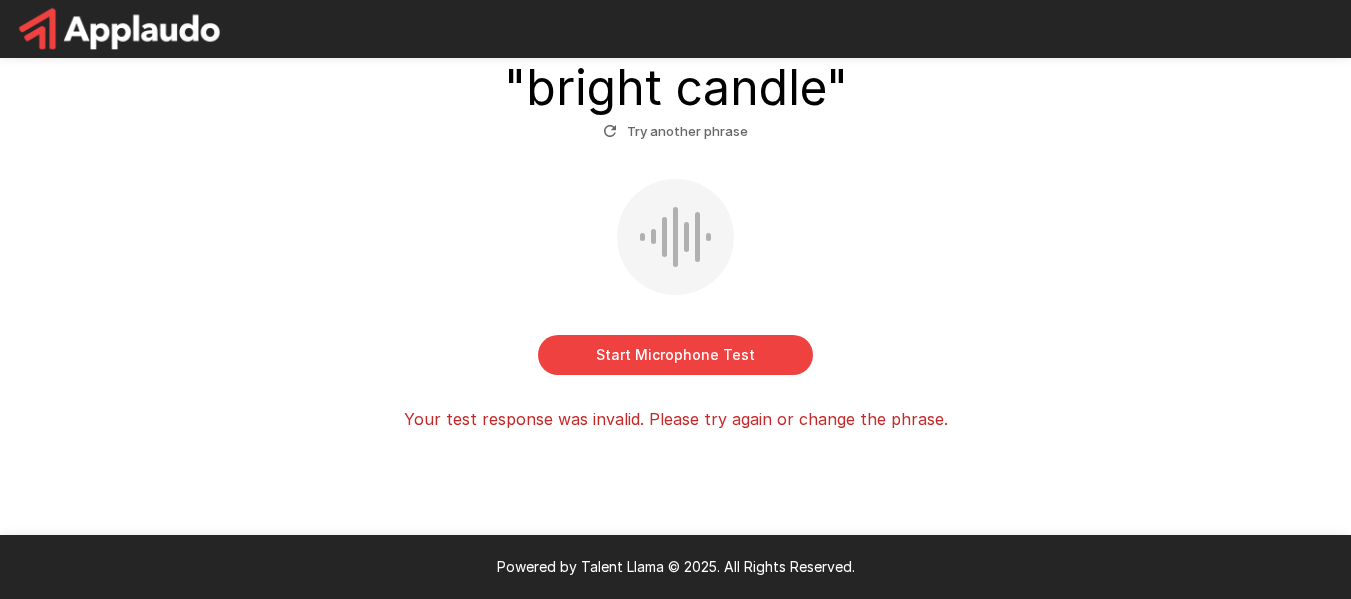 click on "Start Microphone Test" at bounding box center [676, 277] 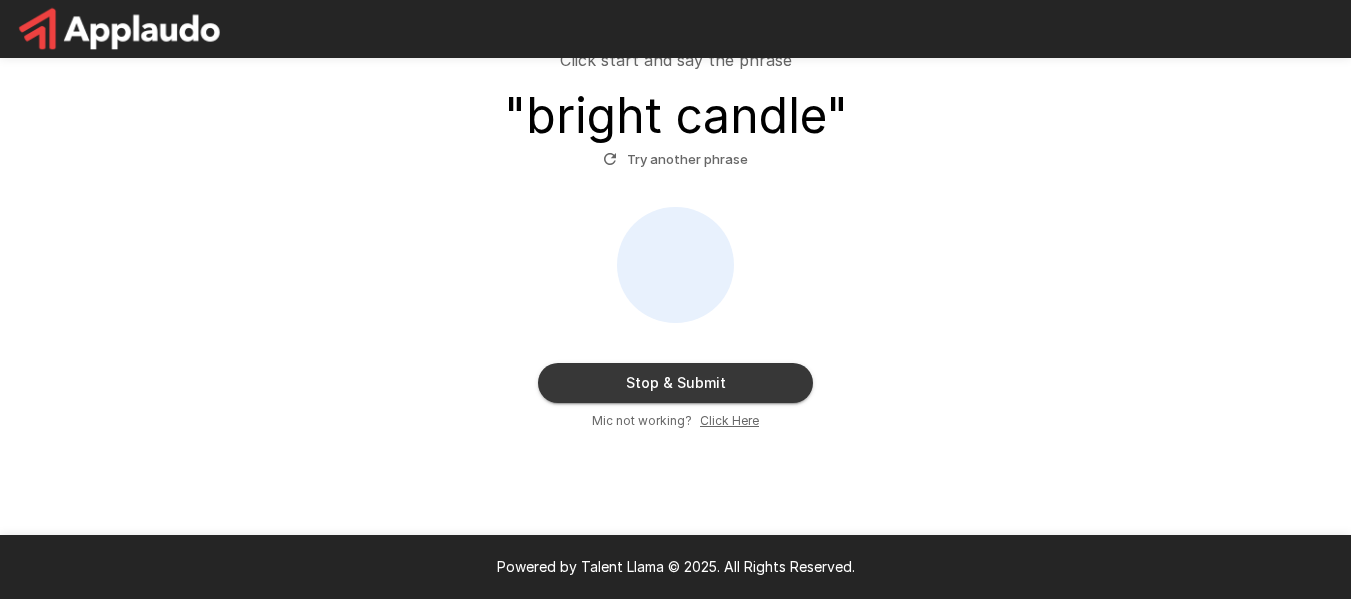 scroll, scrollTop: 208, scrollLeft: 0, axis: vertical 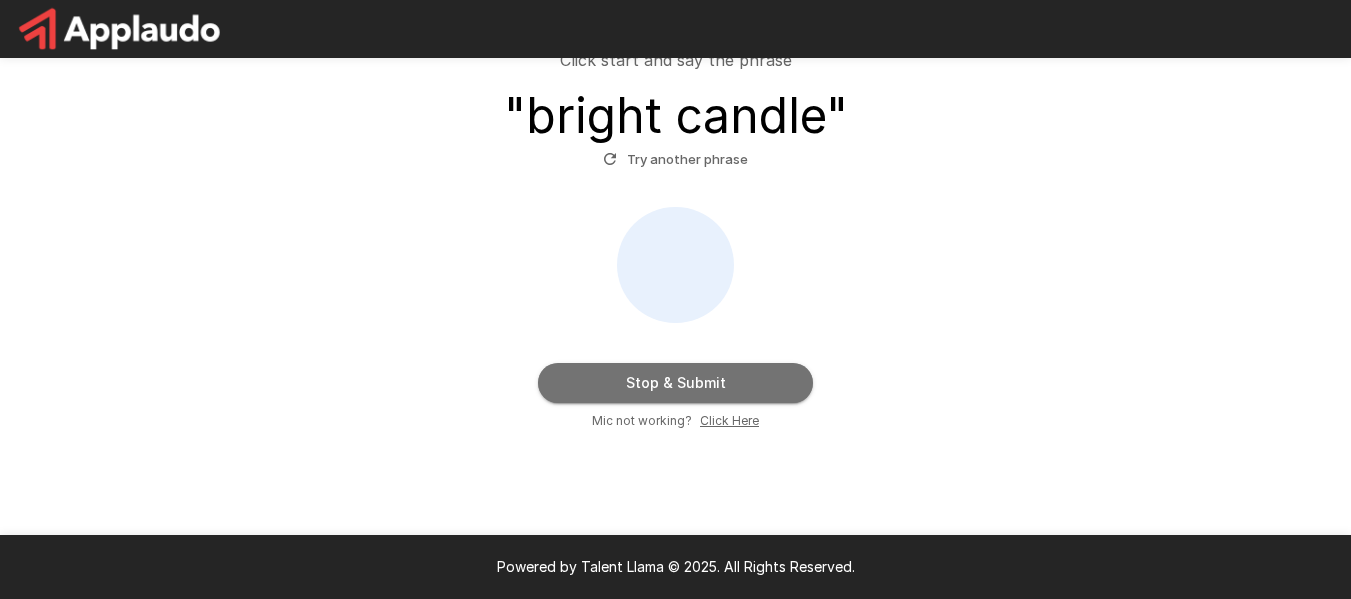 click on "Stop & Submit" at bounding box center (675, 383) 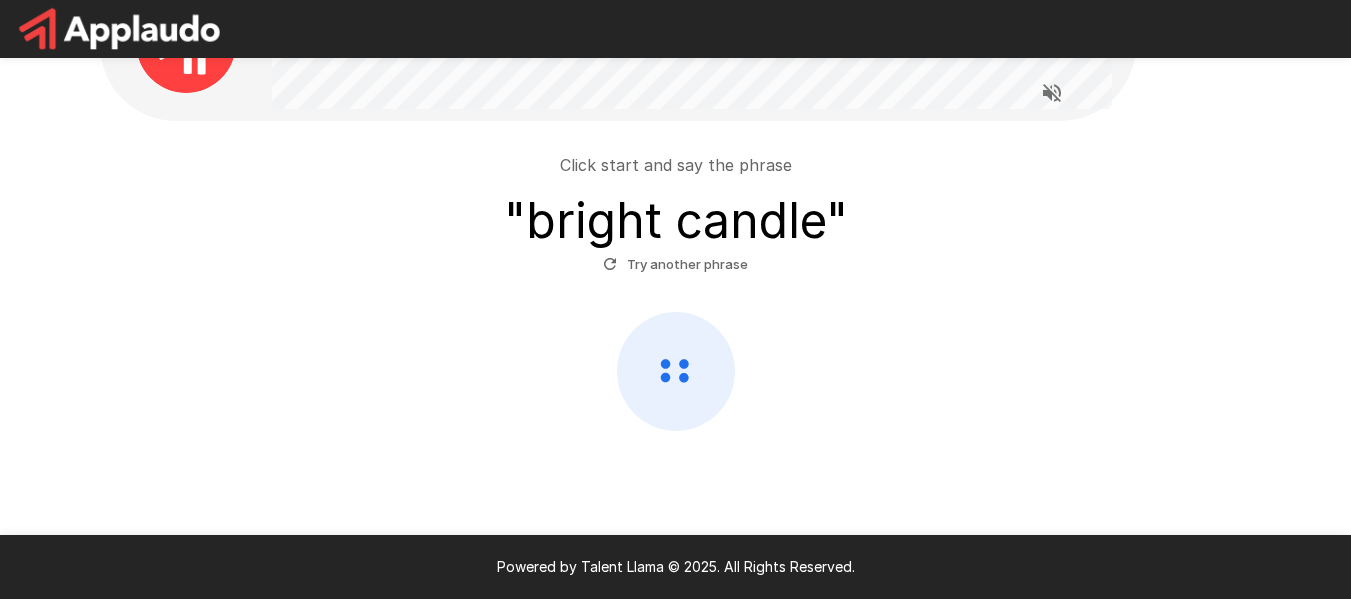 scroll, scrollTop: 208, scrollLeft: 0, axis: vertical 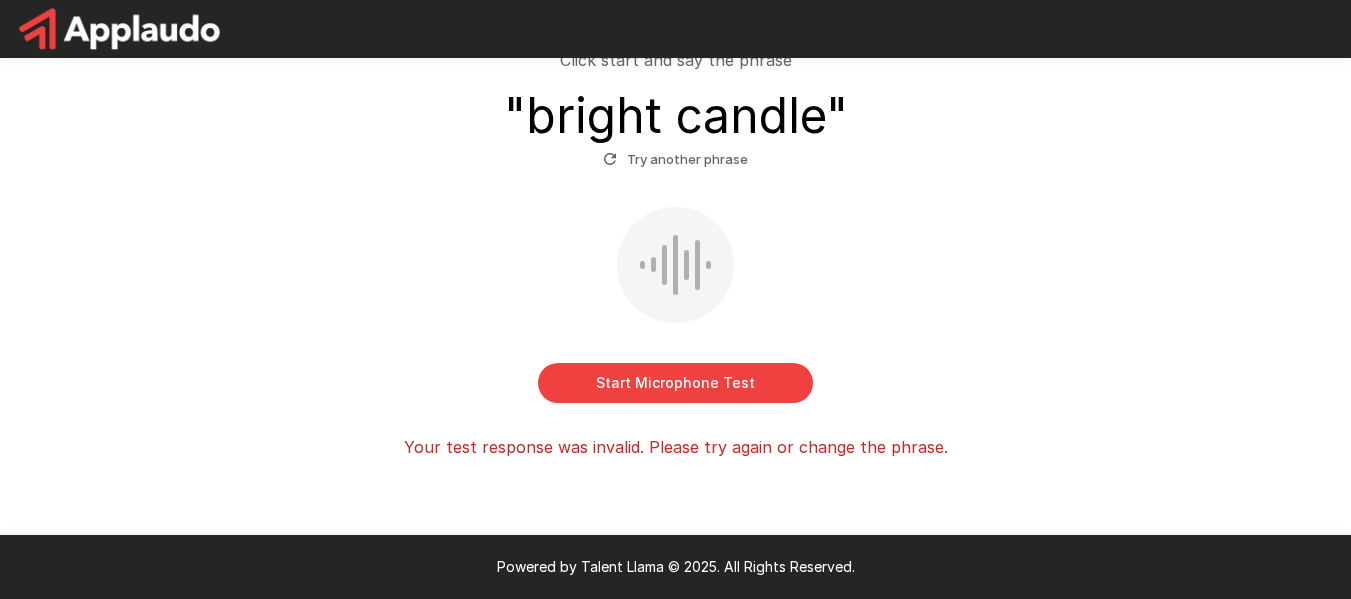 click at bounding box center (675, 265) 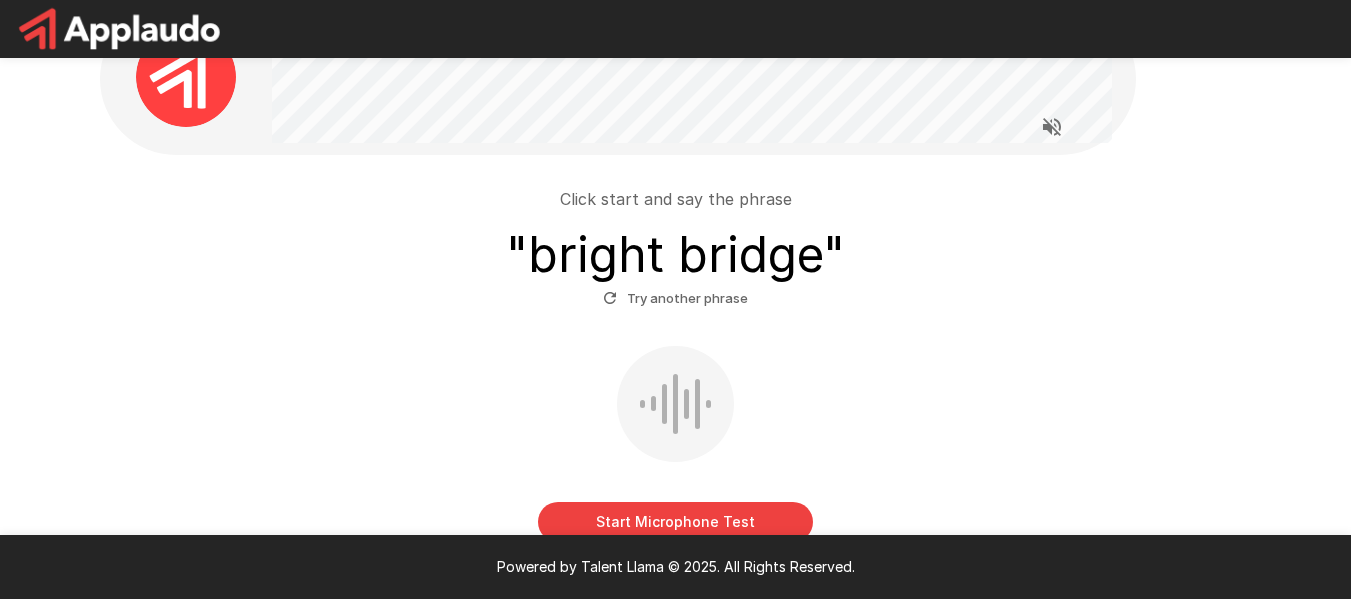 scroll, scrollTop: 100, scrollLeft: 0, axis: vertical 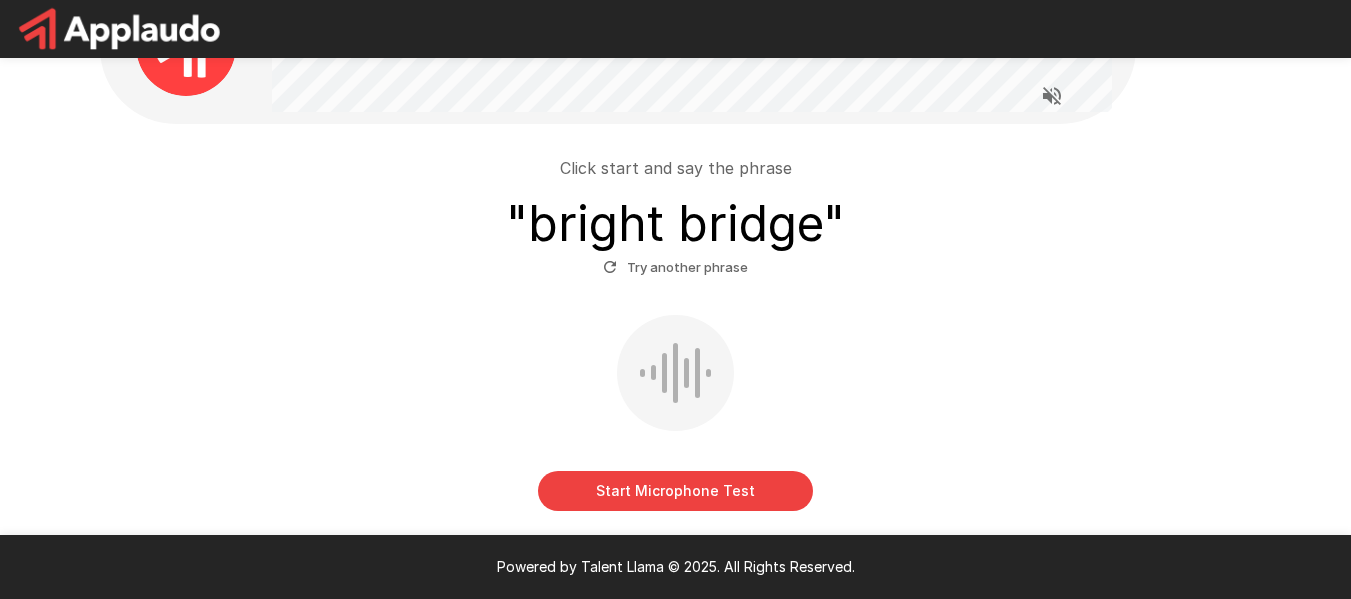 click on "Start Microphone Test" at bounding box center (675, 491) 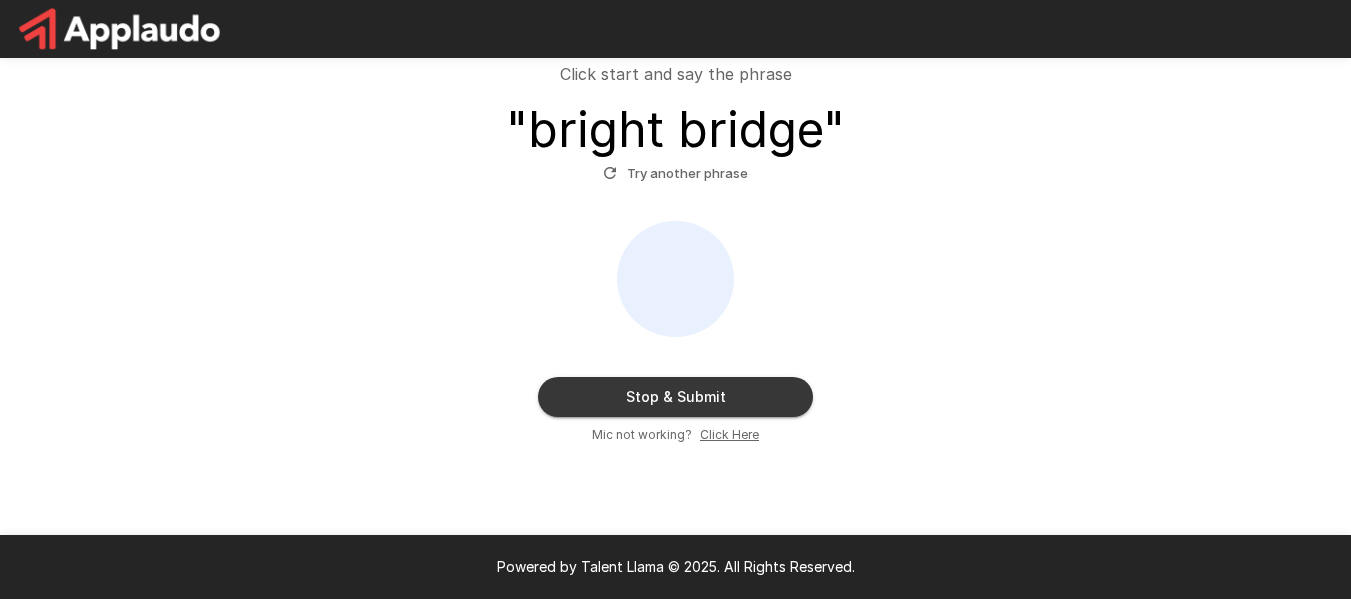 scroll, scrollTop: 200, scrollLeft: 0, axis: vertical 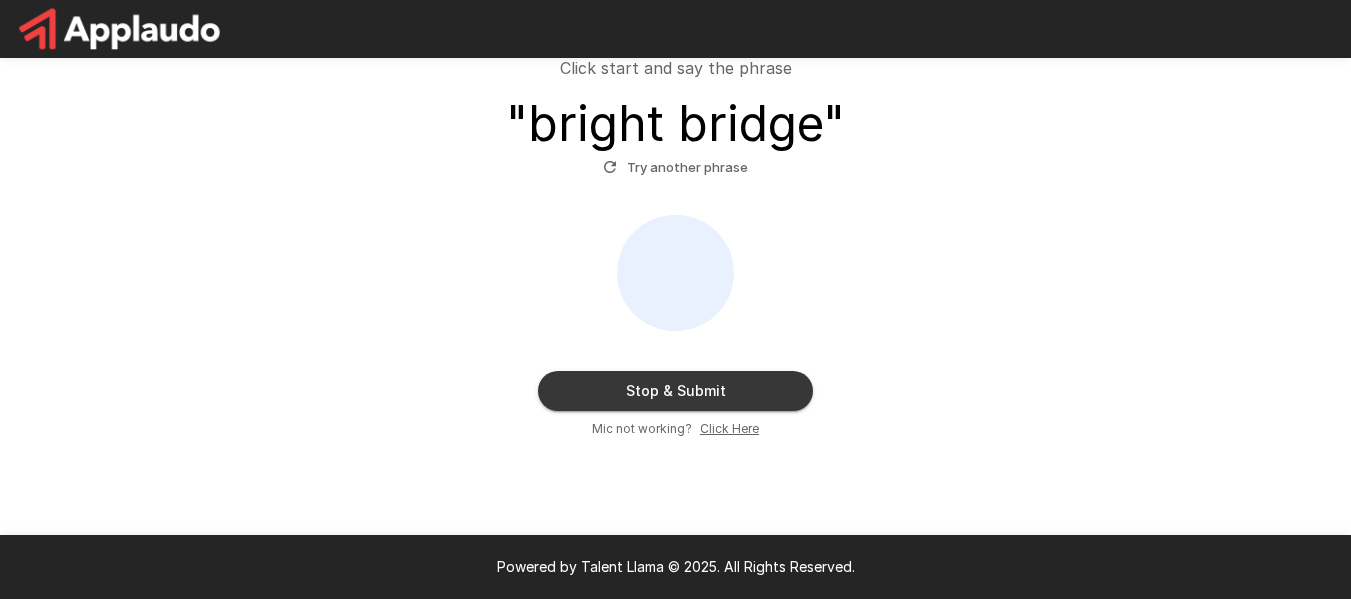 click on "Stop & Submit" at bounding box center [675, 391] 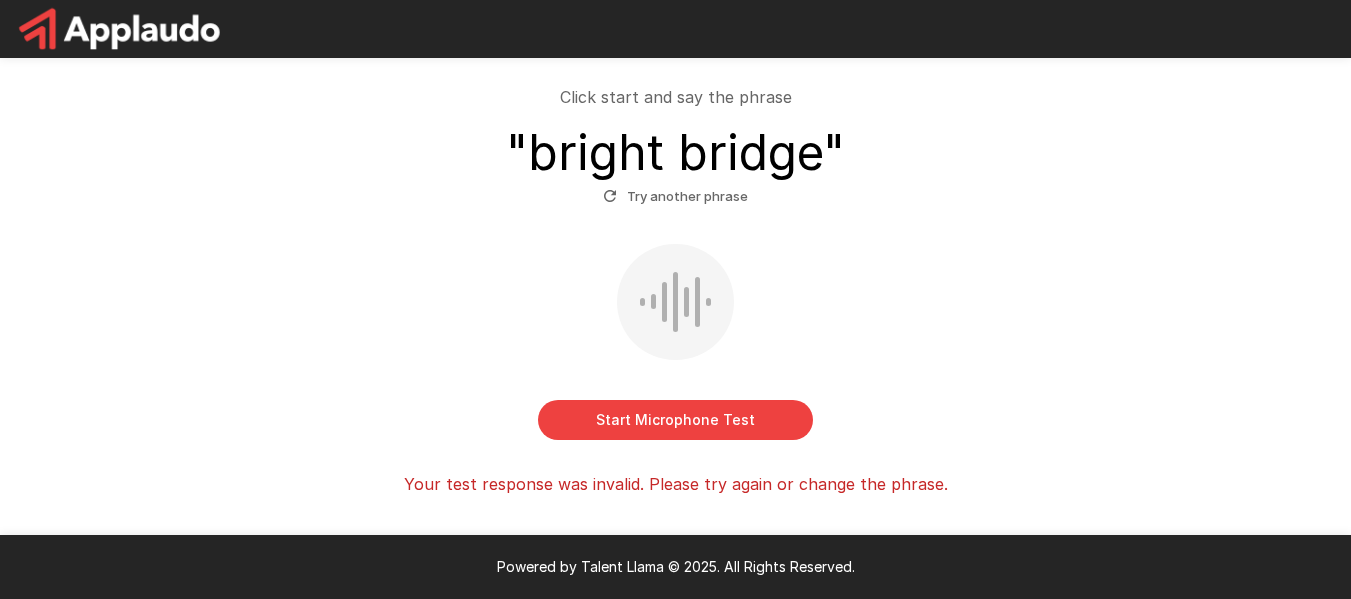 scroll, scrollTop: 136, scrollLeft: 0, axis: vertical 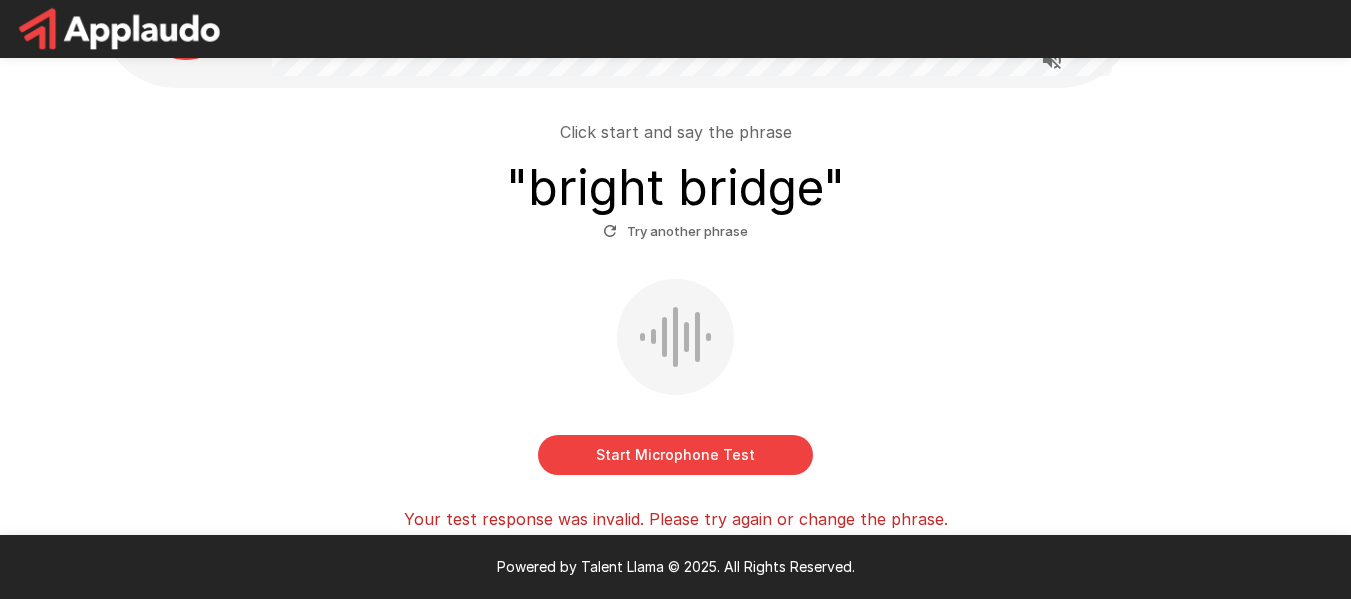 click on "Start Microphone Test" at bounding box center (675, 455) 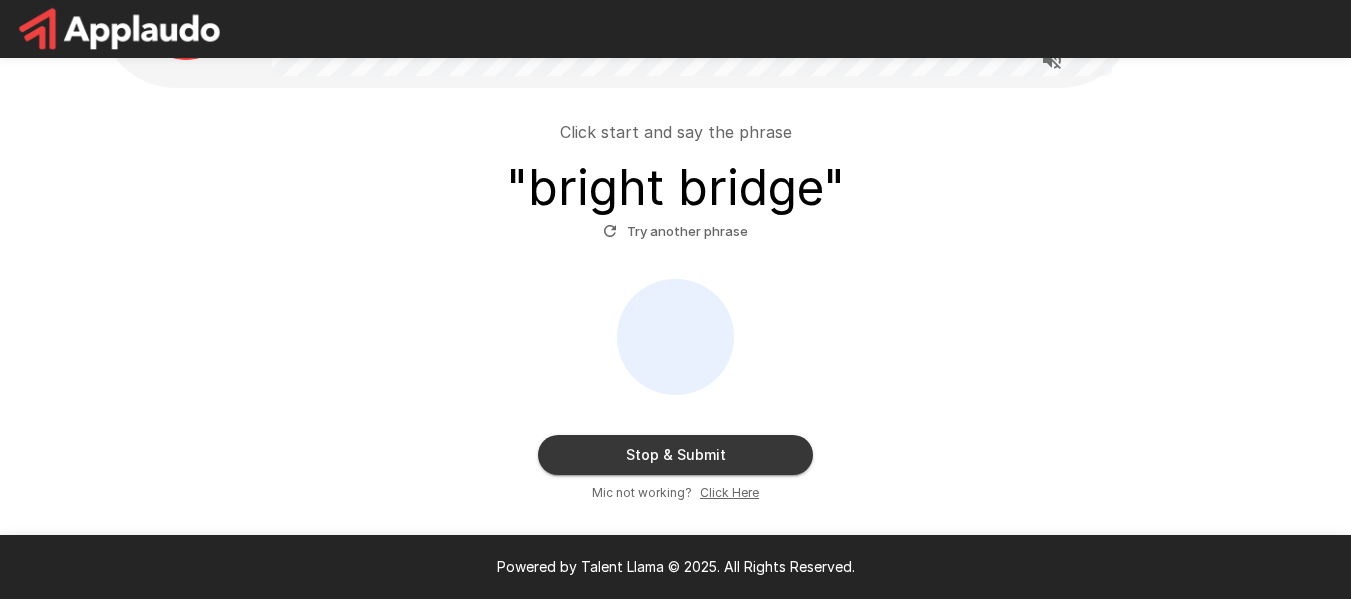 scroll, scrollTop: 208, scrollLeft: 0, axis: vertical 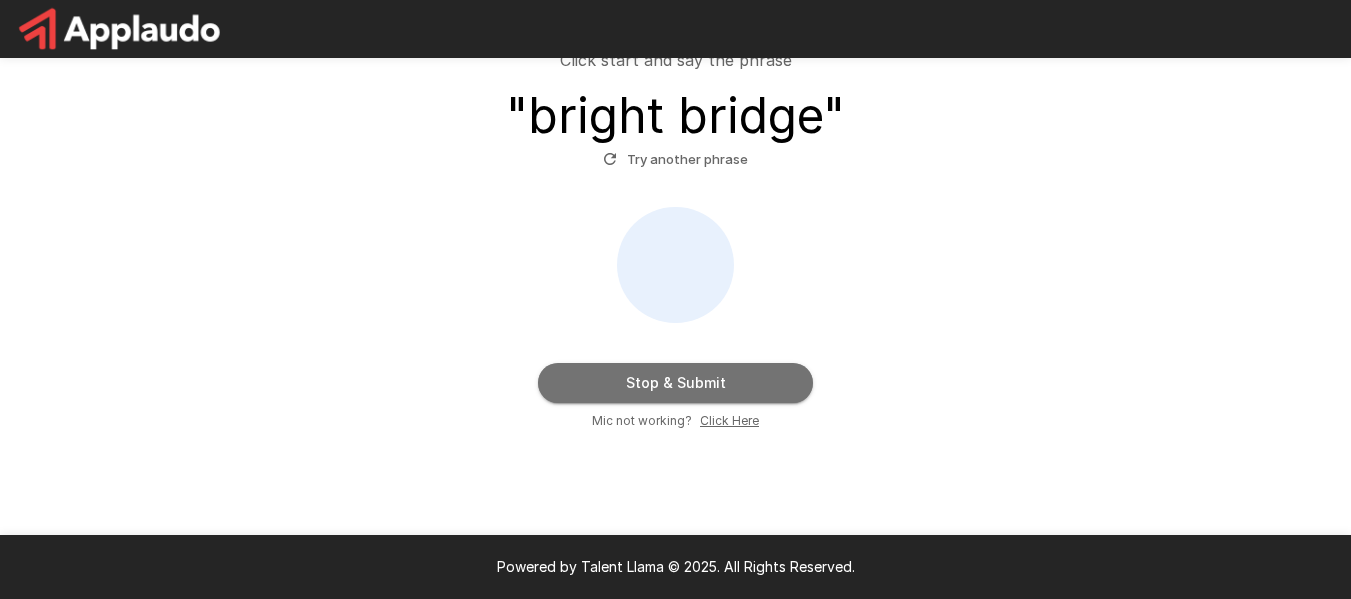 click on "Stop & Submit" at bounding box center [675, 383] 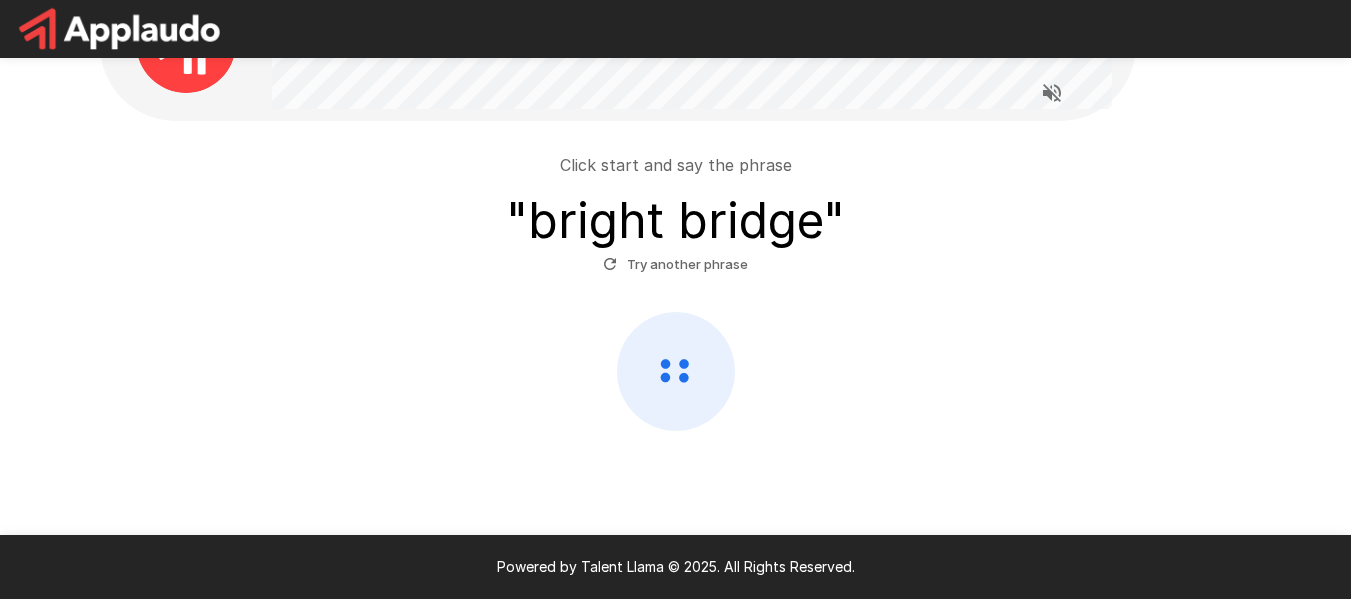 scroll, scrollTop: 208, scrollLeft: 0, axis: vertical 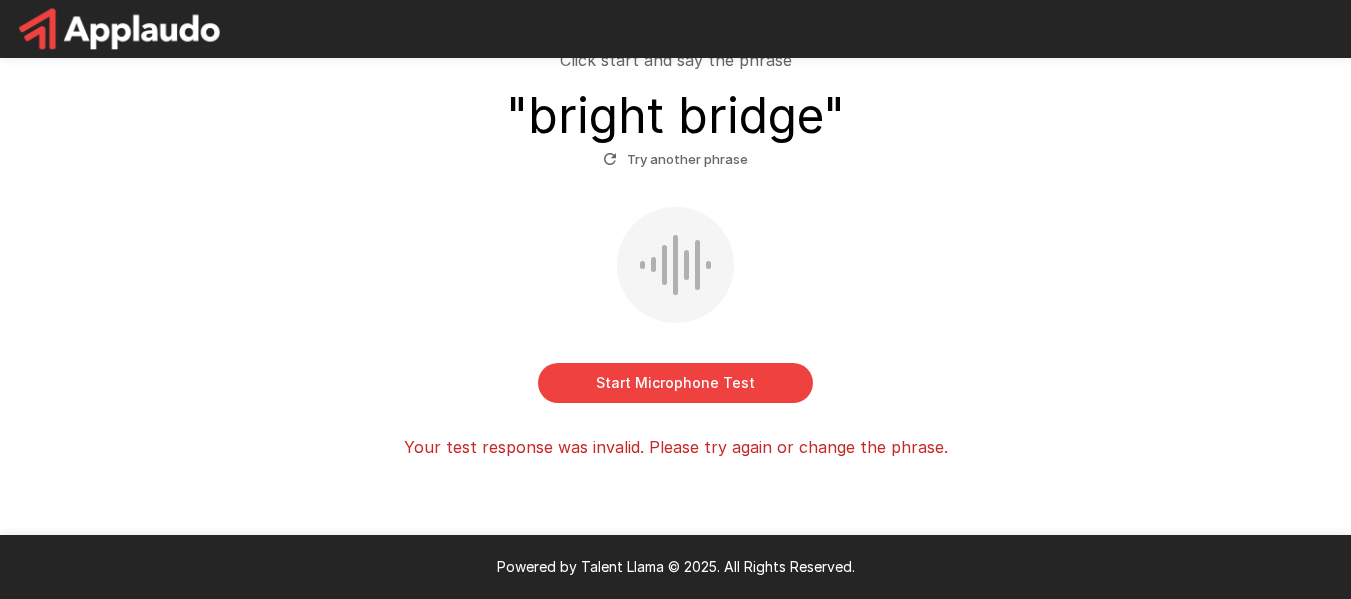click at bounding box center [697, 265] 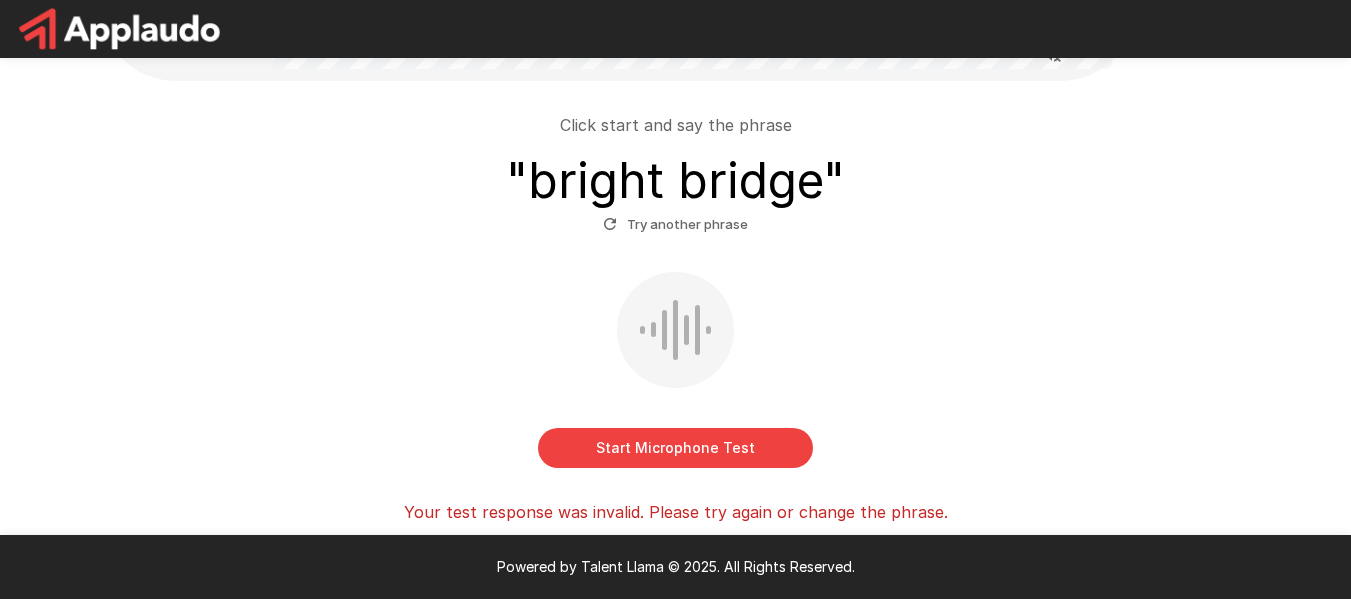 scroll, scrollTop: 108, scrollLeft: 0, axis: vertical 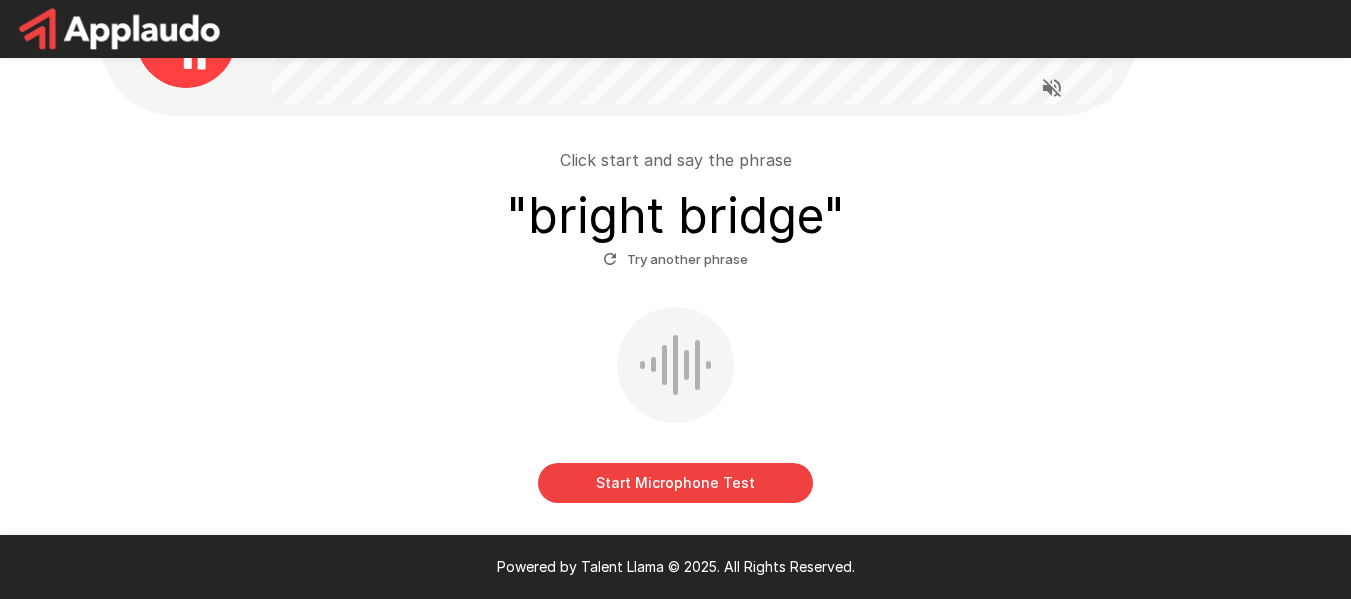 click on "Try another phrase" at bounding box center [675, 259] 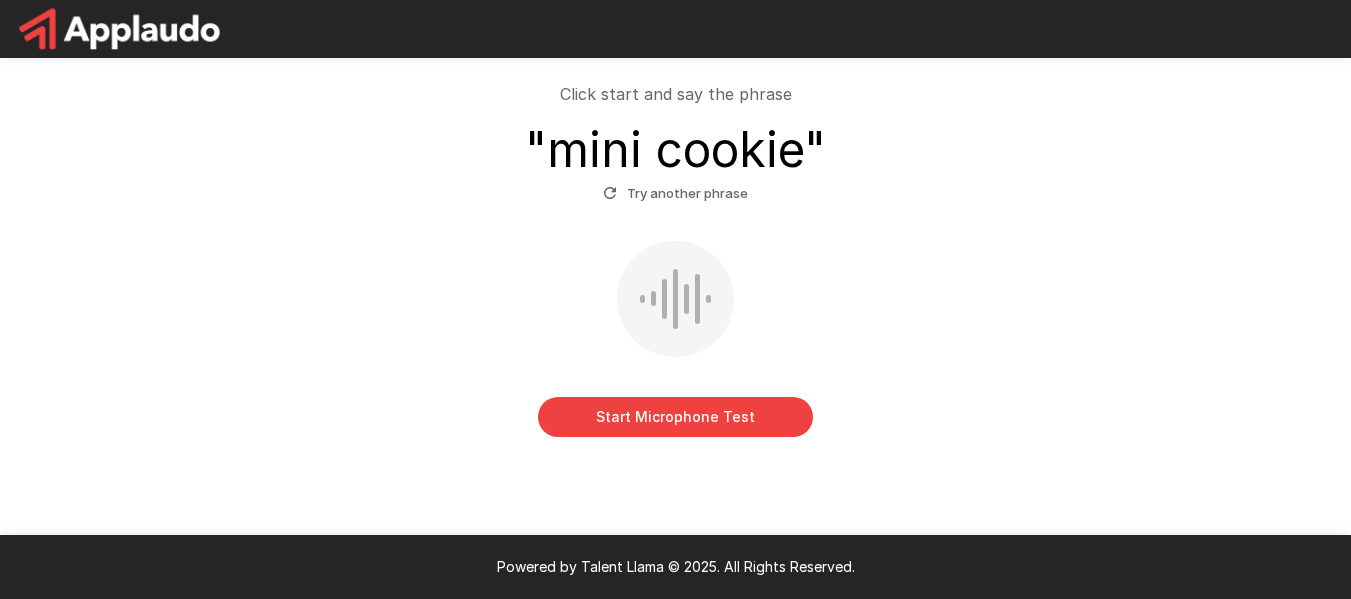 scroll, scrollTop: 180, scrollLeft: 0, axis: vertical 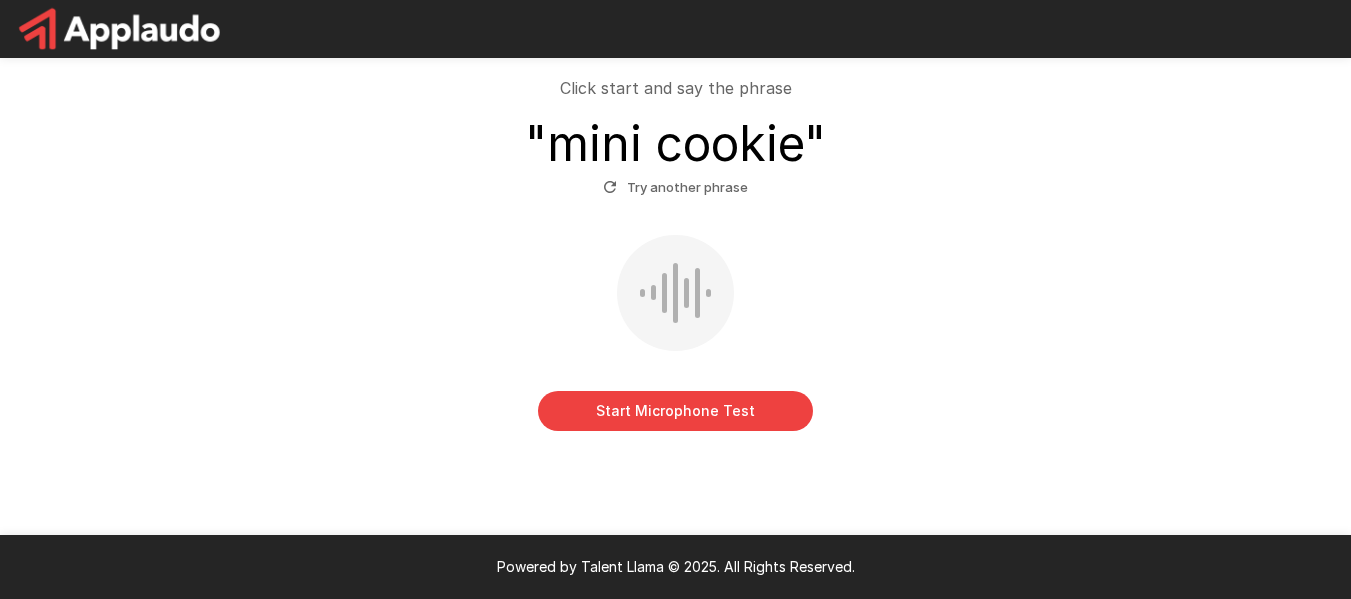 click on "Start Microphone Test" at bounding box center (675, 411) 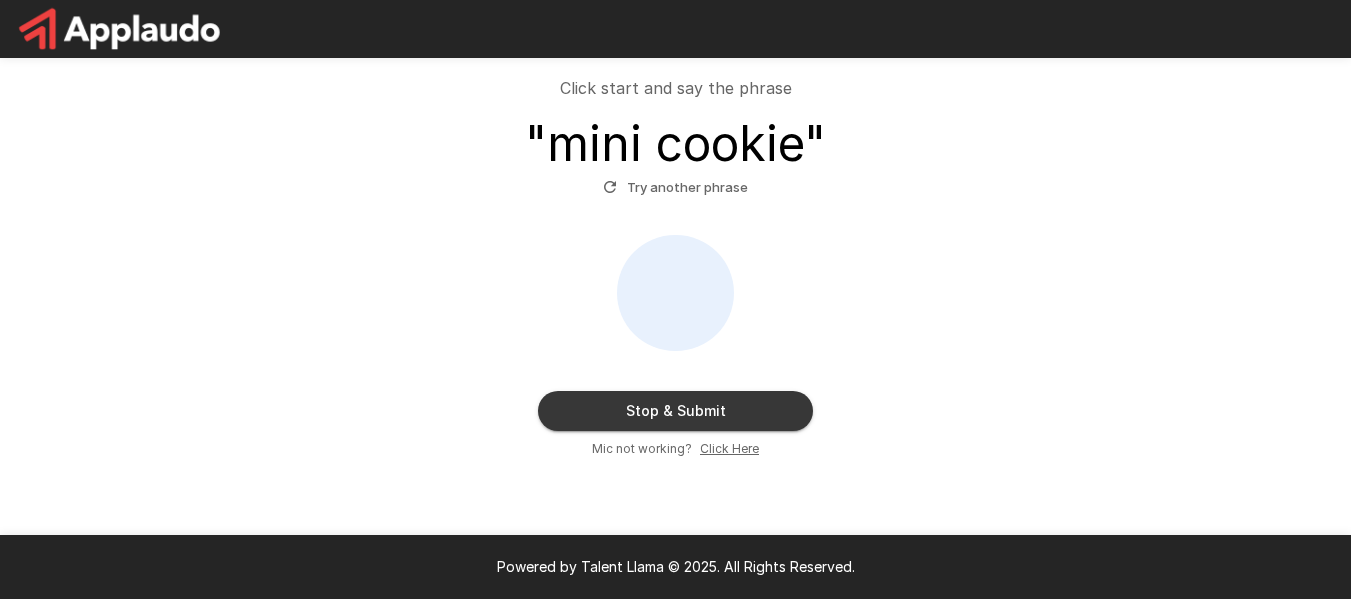 click on "Stop & Submit" at bounding box center (675, 411) 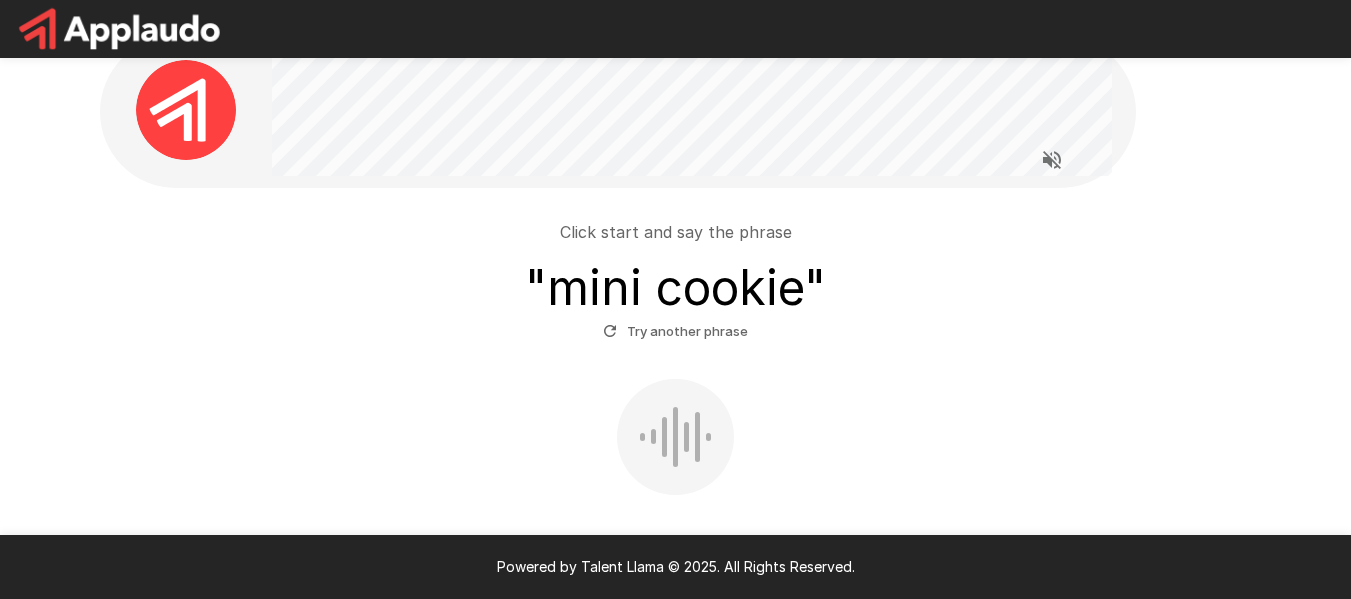 scroll, scrollTop: 0, scrollLeft: 0, axis: both 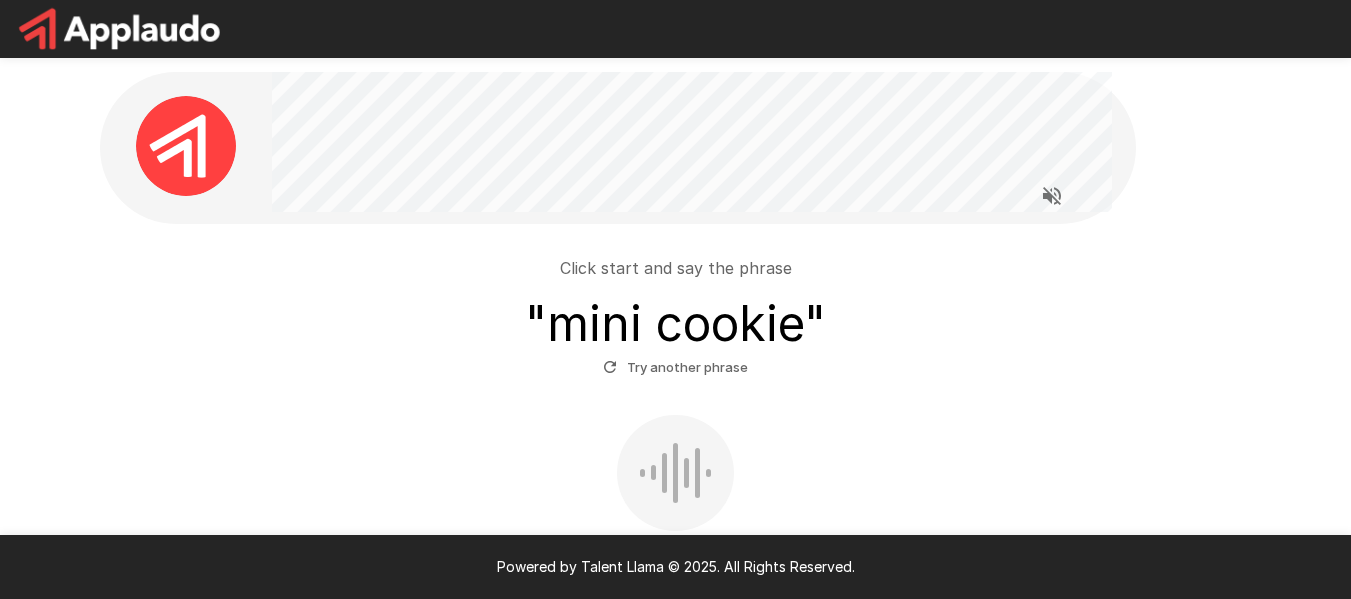click 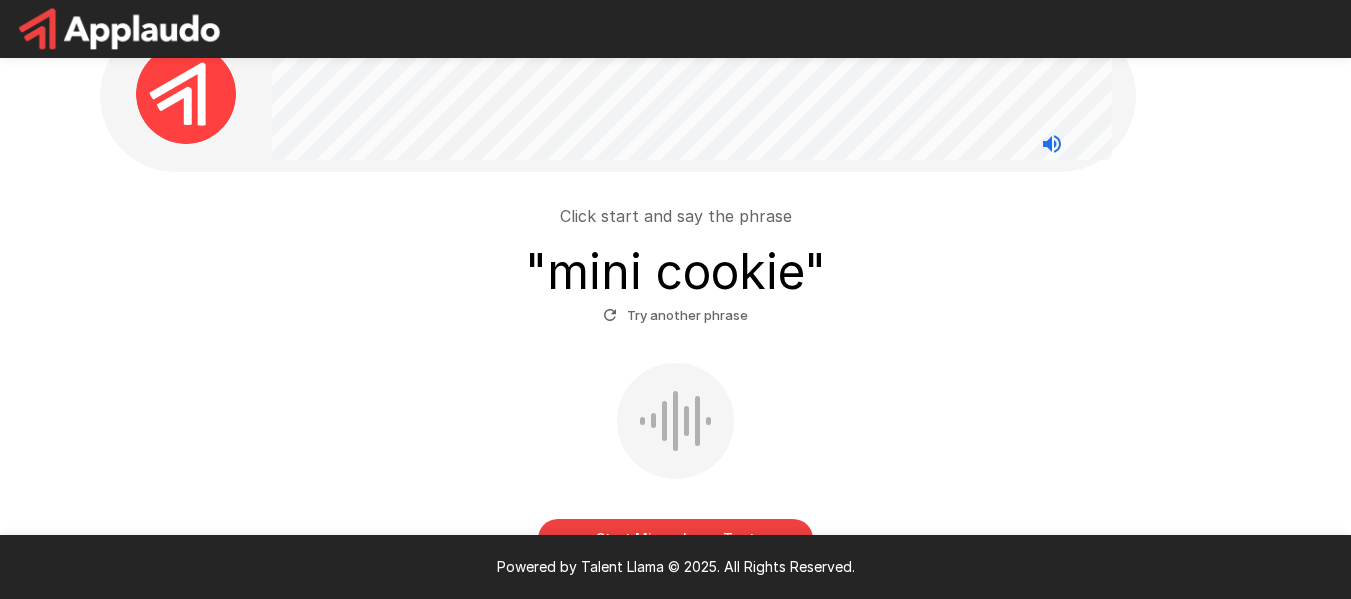 scroll, scrollTop: 100, scrollLeft: 0, axis: vertical 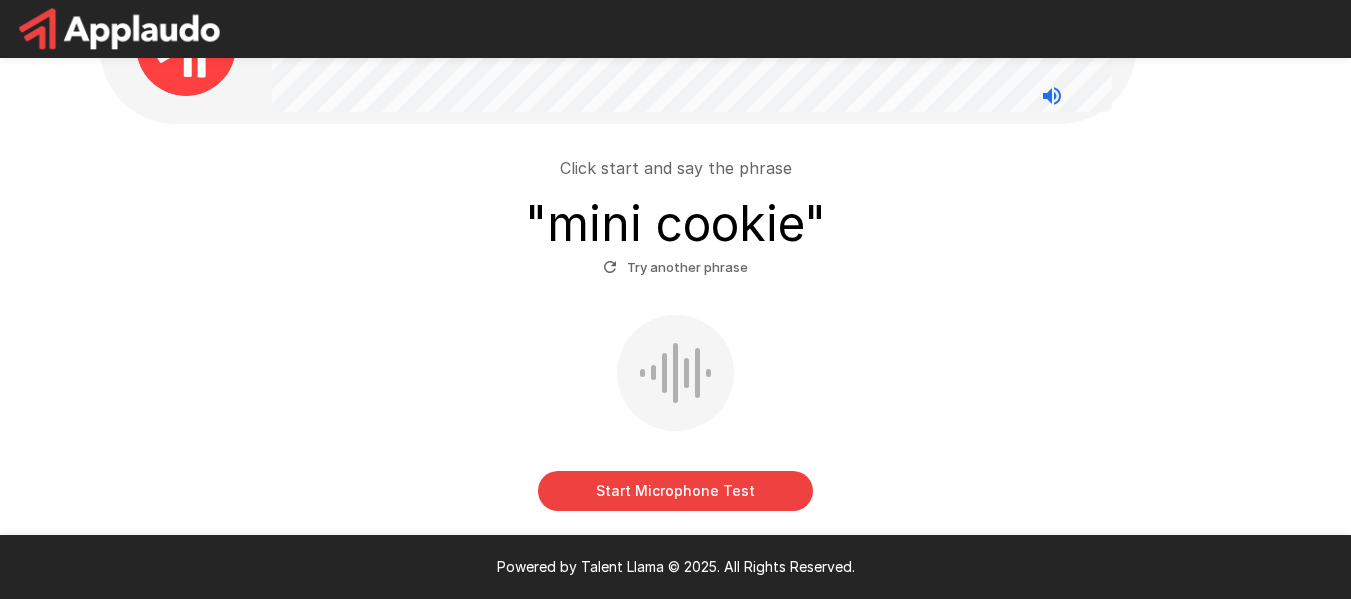 click on "Start Microphone Test" at bounding box center (675, 491) 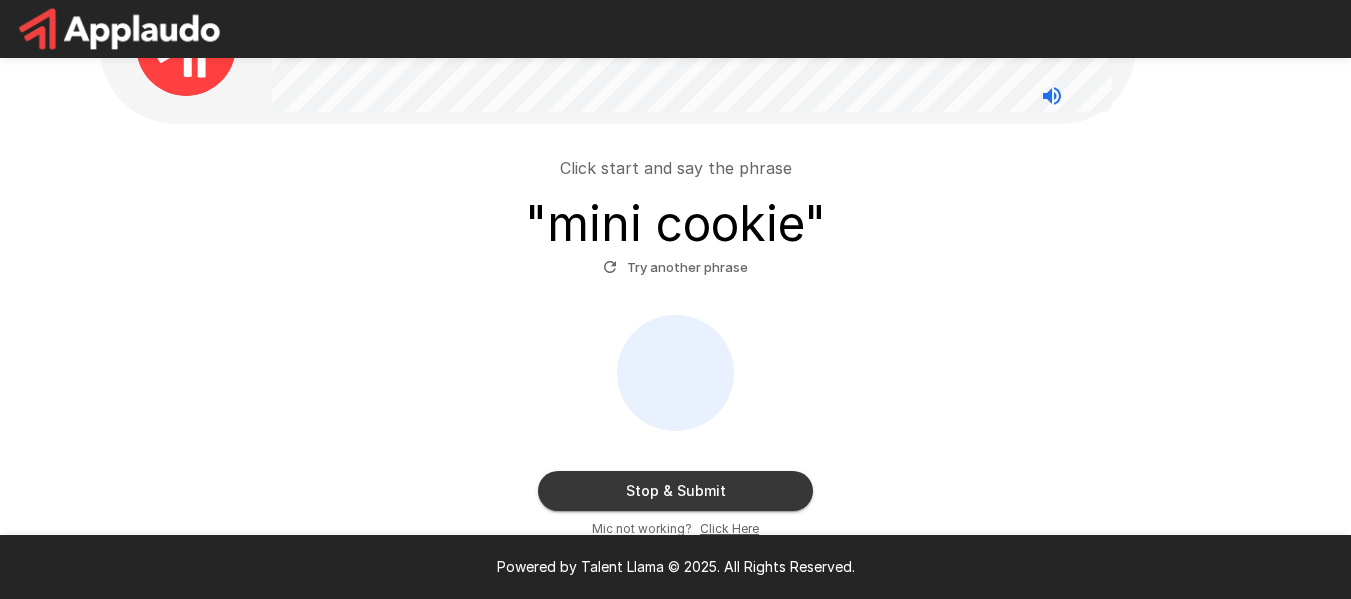 click on "Stop & Submit" at bounding box center [675, 491] 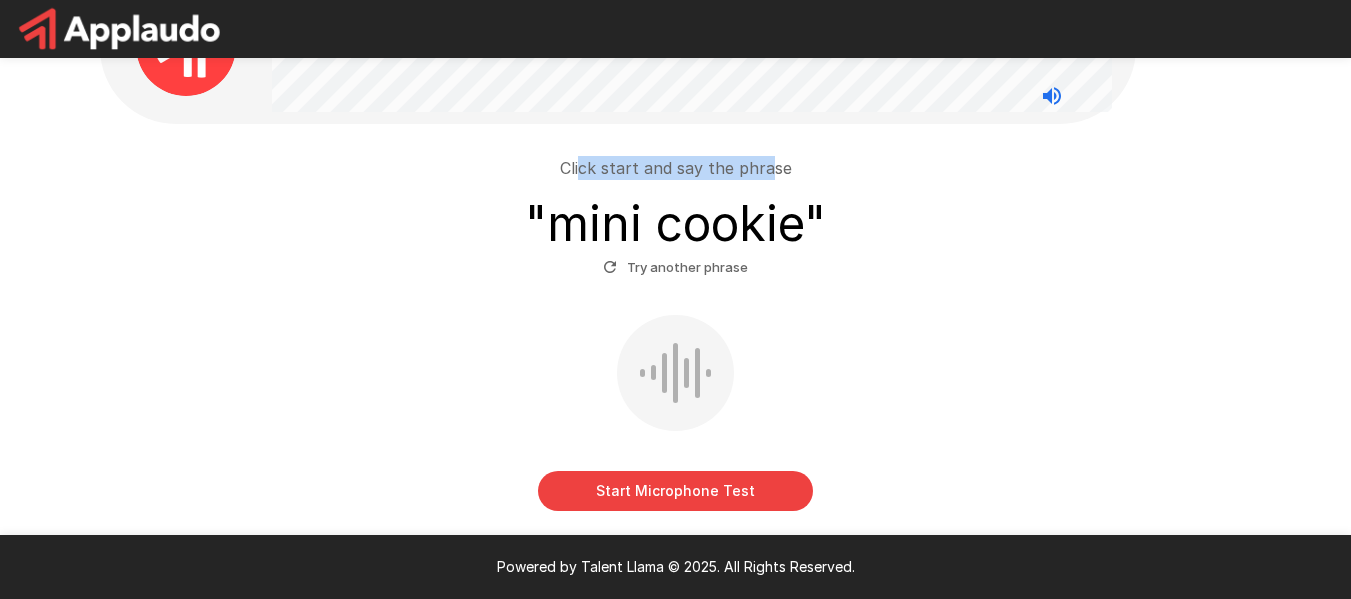 drag, startPoint x: 582, startPoint y: 172, endPoint x: 781, endPoint y: 171, distance: 199.00252 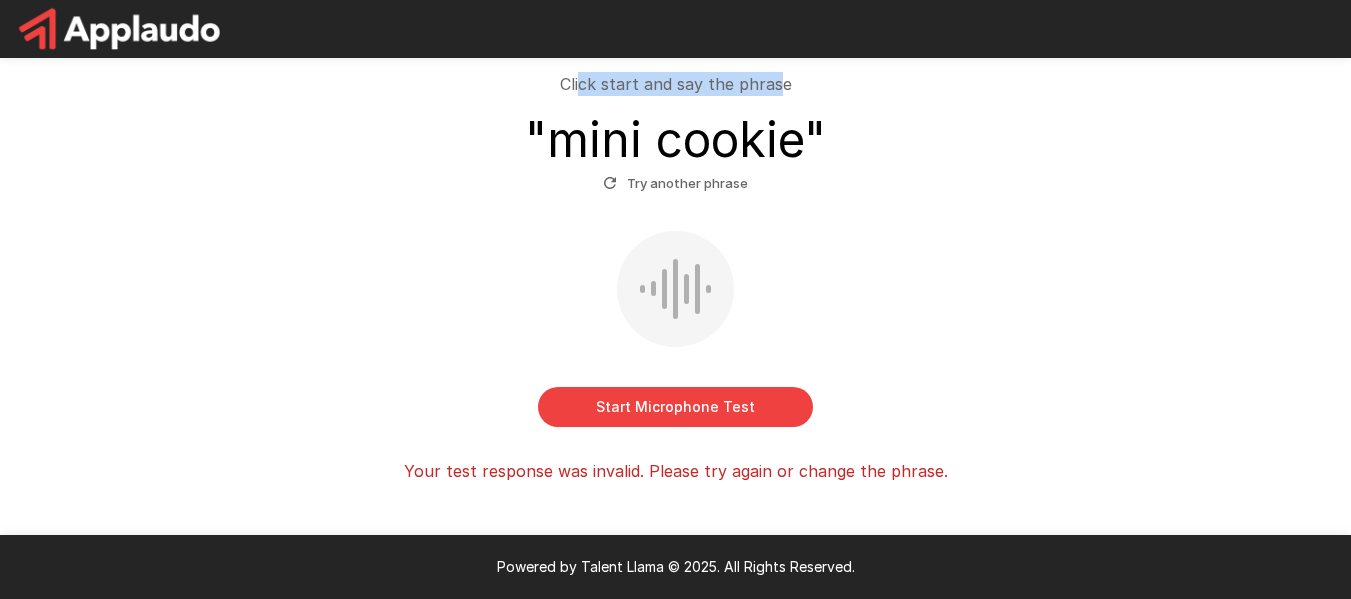 scroll, scrollTop: 200, scrollLeft: 0, axis: vertical 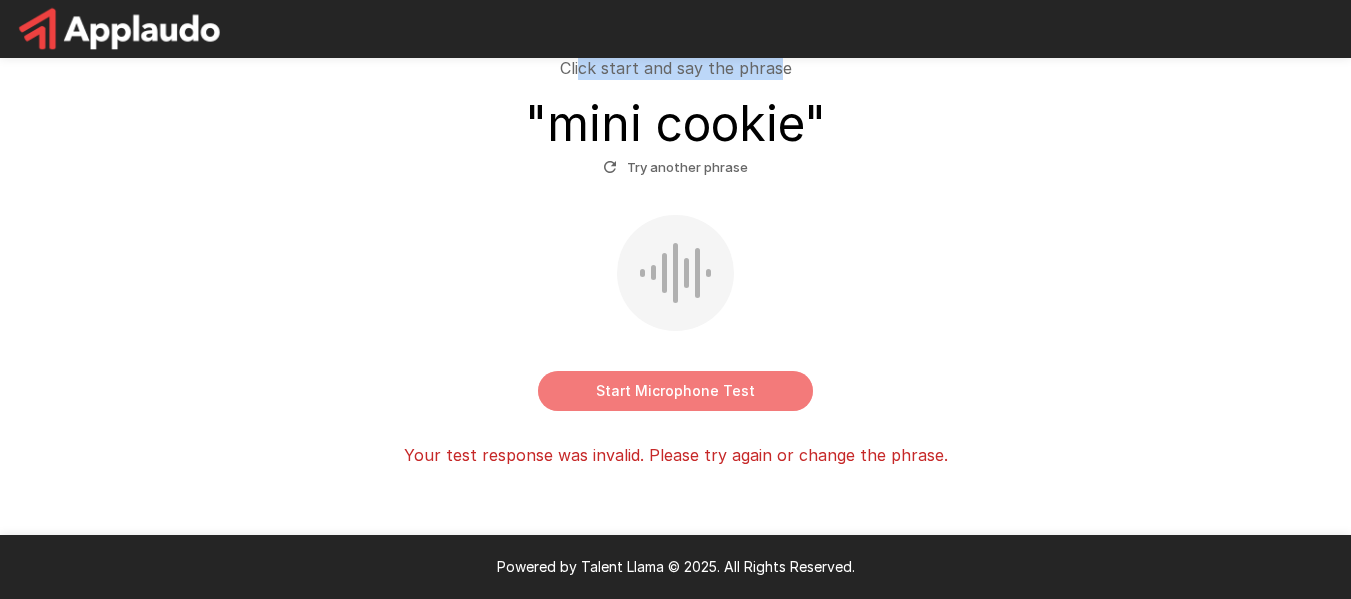 click on "Start Microphone Test" at bounding box center (675, 391) 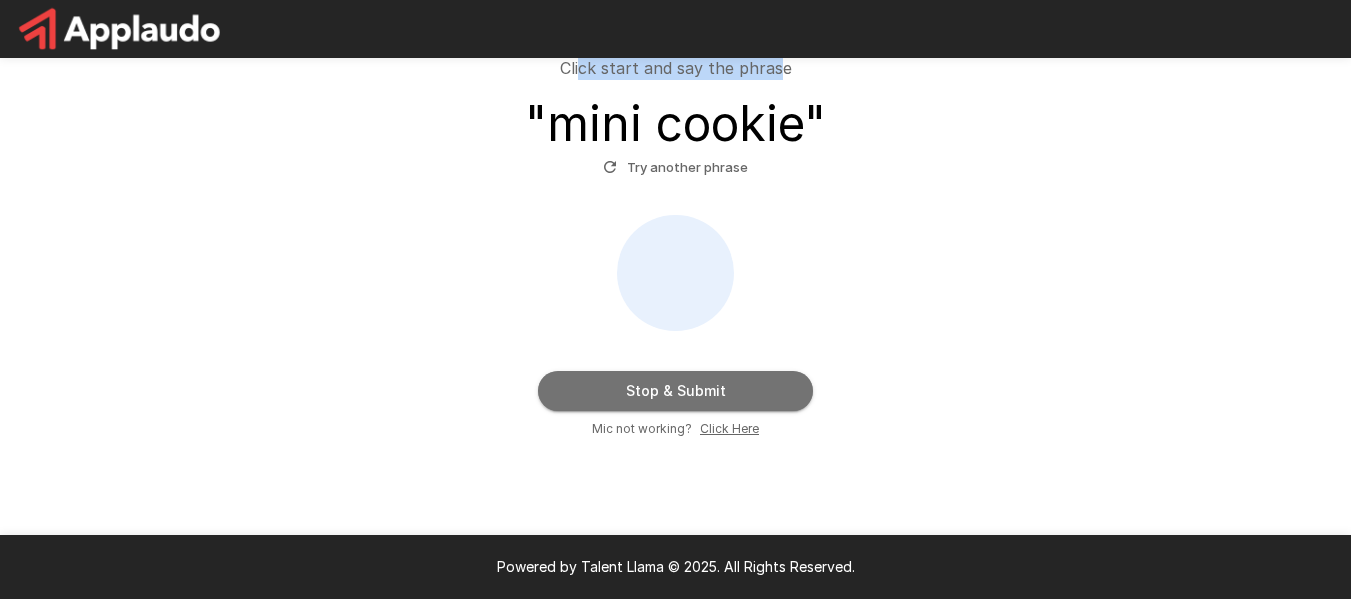 click on "Stop & Submit" at bounding box center (675, 391) 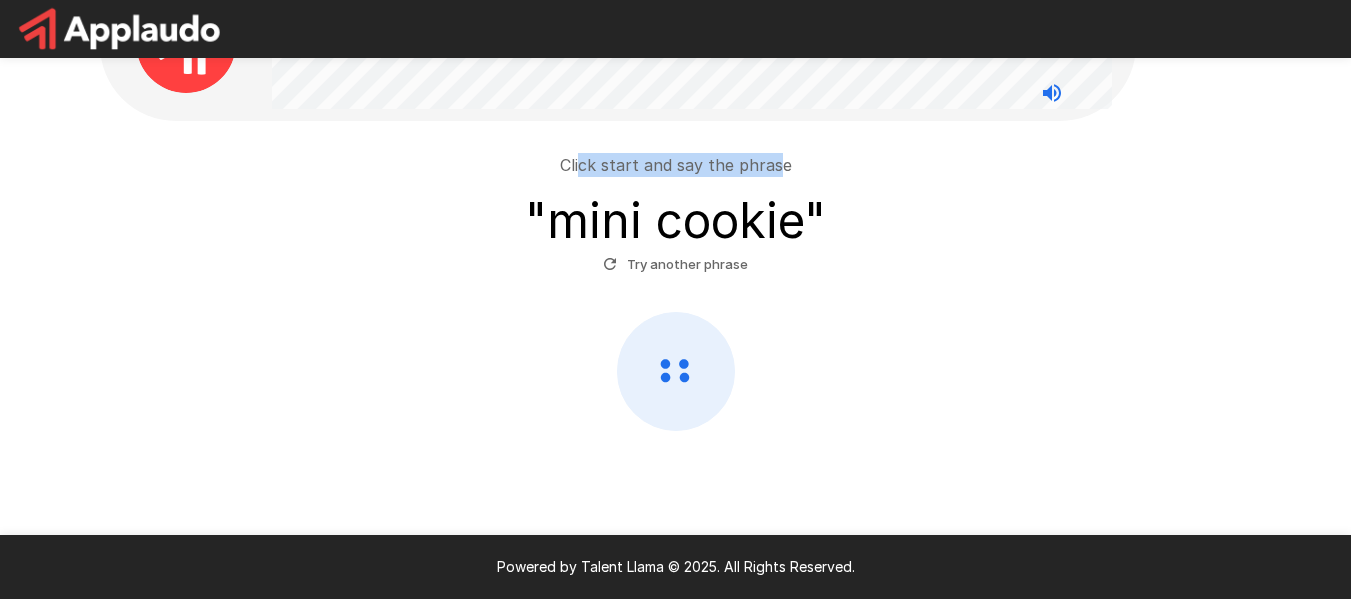 click 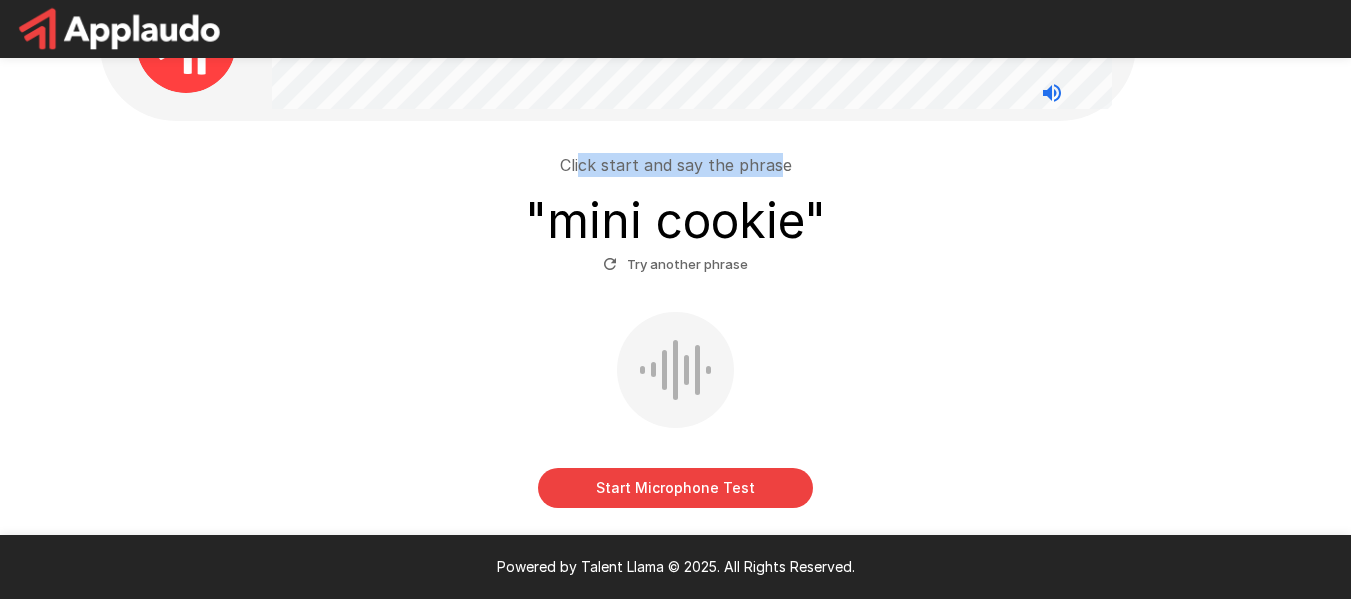 scroll, scrollTop: 200, scrollLeft: 0, axis: vertical 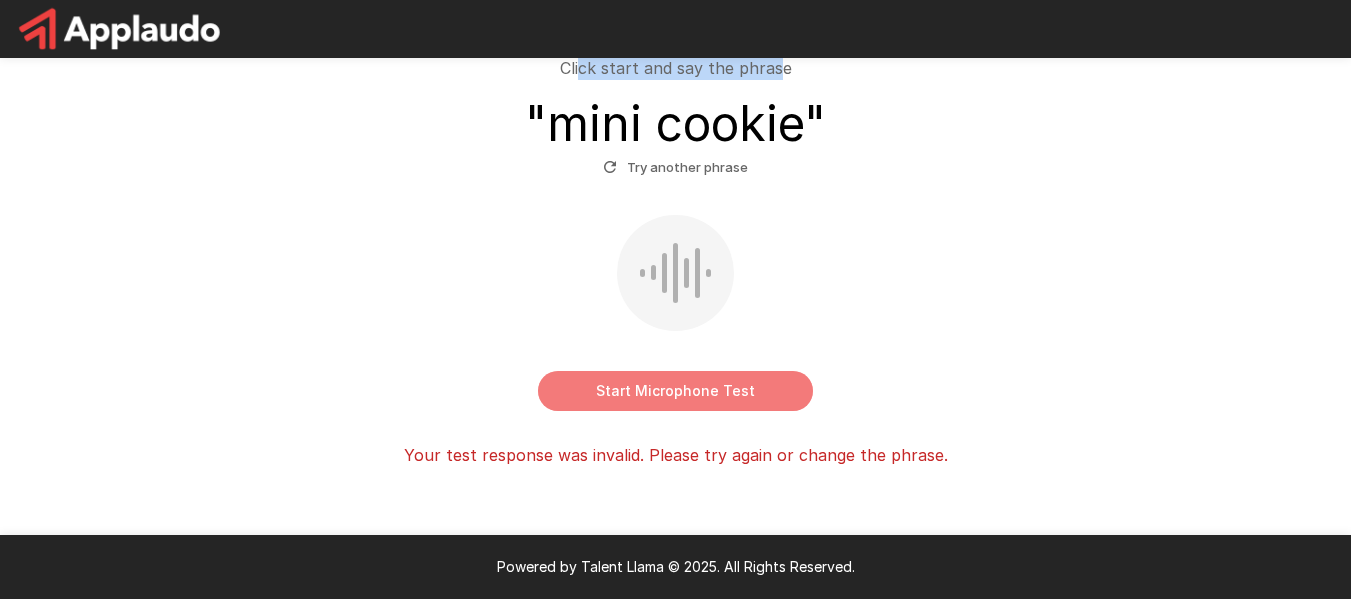 click on "Start Microphone Test" at bounding box center [675, 391] 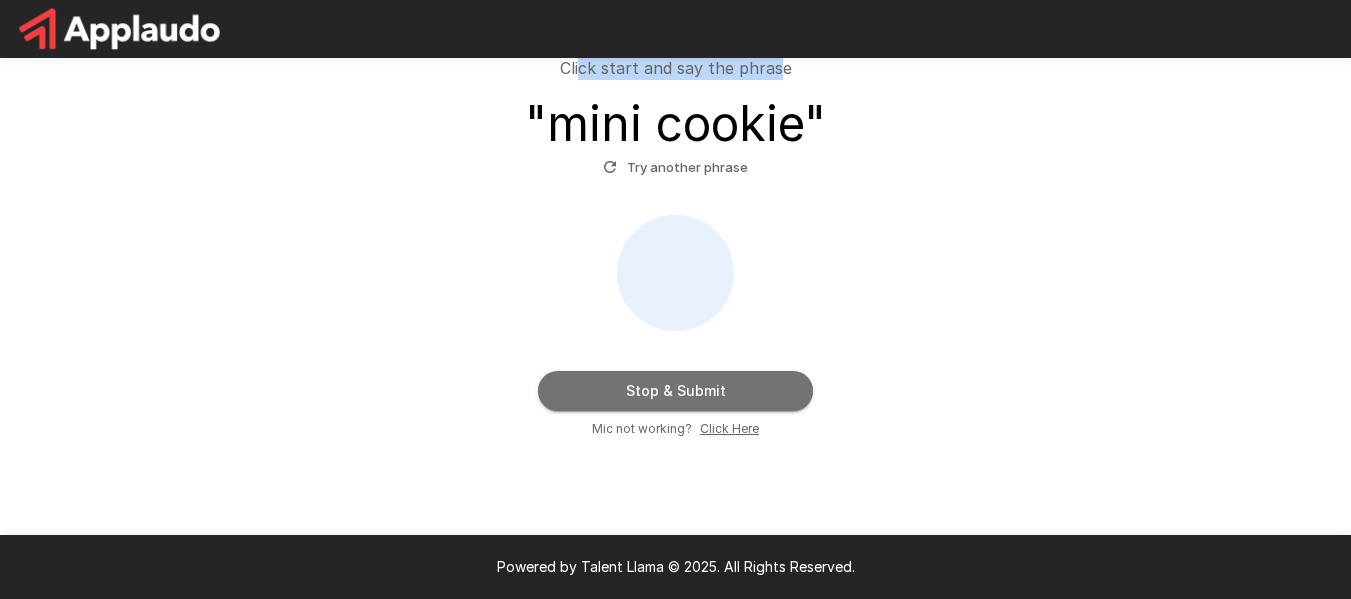 click on "Stop & Submit" at bounding box center [675, 391] 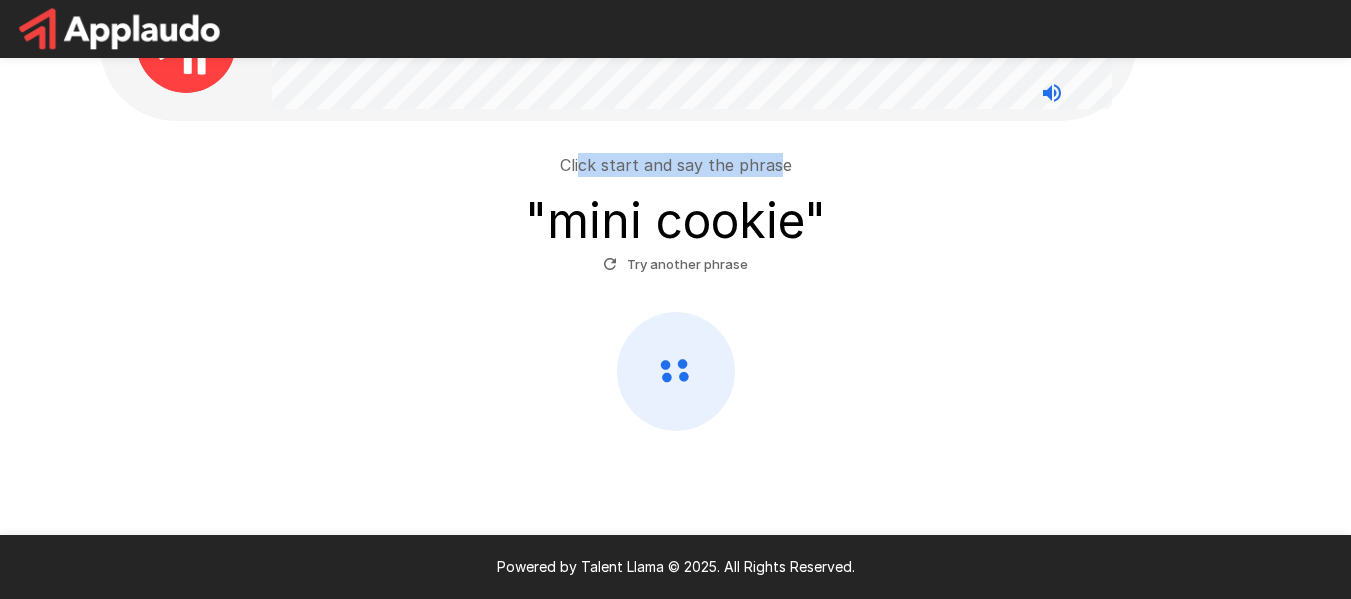 scroll, scrollTop: 200, scrollLeft: 0, axis: vertical 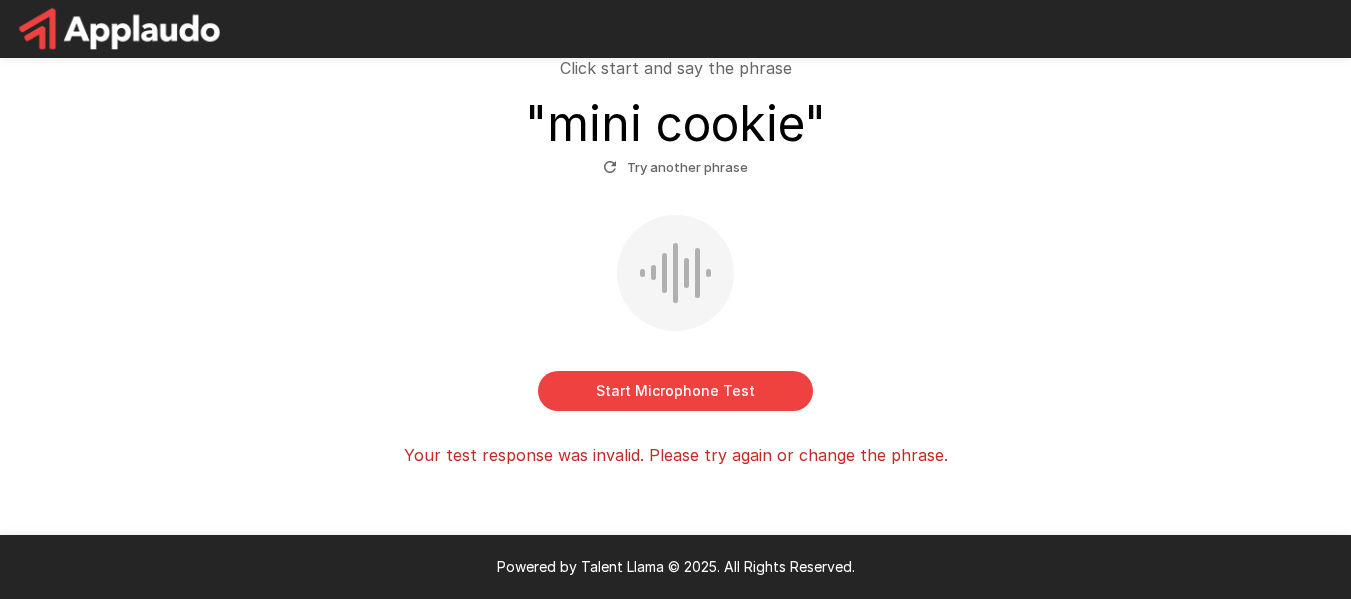 click on "Start Microphone Test" at bounding box center (676, 313) 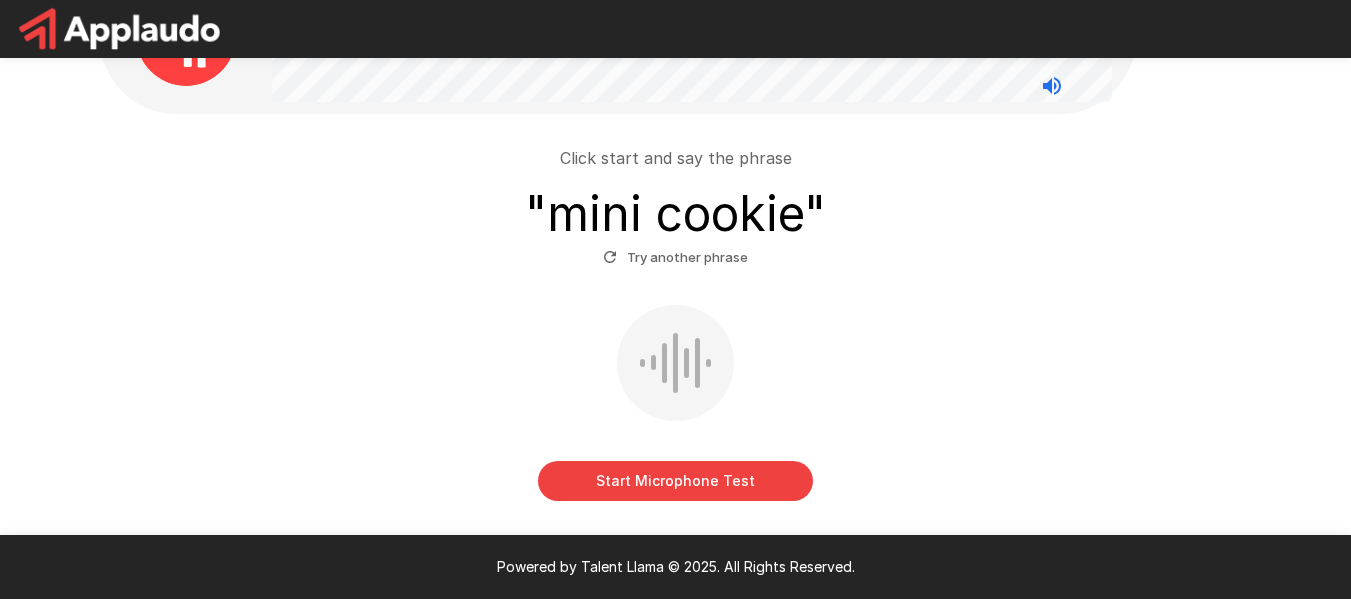 scroll, scrollTop: 200, scrollLeft: 0, axis: vertical 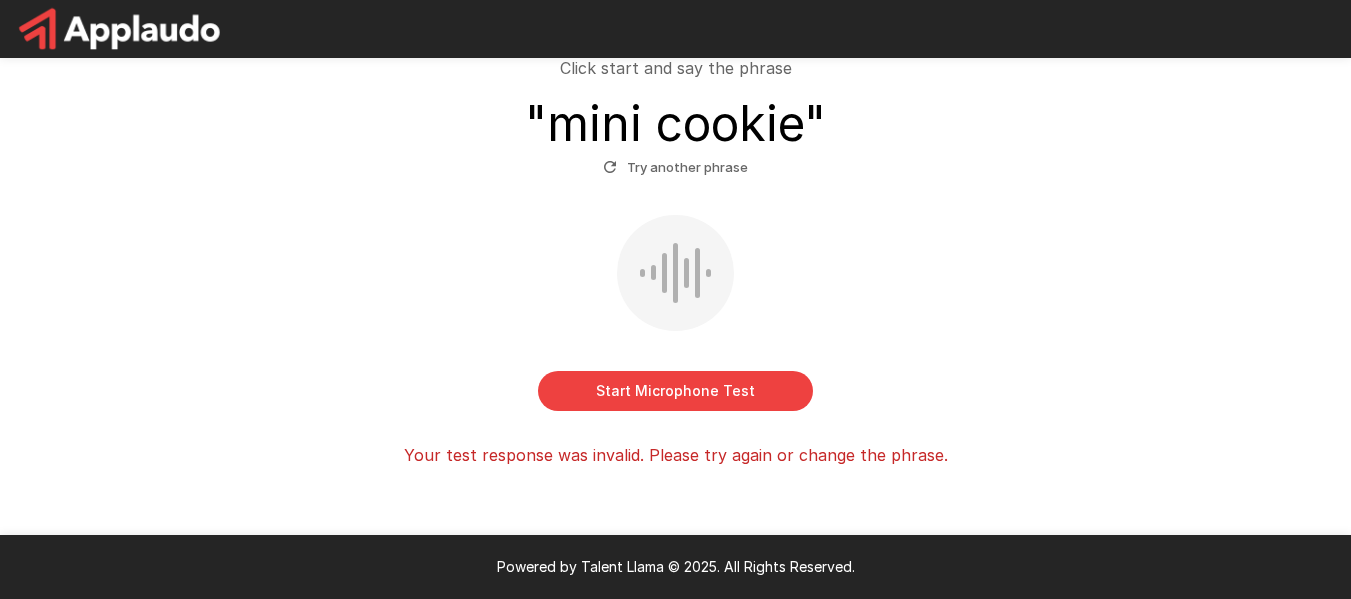 click on "Start Microphone Test" at bounding box center [675, 391] 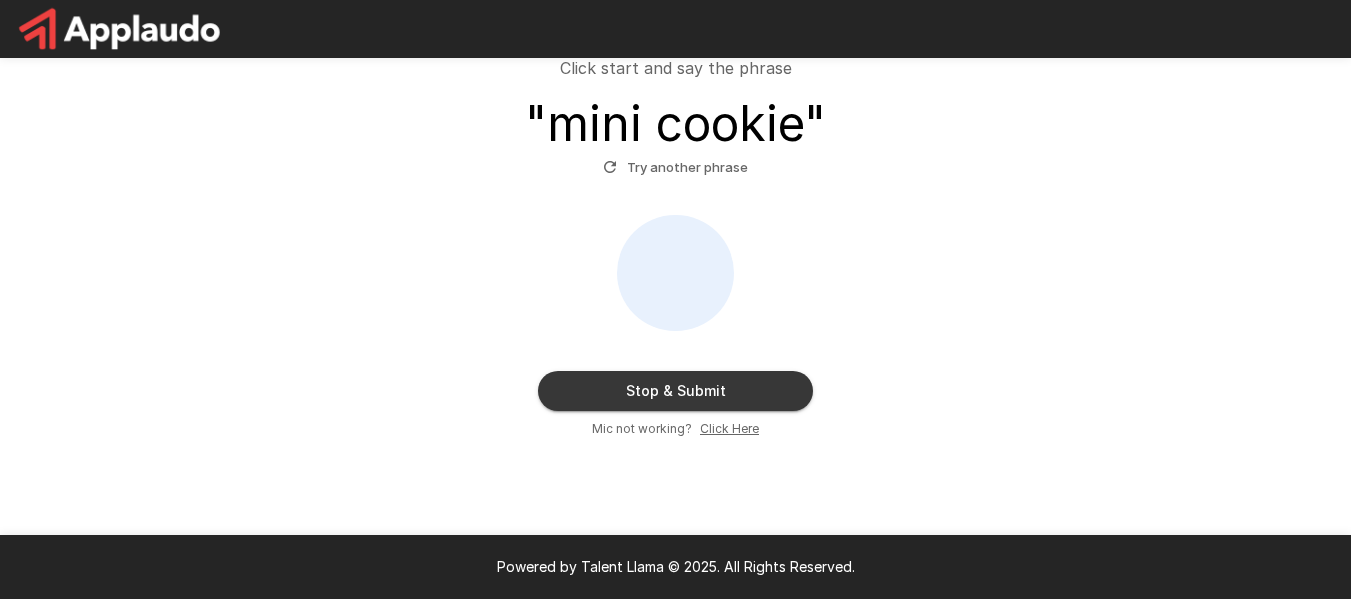 click on "Stop & Submit Mic not working? Click Here" at bounding box center [676, 327] 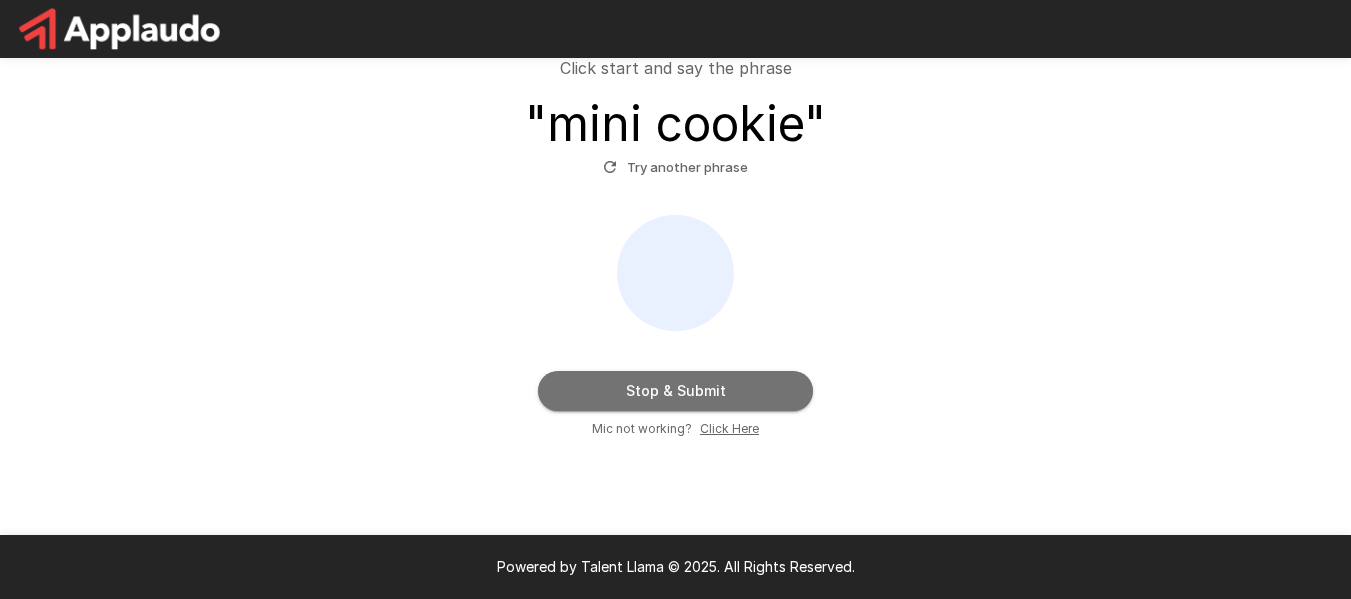 click on "Stop & Submit" at bounding box center [675, 391] 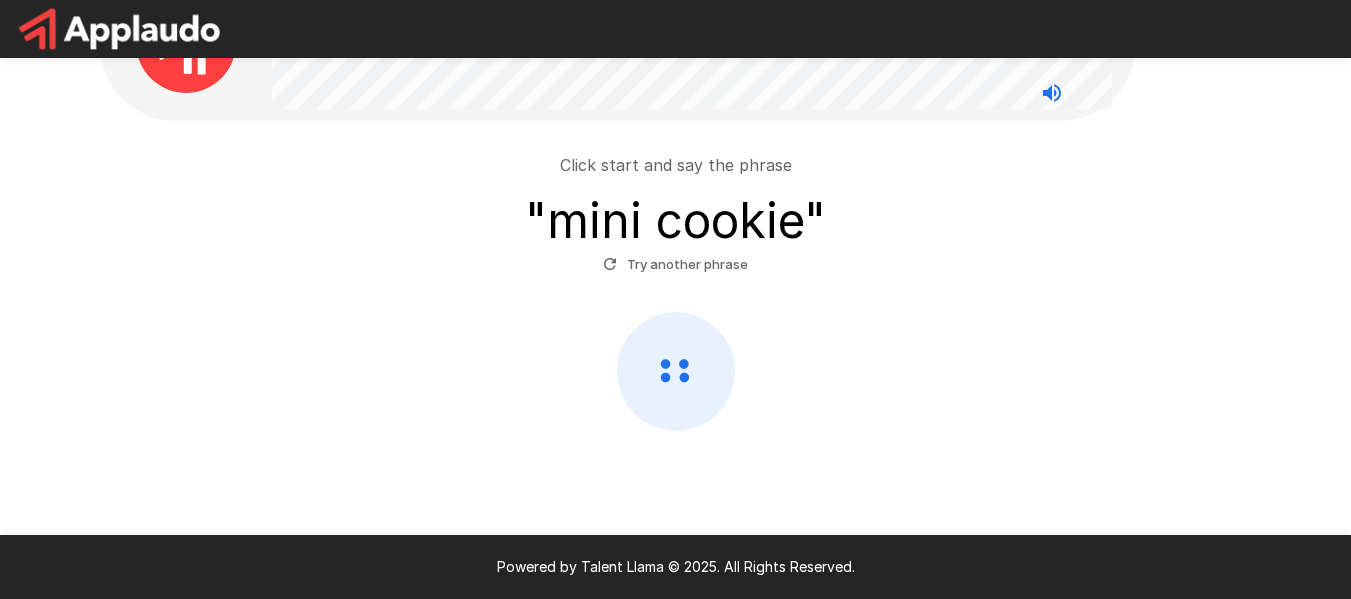 scroll, scrollTop: 200, scrollLeft: 0, axis: vertical 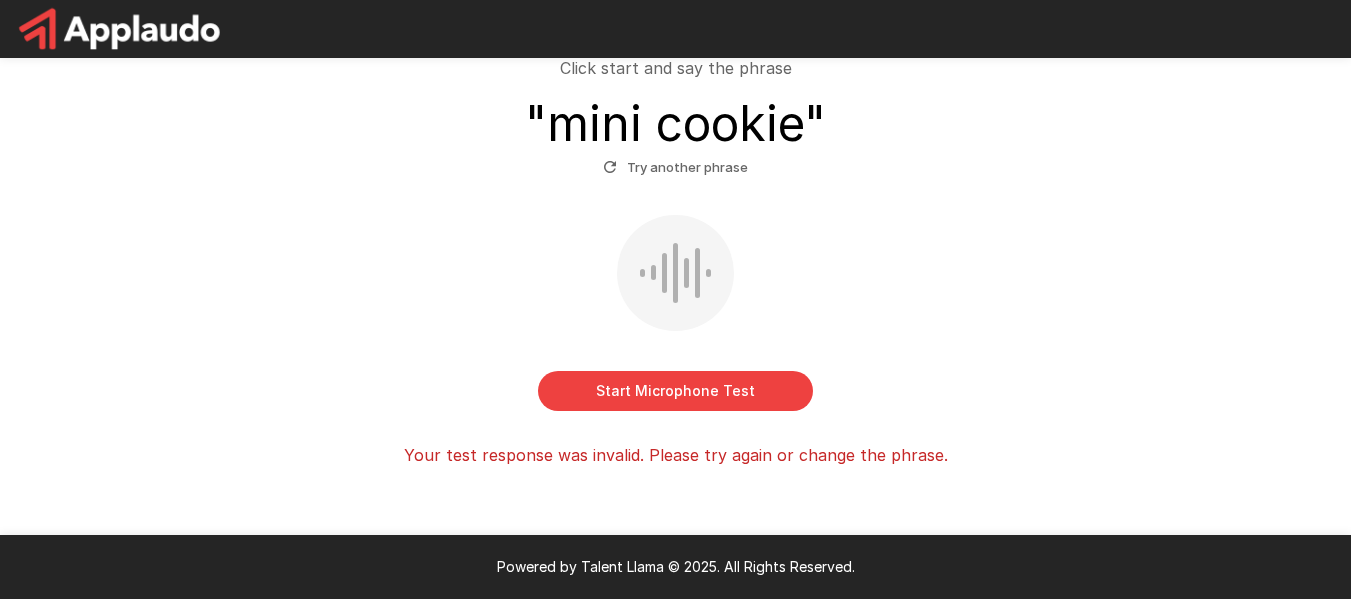 click on "Start Microphone Test" at bounding box center [675, 391] 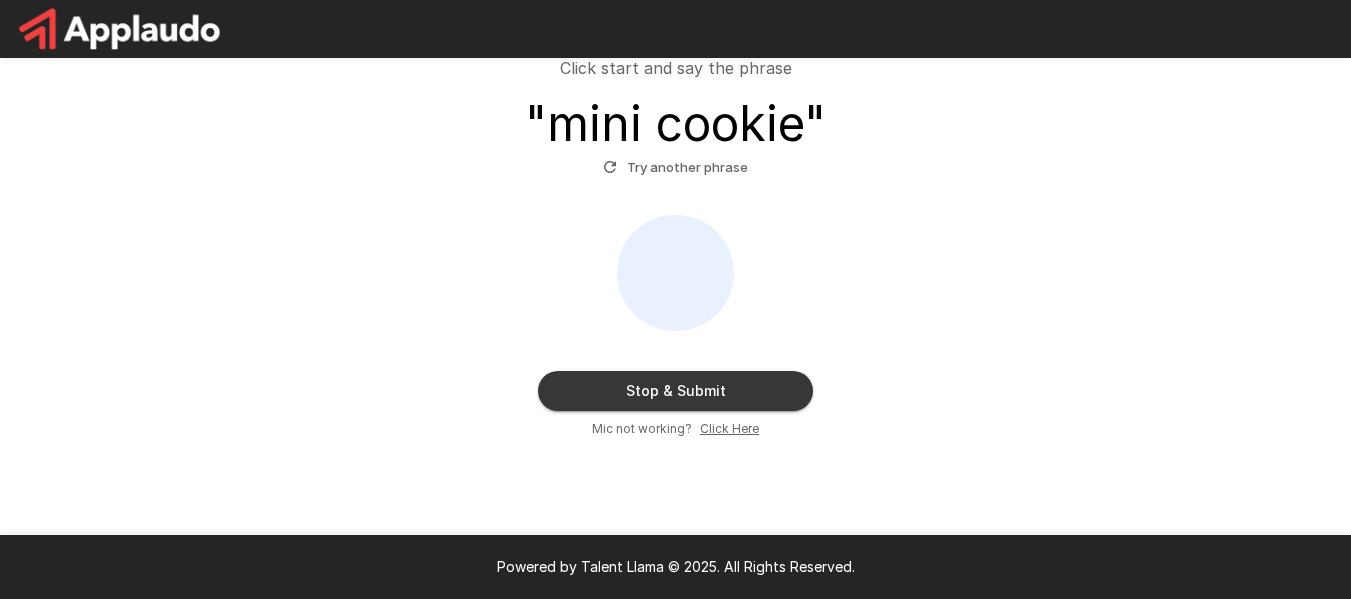 click on "Click Here" at bounding box center (729, 428) 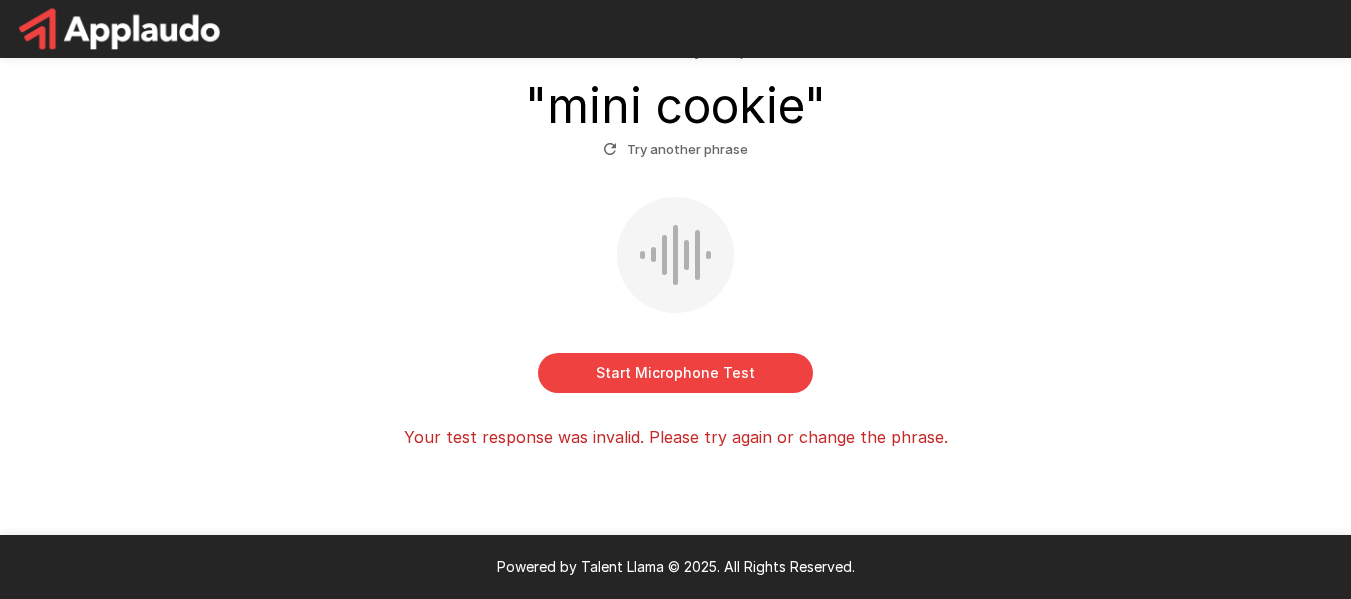 scroll, scrollTop: 236, scrollLeft: 0, axis: vertical 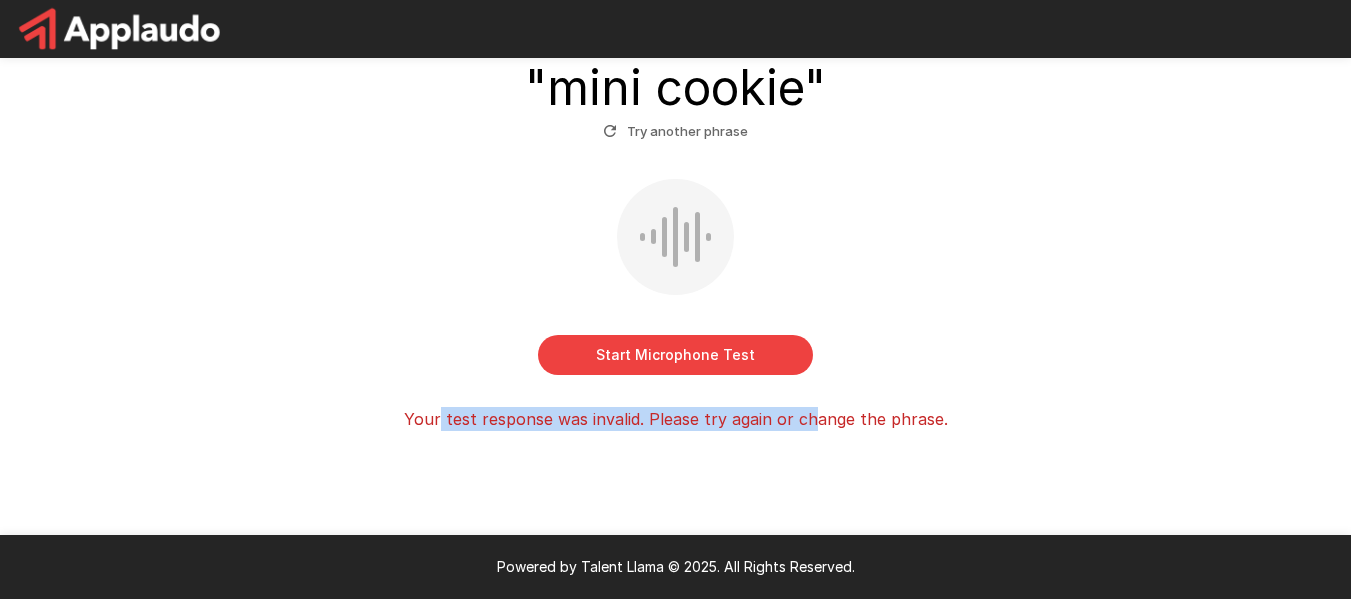 drag, startPoint x: 445, startPoint y: 422, endPoint x: 840, endPoint y: 402, distance: 395.506 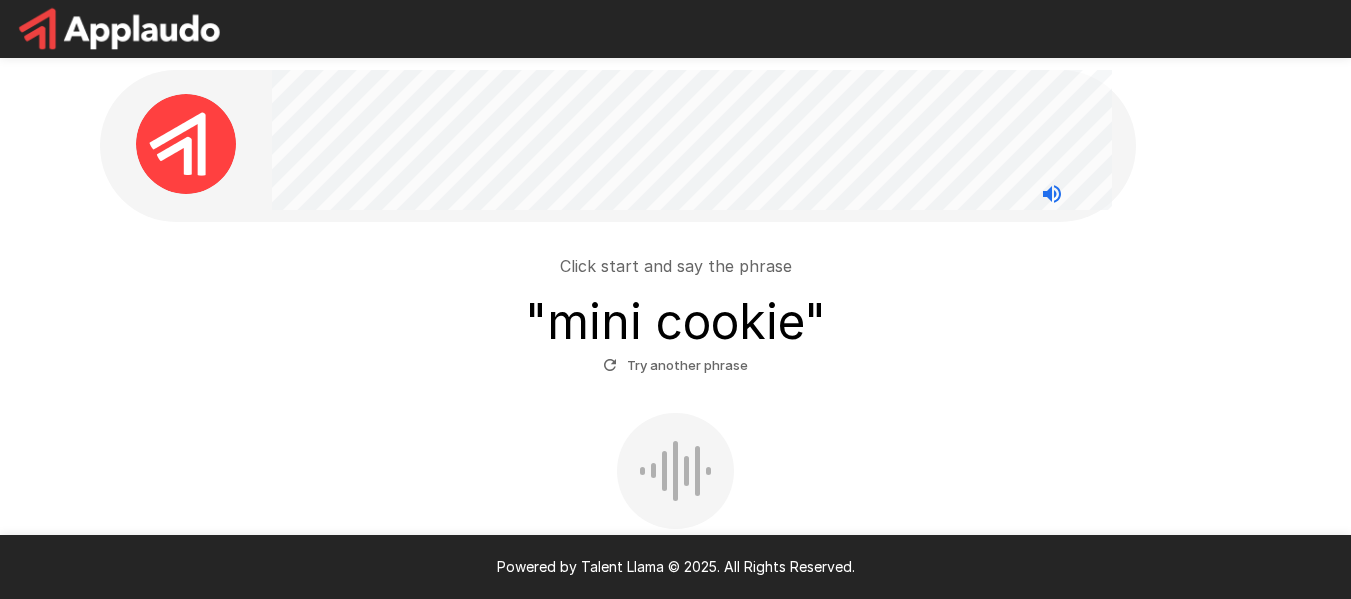 scroll, scrollTop: 0, scrollLeft: 0, axis: both 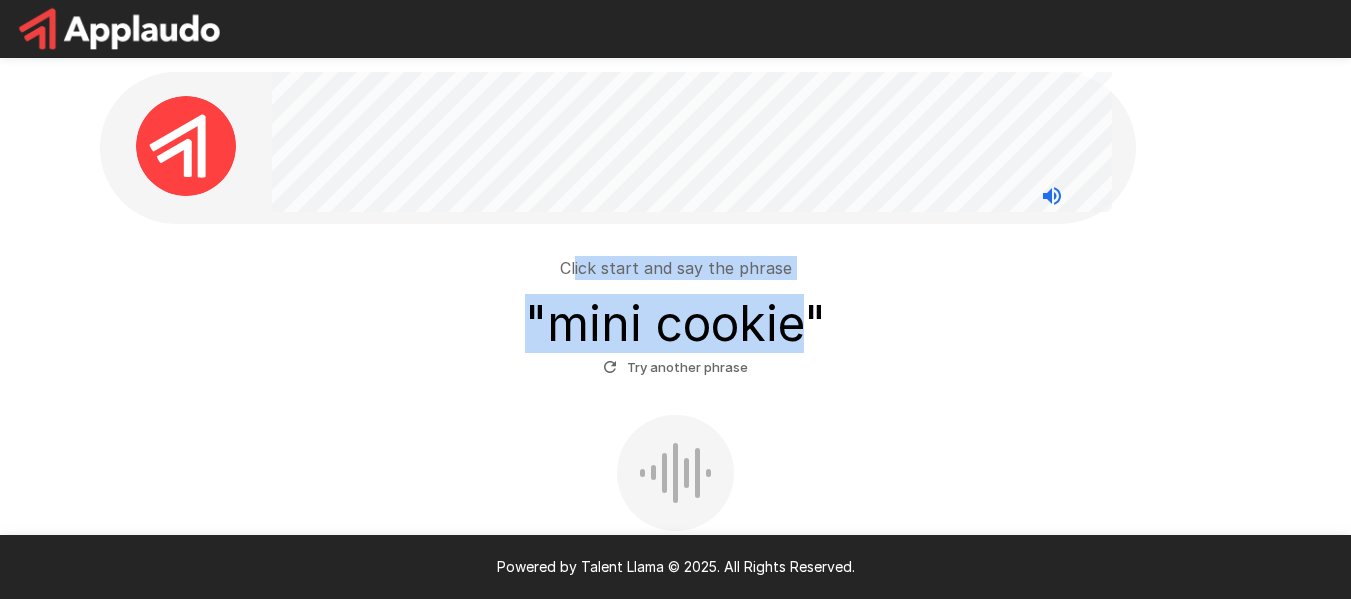 drag, startPoint x: 579, startPoint y: 264, endPoint x: 841, endPoint y: 376, distance: 284.9351 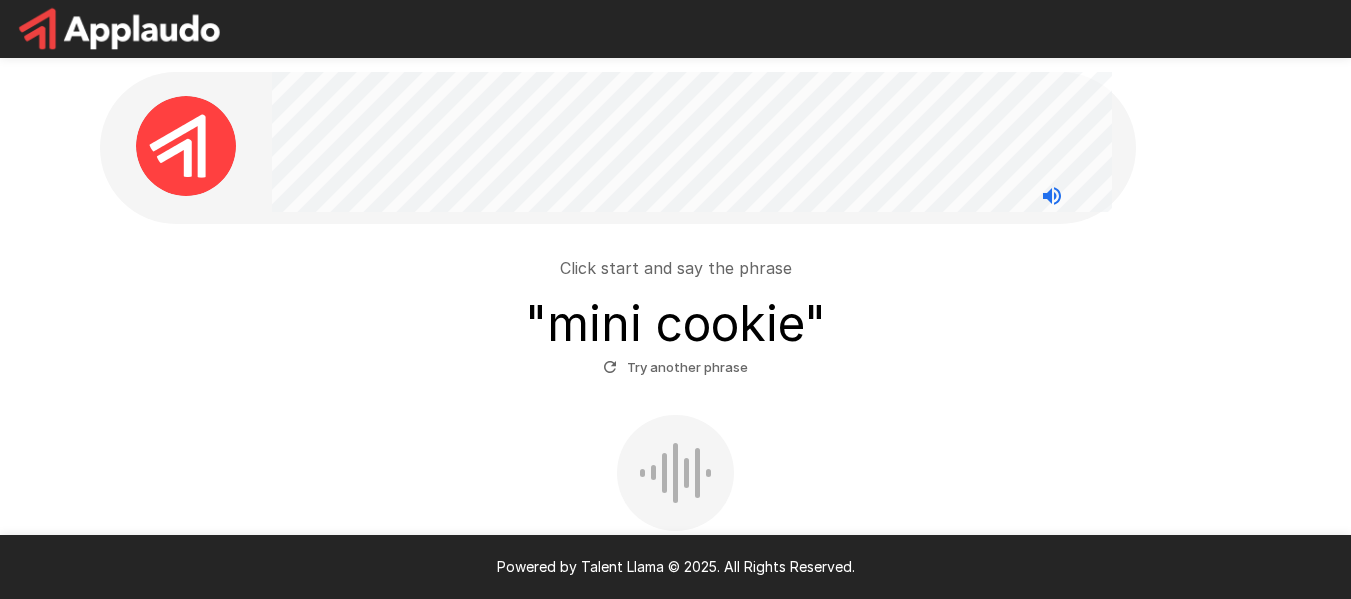 click on "Click start and say the phrase " mini cookie " Try another phrase Start Microphone Test Your test response was invalid. Please try again or change the phrase." at bounding box center (676, 453) 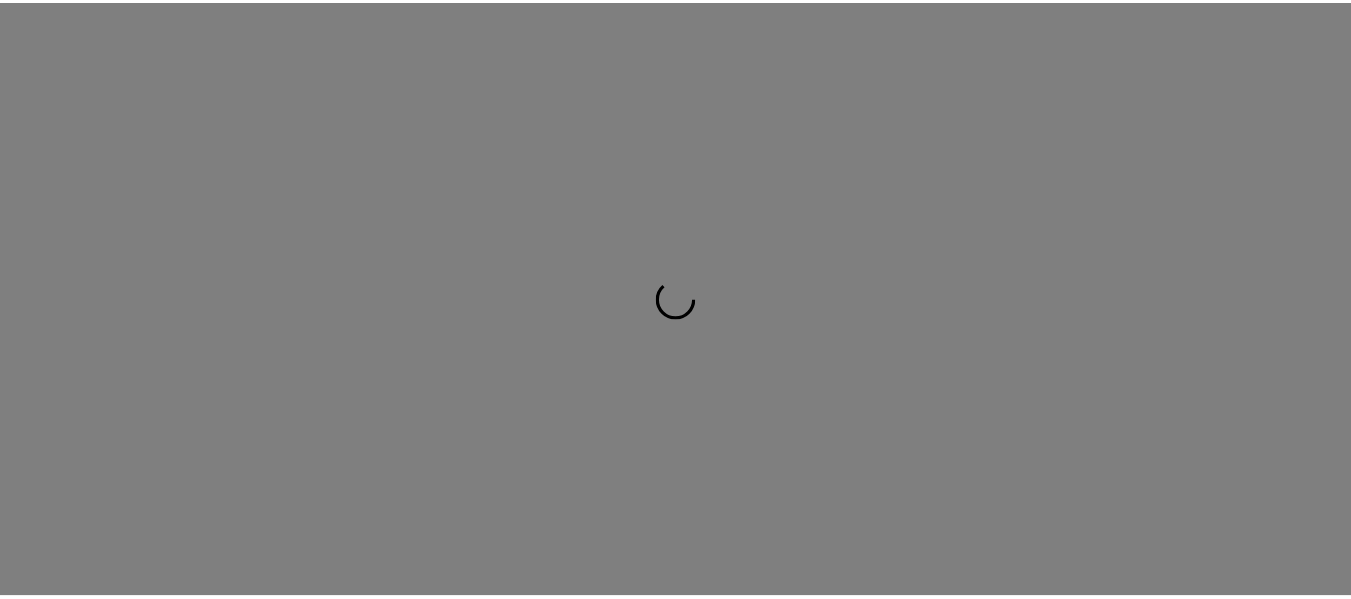 scroll, scrollTop: 0, scrollLeft: 0, axis: both 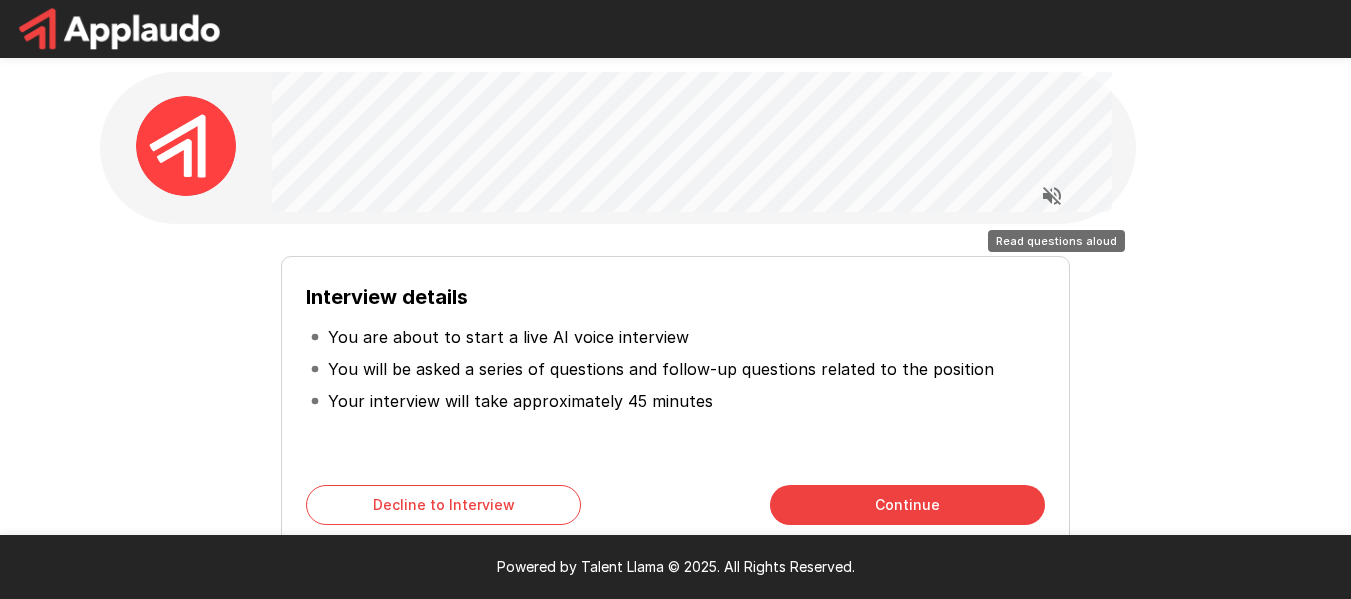 click 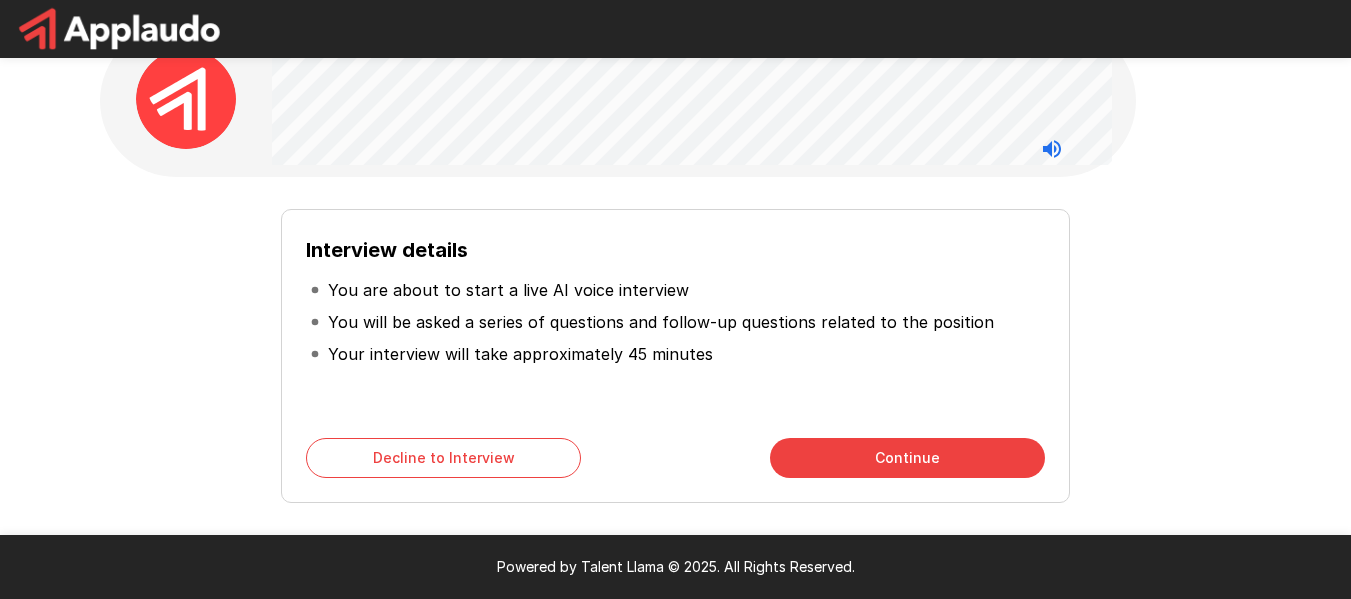 scroll, scrollTop: 119, scrollLeft: 0, axis: vertical 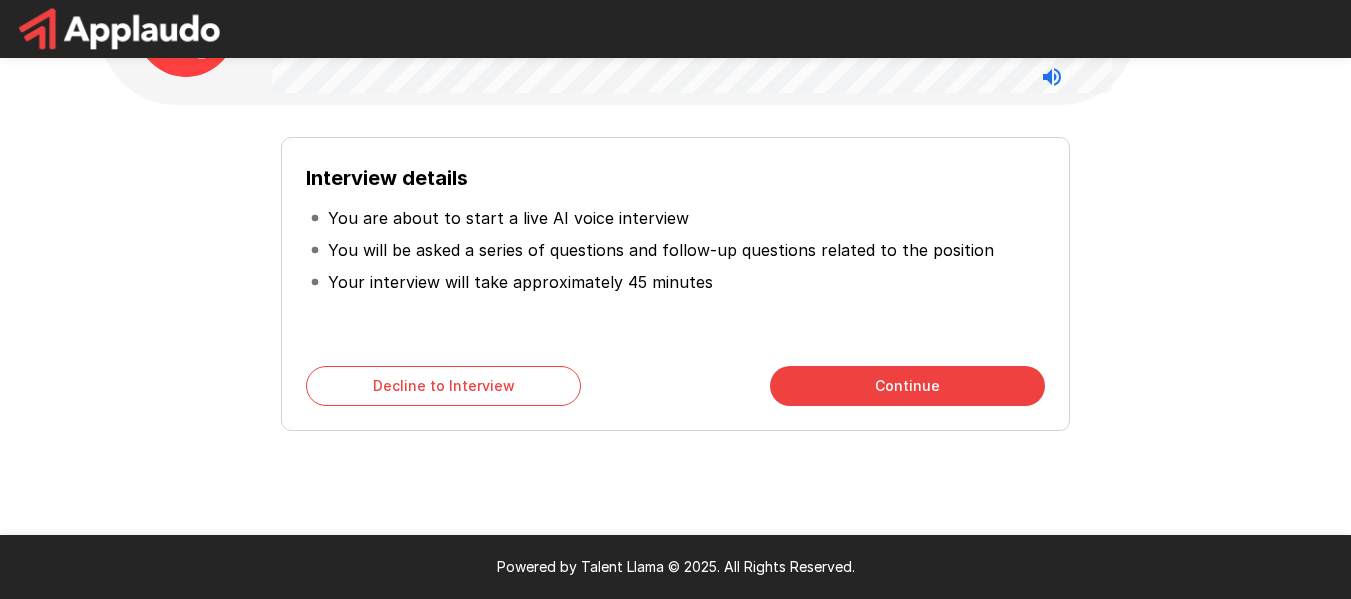 click on "Continue" at bounding box center (907, 386) 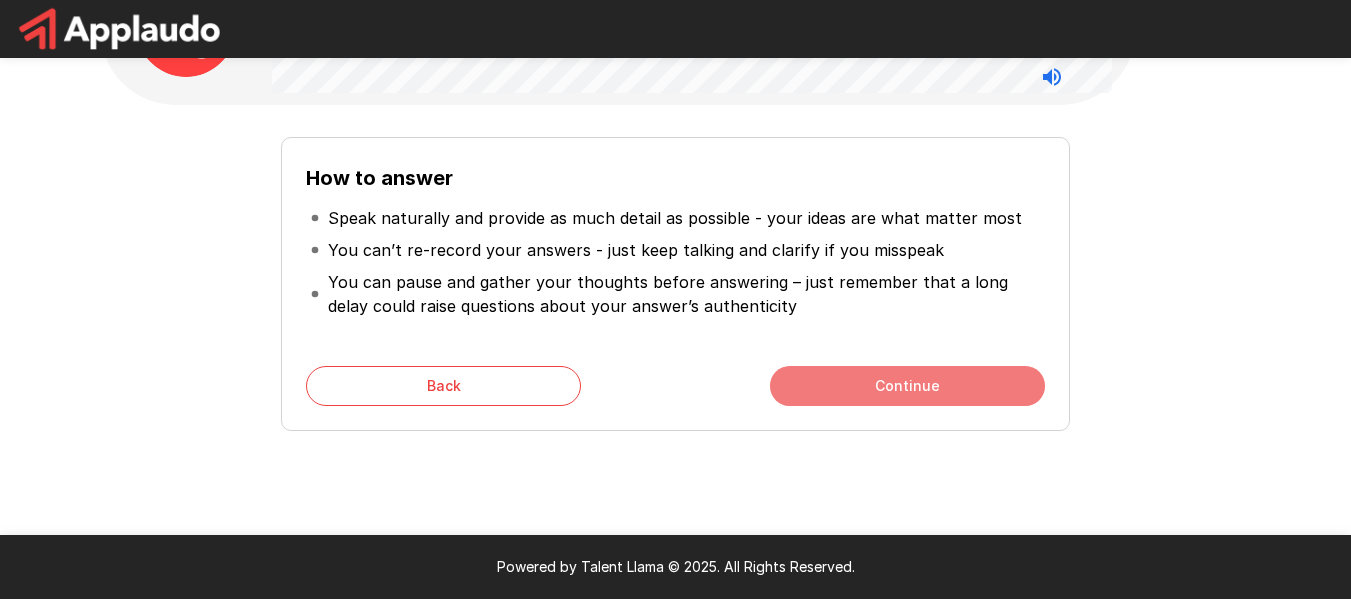 click on "Continue" at bounding box center [907, 386] 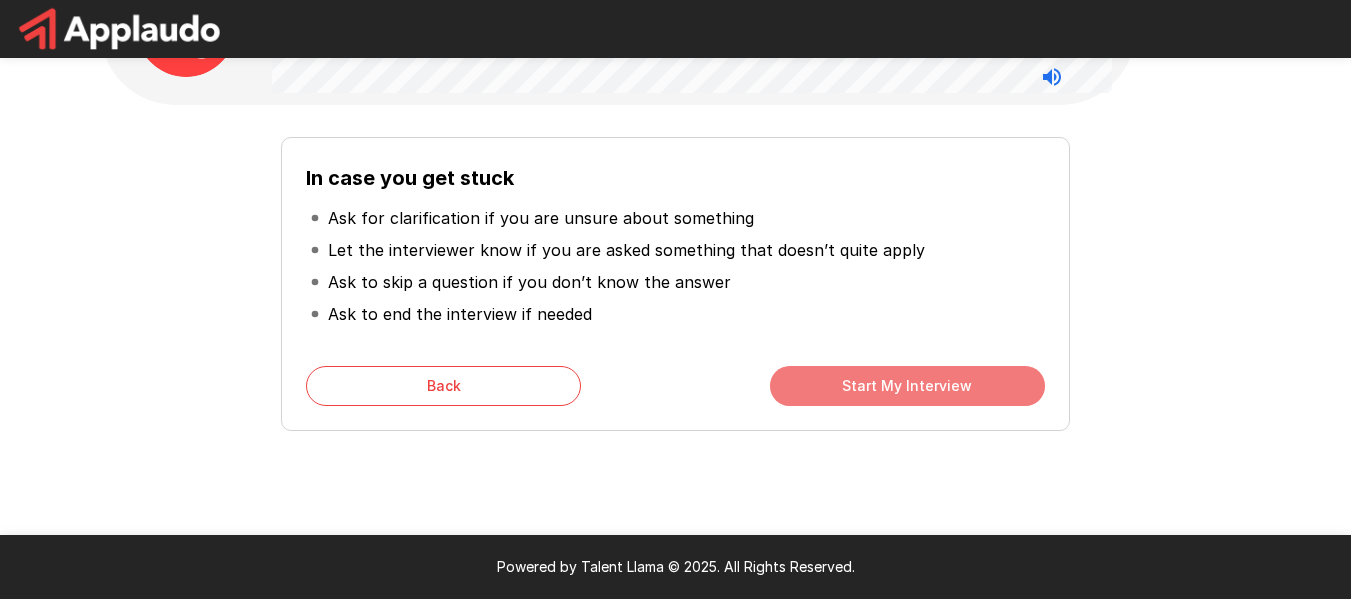 click on "Start My Interview" at bounding box center (907, 386) 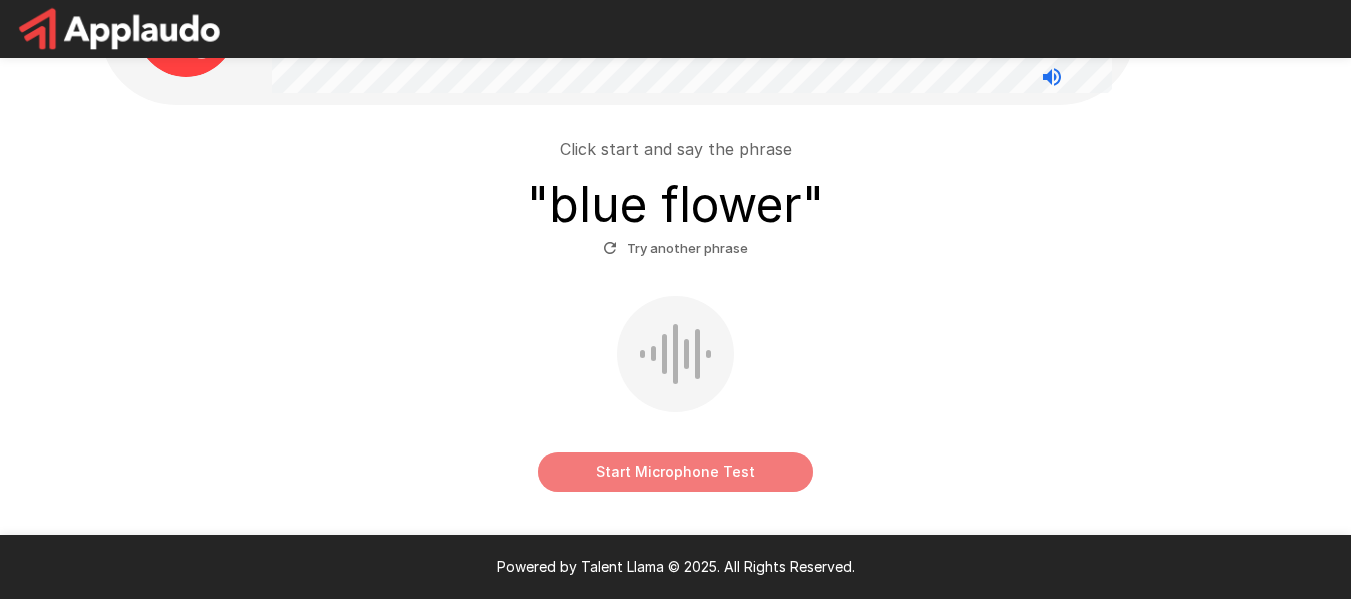 click on "Start Microphone Test" at bounding box center (675, 472) 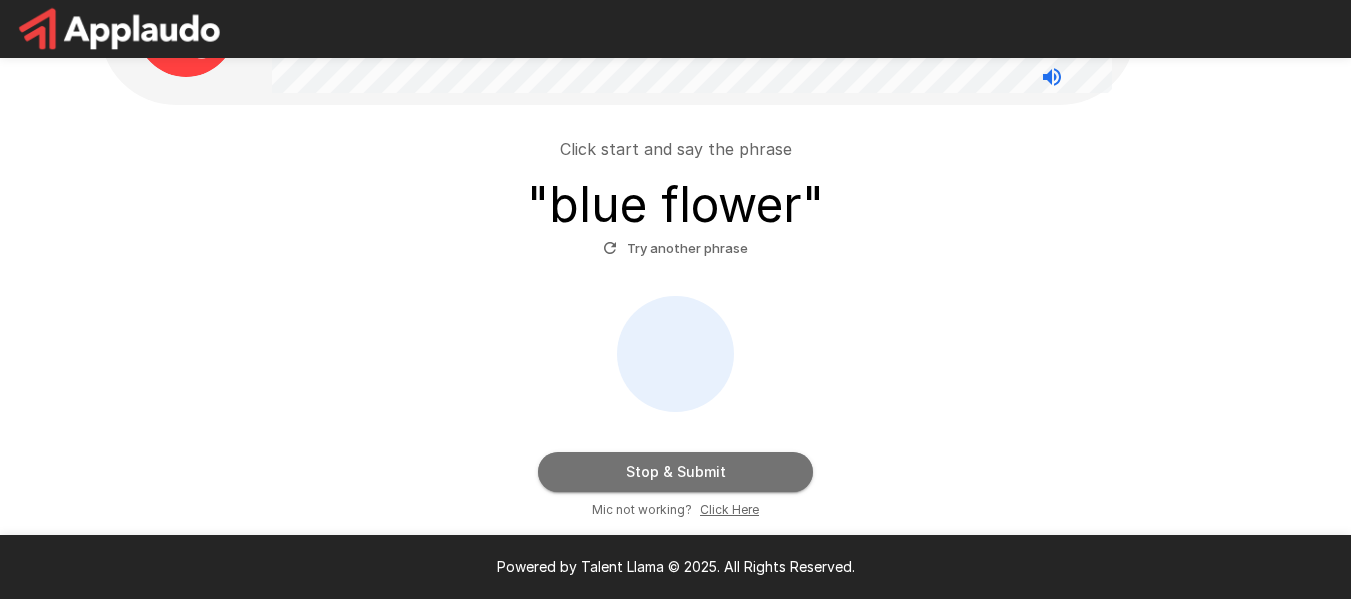 click on "Stop & Submit" at bounding box center (675, 472) 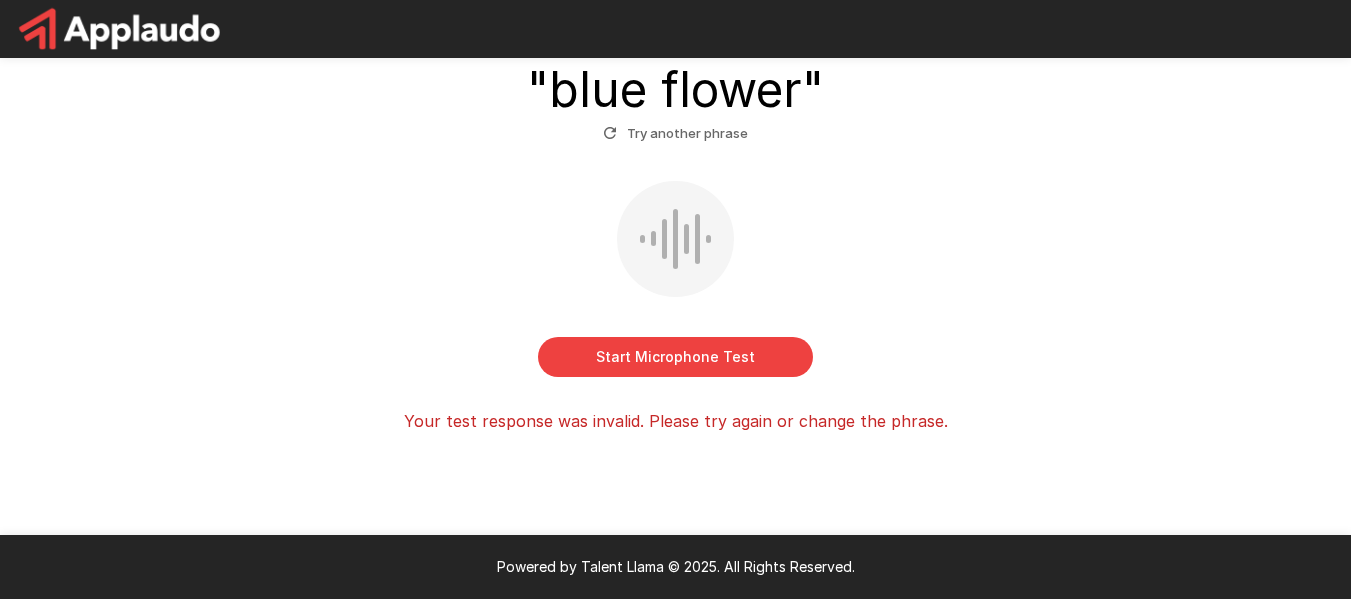 scroll, scrollTop: 236, scrollLeft: 0, axis: vertical 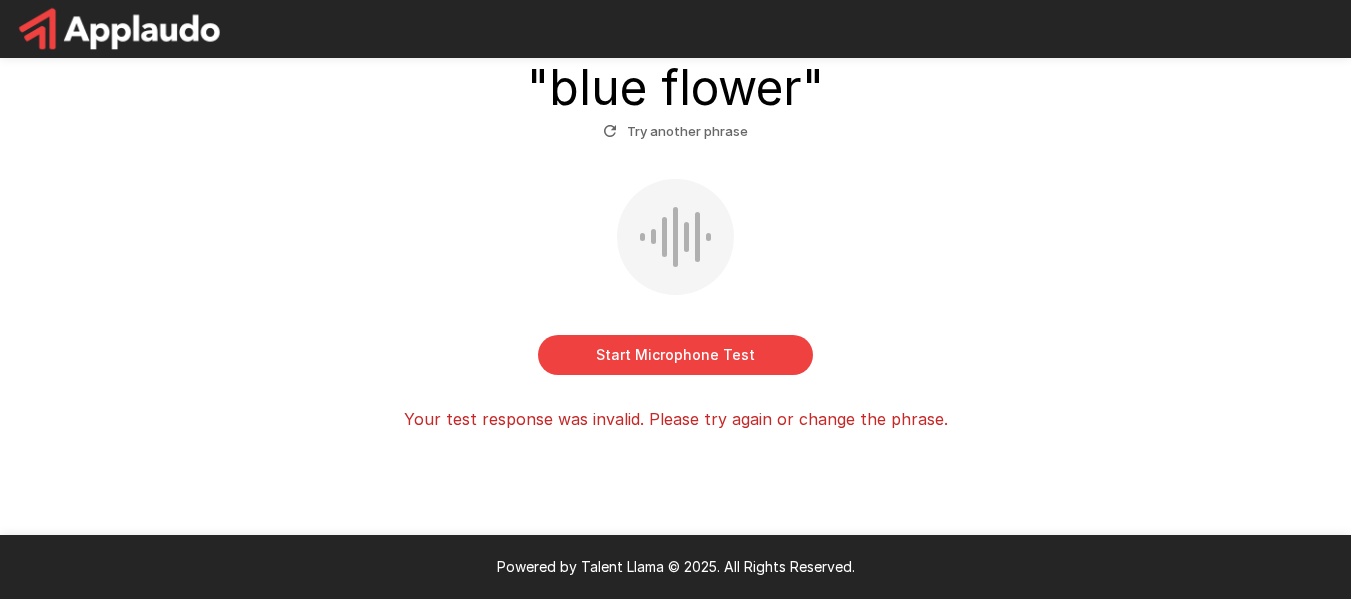 click on "Your test response was invalid. Please try again or change the phrase." at bounding box center [676, 419] 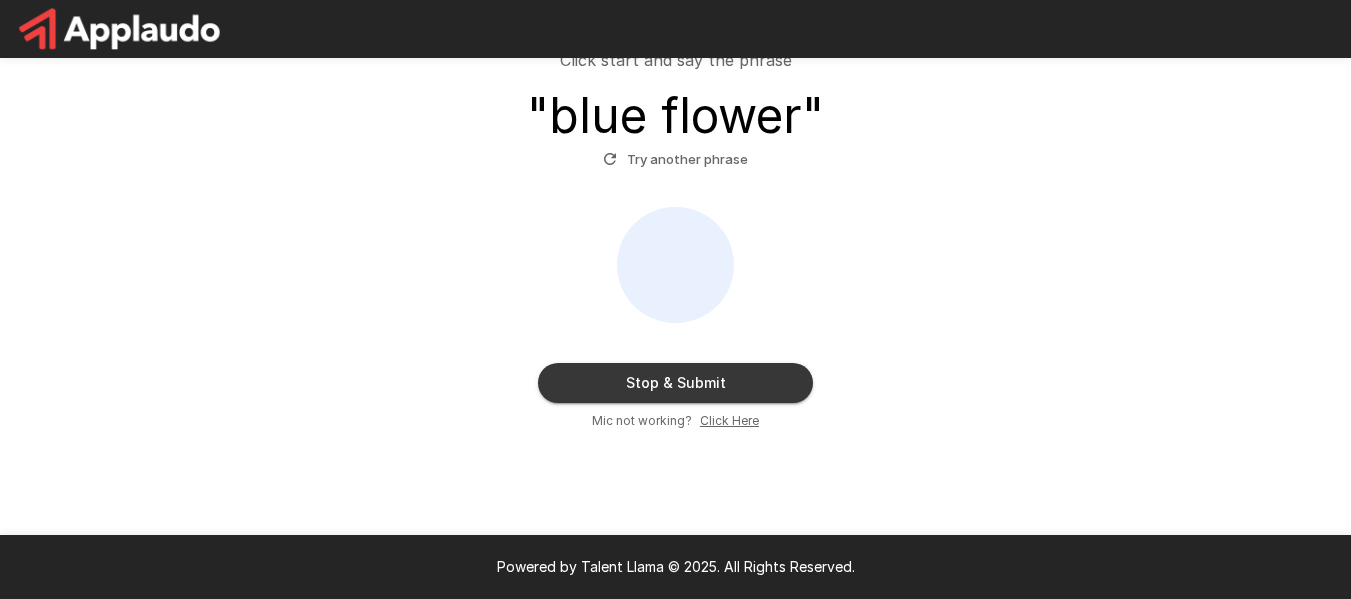 scroll, scrollTop: 208, scrollLeft: 0, axis: vertical 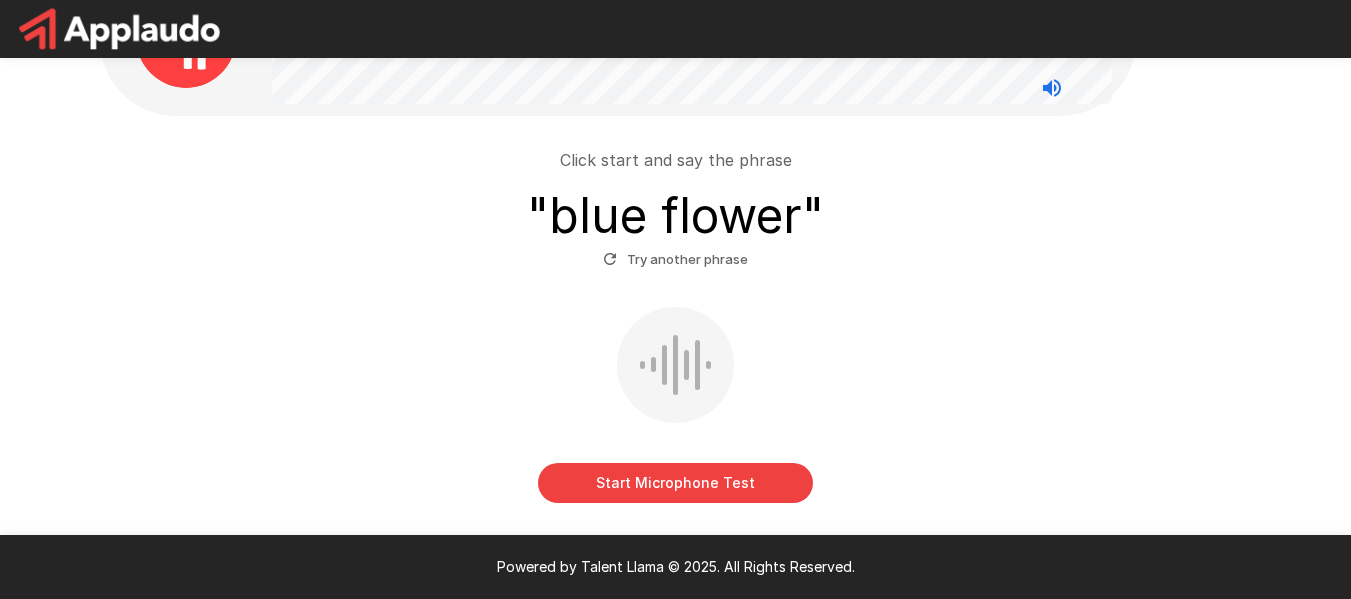 click on "Try another phrase" at bounding box center [675, 259] 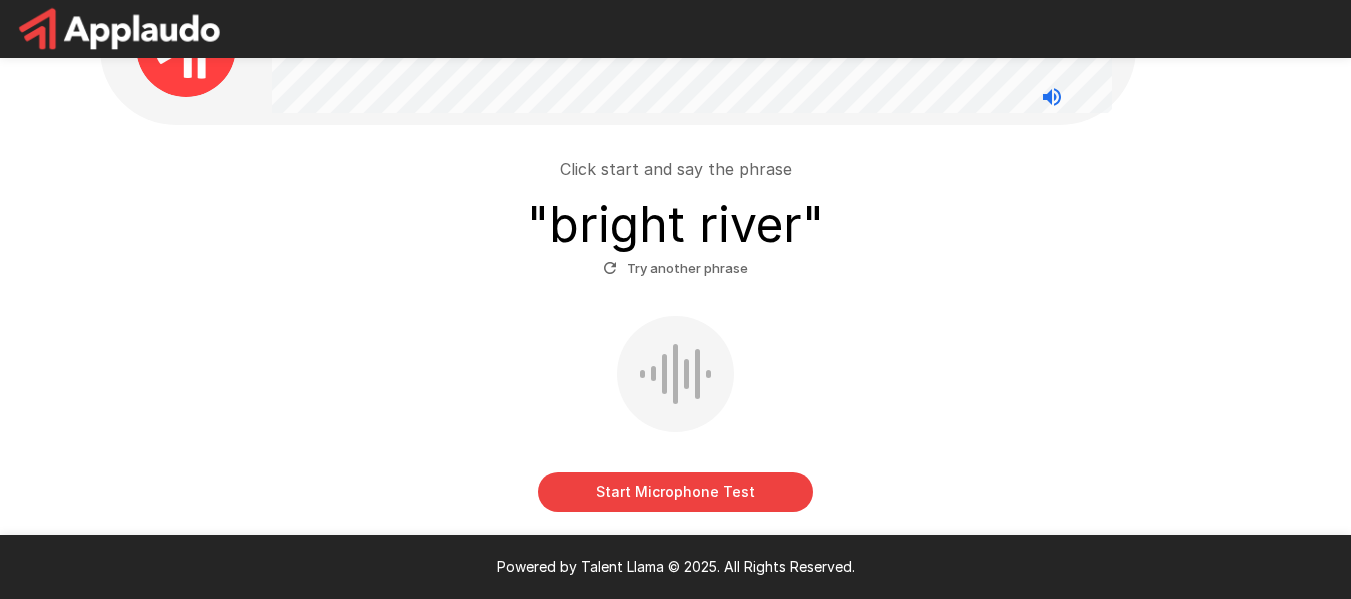 scroll, scrollTop: 100, scrollLeft: 0, axis: vertical 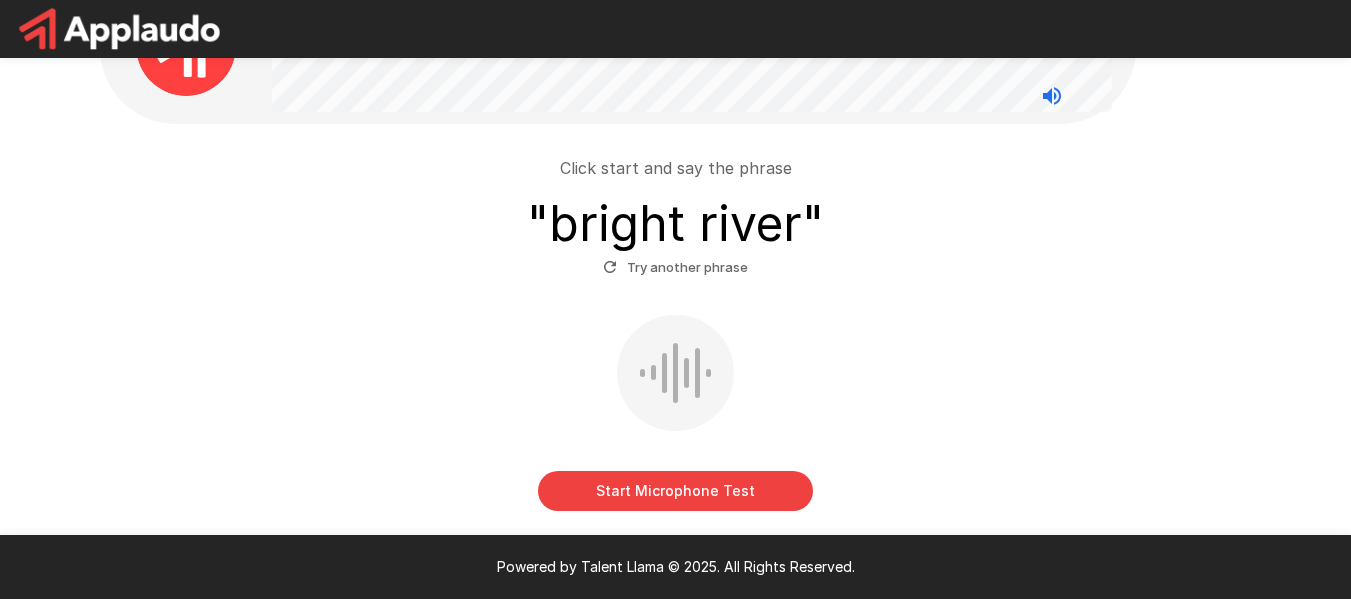 click on "Start Microphone Test" at bounding box center [675, 491] 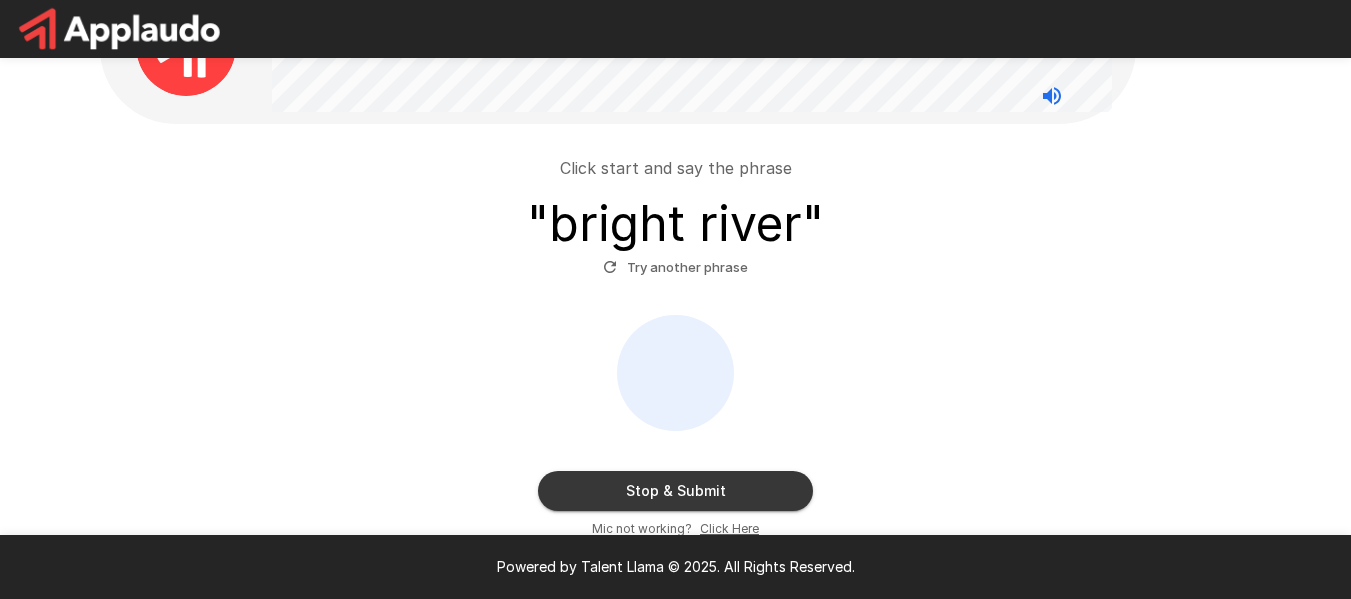 click on "Stop & Submit" at bounding box center [675, 491] 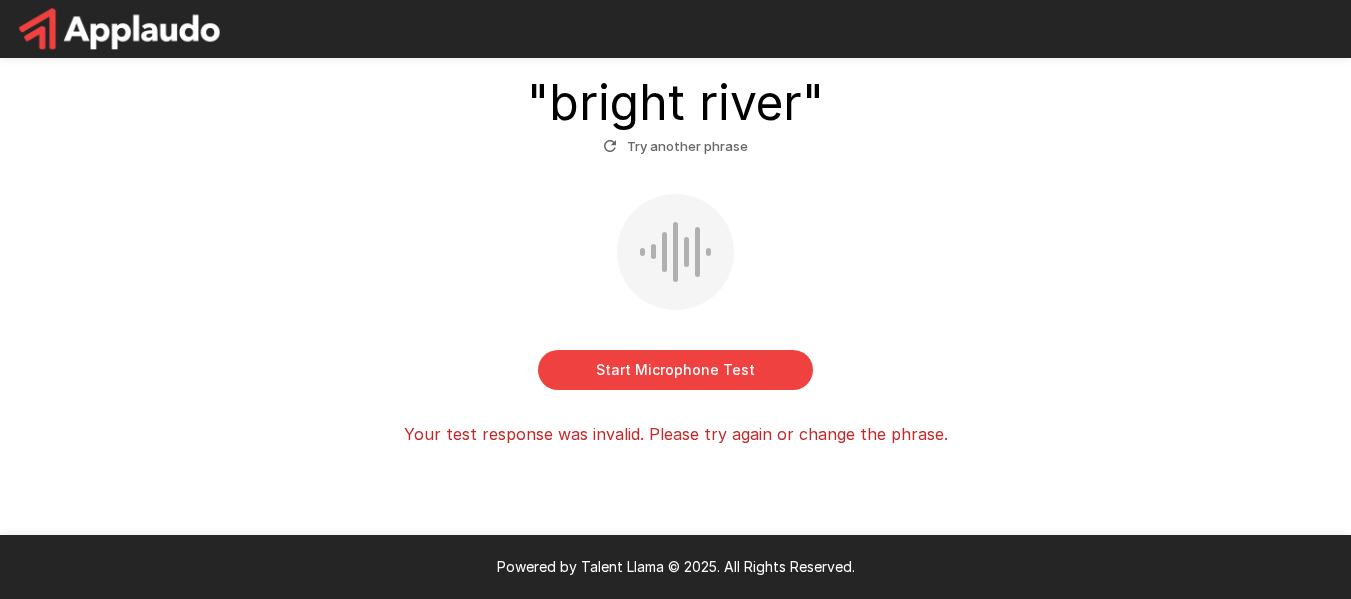 scroll, scrollTop: 236, scrollLeft: 0, axis: vertical 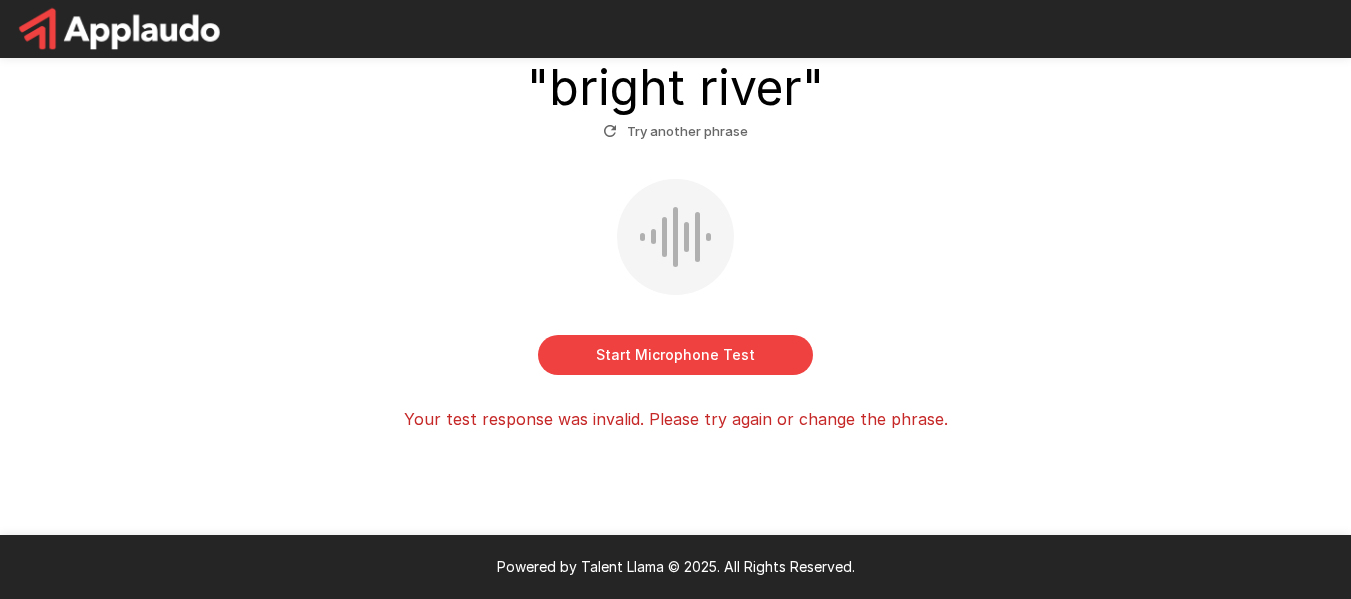 click on "Start Microphone Test" at bounding box center (675, 355) 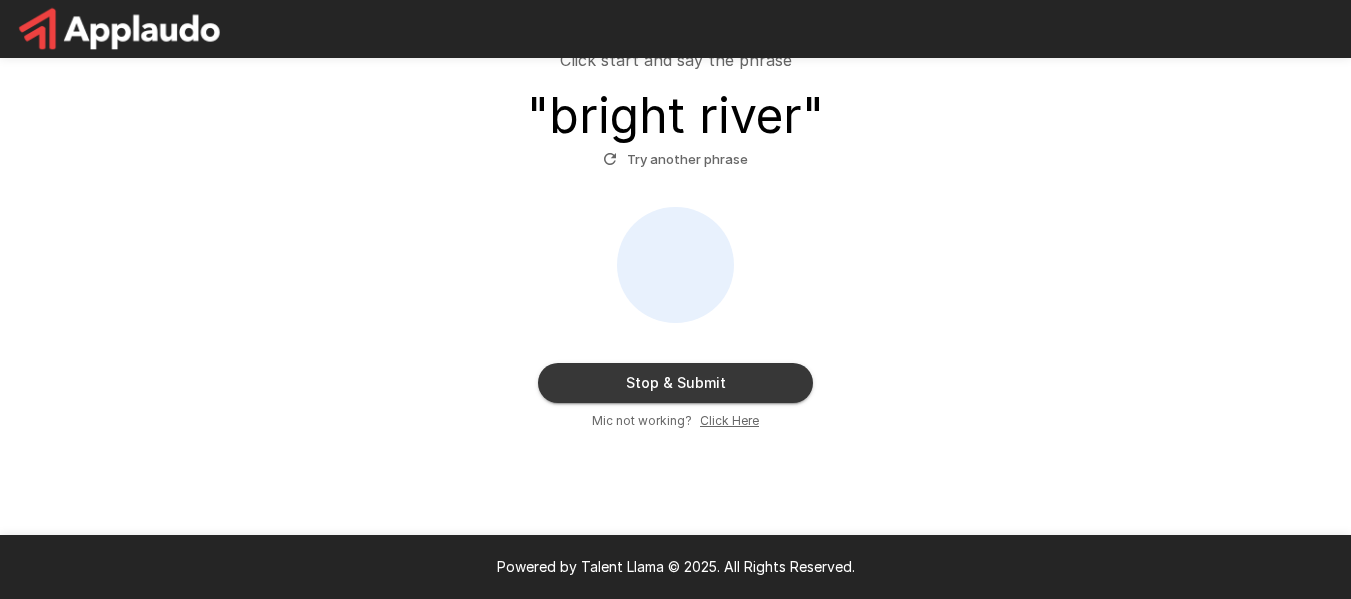 scroll, scrollTop: 208, scrollLeft: 0, axis: vertical 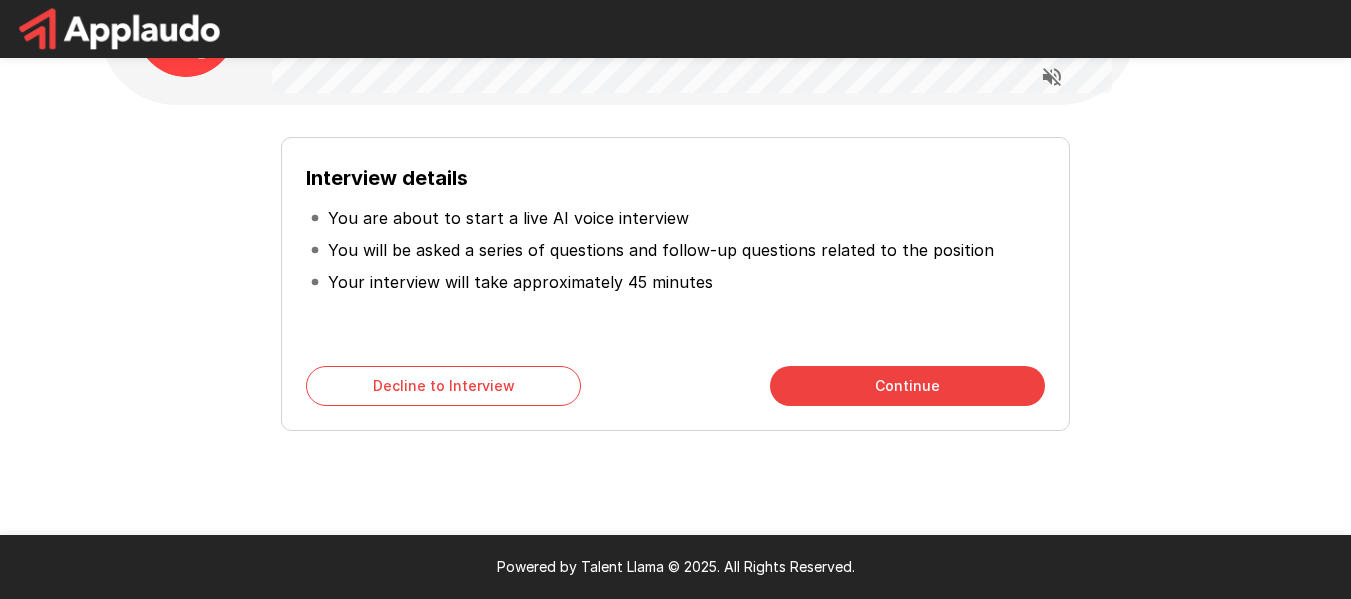 click on "Interview details You are about to start a live AI voice interview  You will be asked a series of questions and follow-up questions related to the position Your interview will take approximately 45 minutes Decline to Interview Continue" at bounding box center [675, 284] 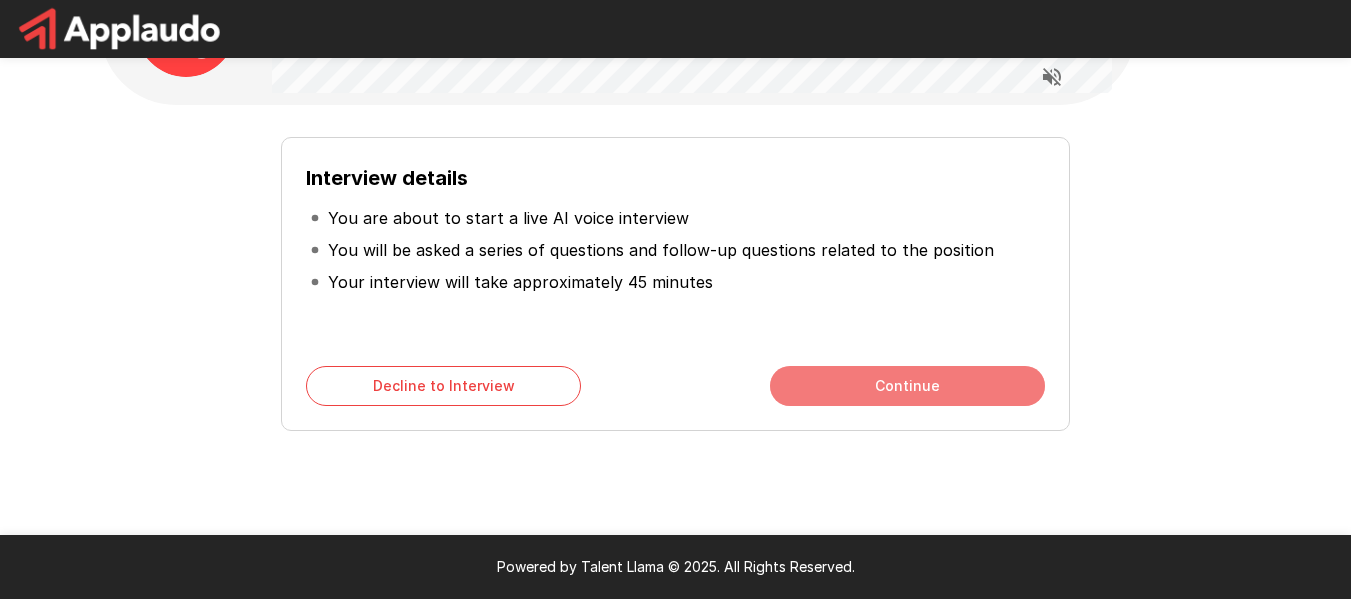click on "Continue" at bounding box center (907, 386) 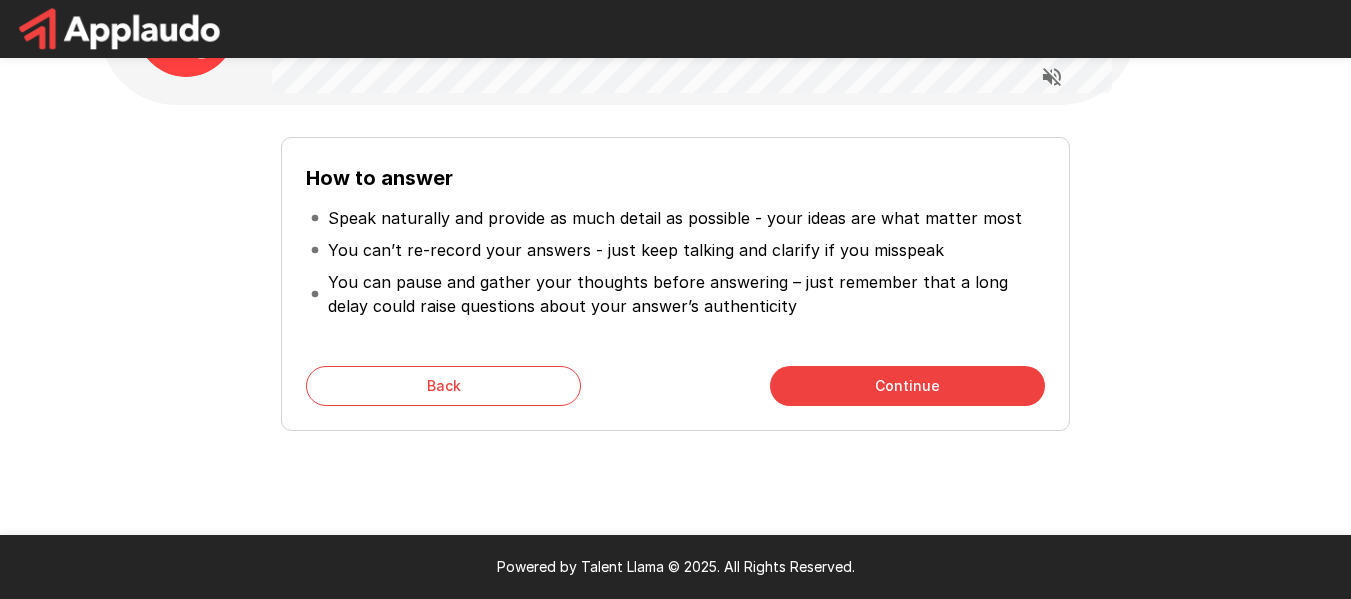 click on "Continue" at bounding box center [907, 386] 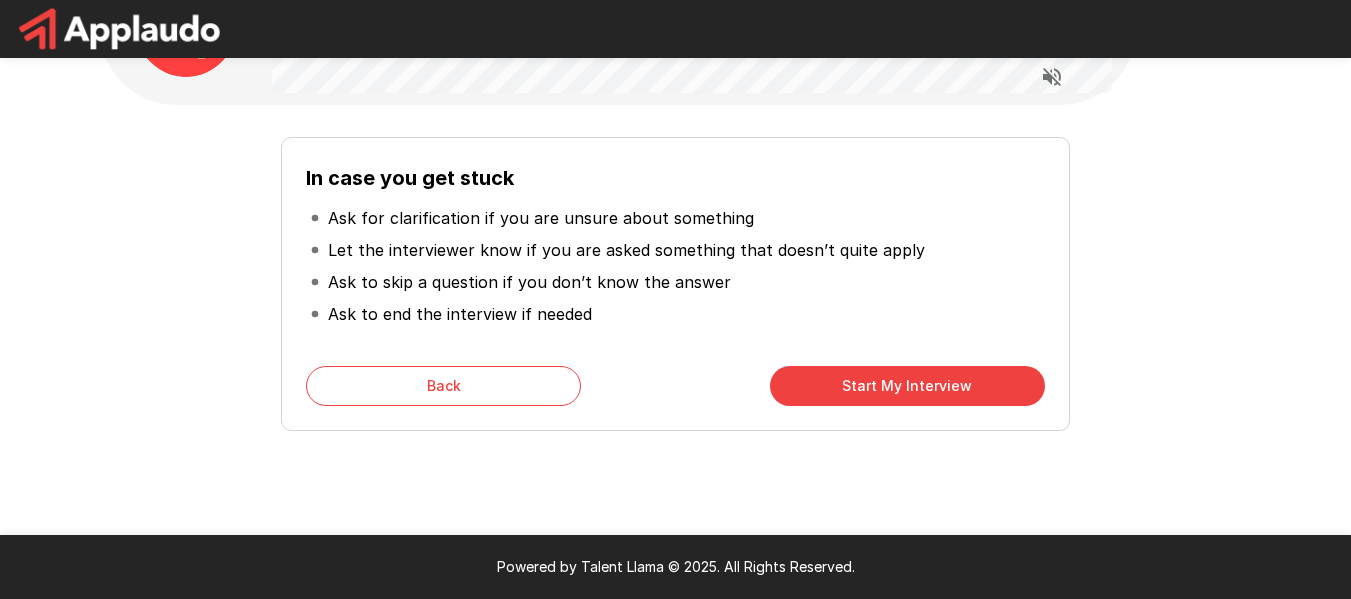 click on "Start My Interview" at bounding box center (907, 386) 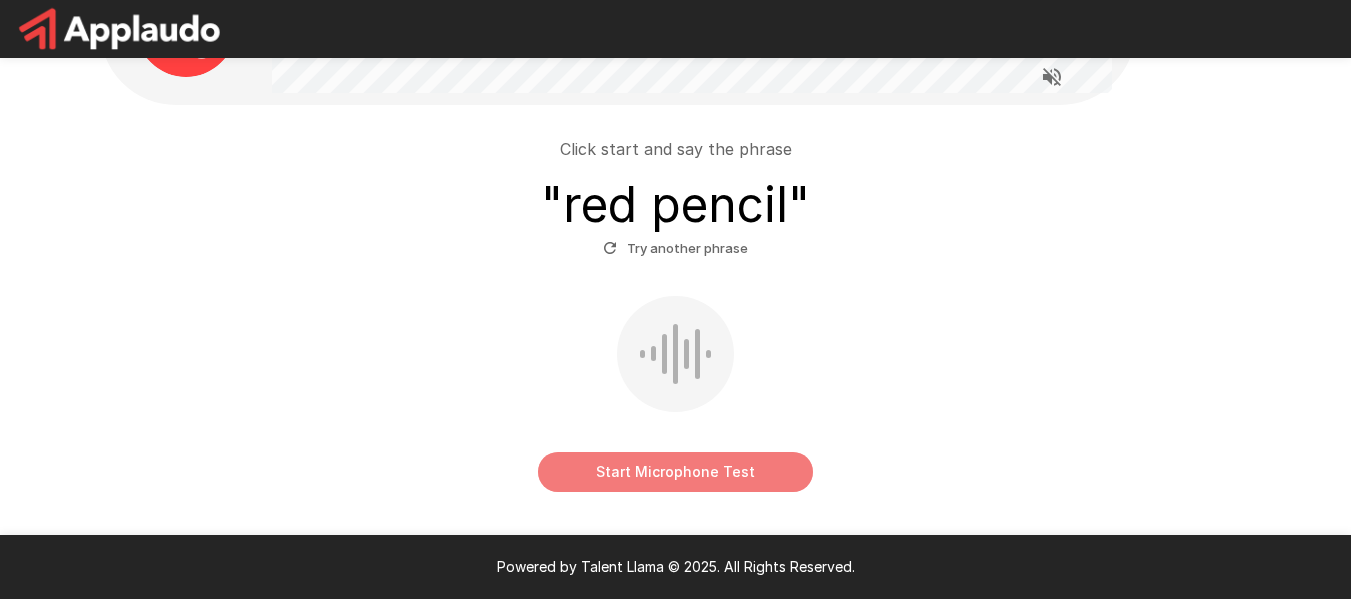 click on "Start Microphone Test" at bounding box center [675, 472] 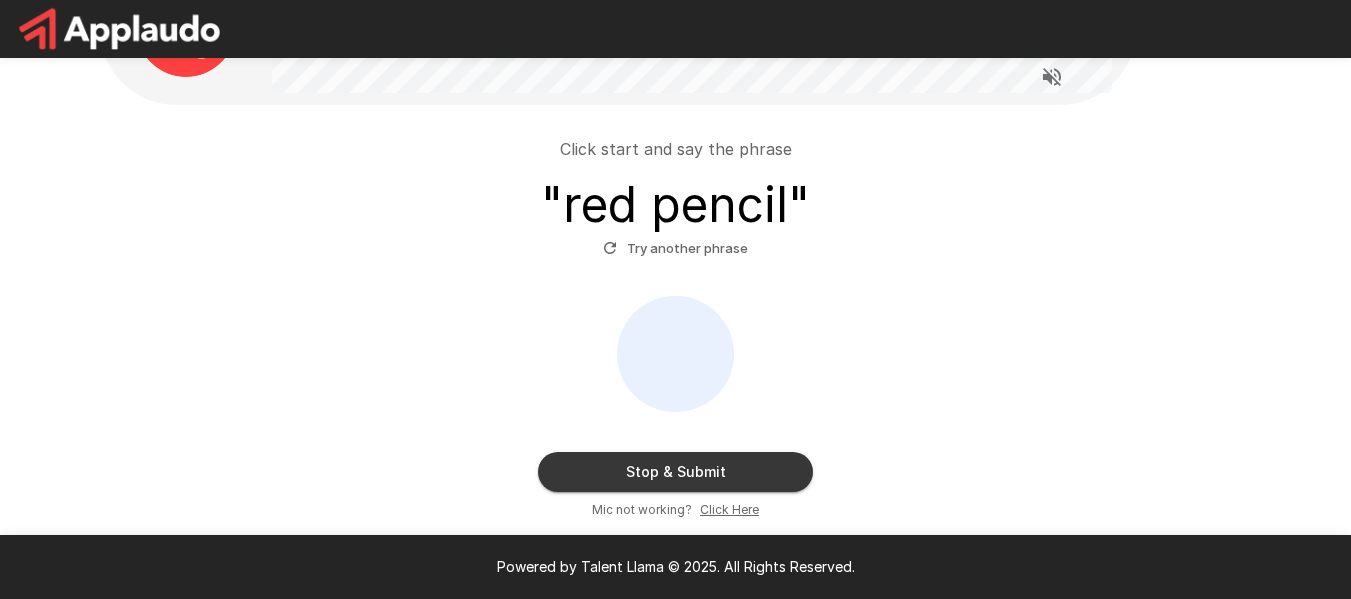 click on "Stop & Submit" at bounding box center (675, 472) 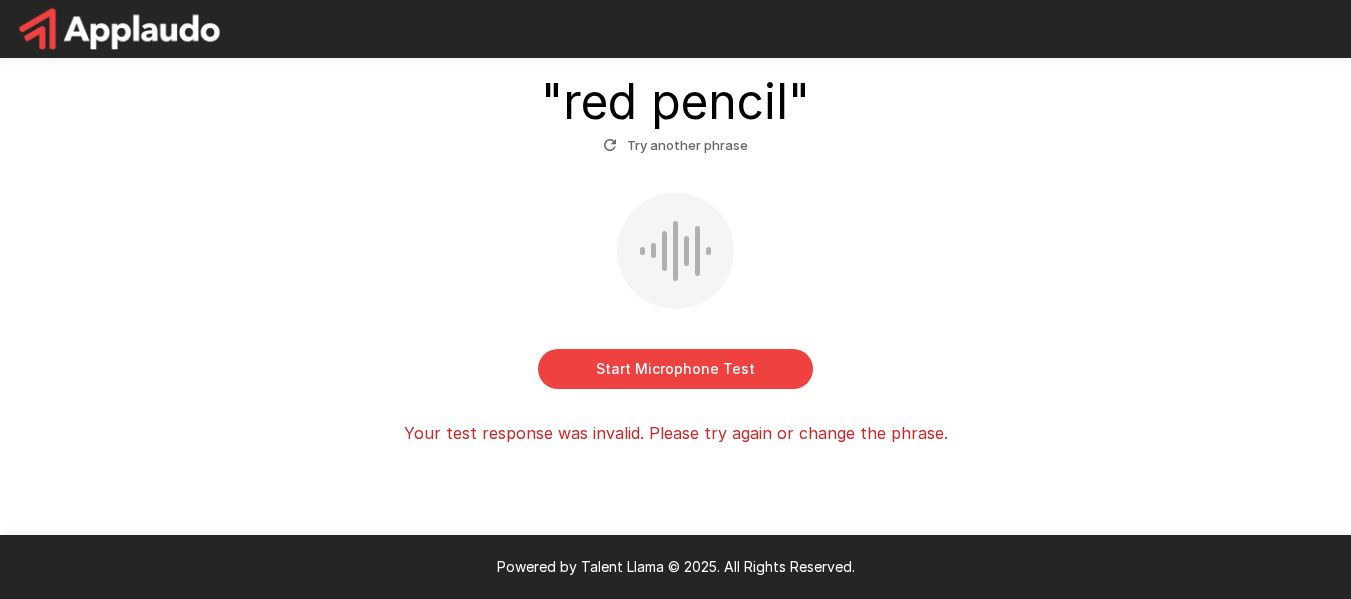 scroll, scrollTop: 236, scrollLeft: 0, axis: vertical 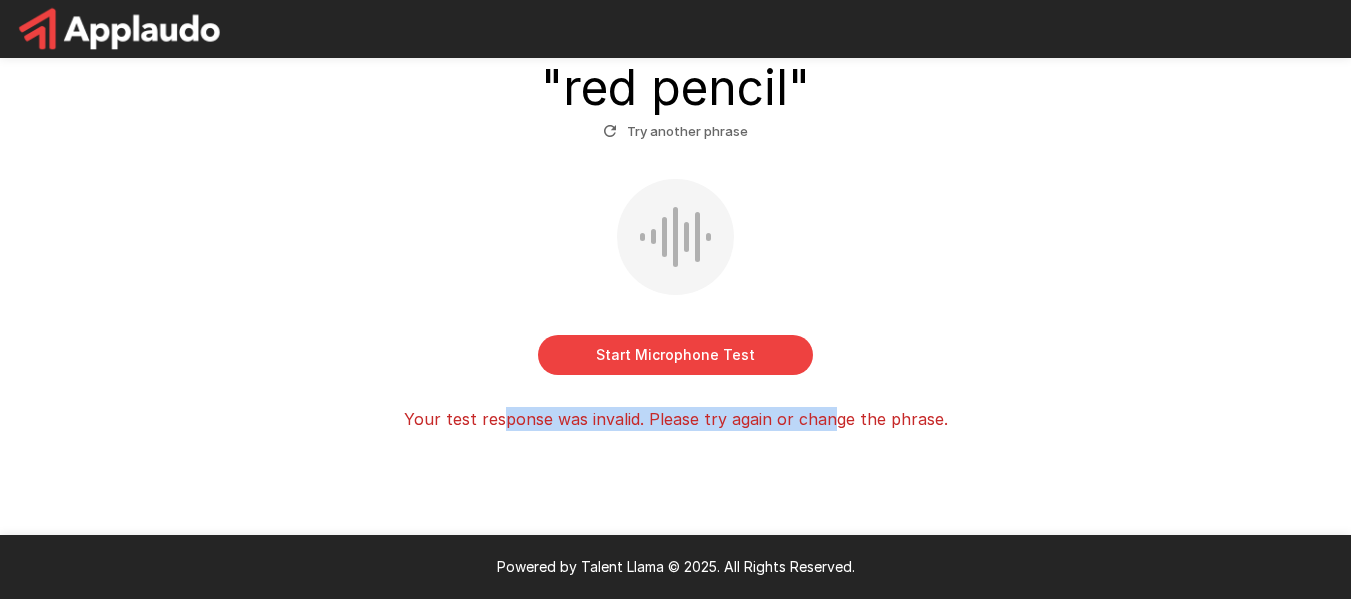 drag, startPoint x: 505, startPoint y: 422, endPoint x: 830, endPoint y: 414, distance: 325.09845 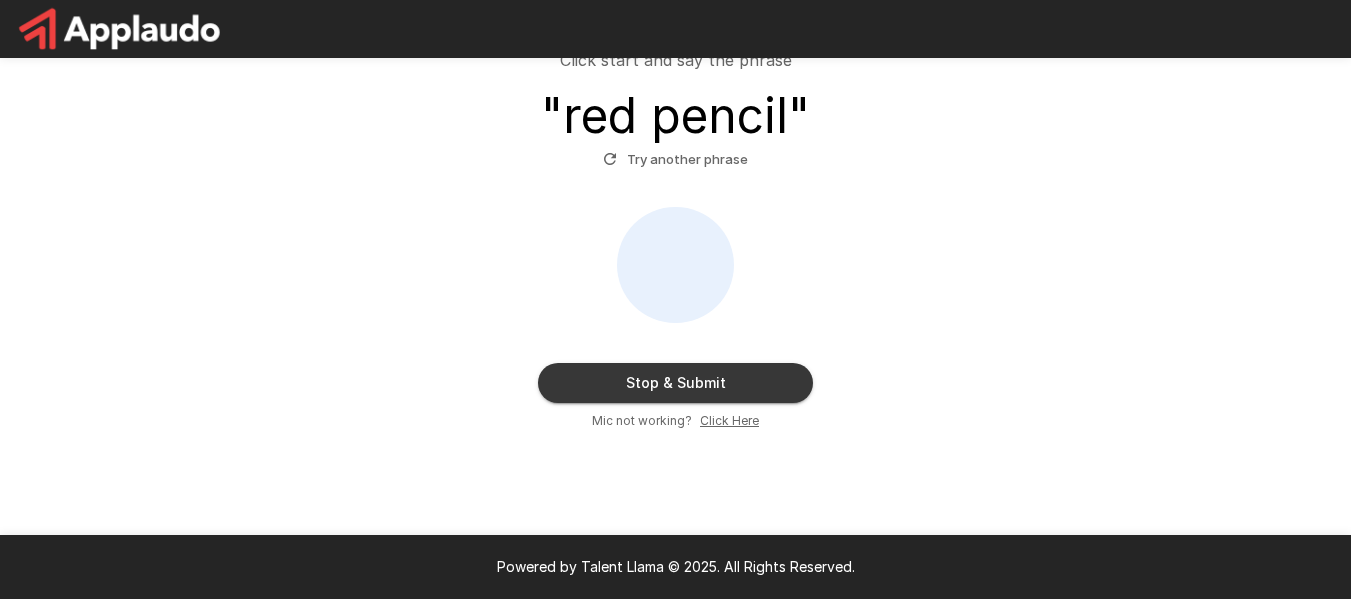 scroll, scrollTop: 208, scrollLeft: 0, axis: vertical 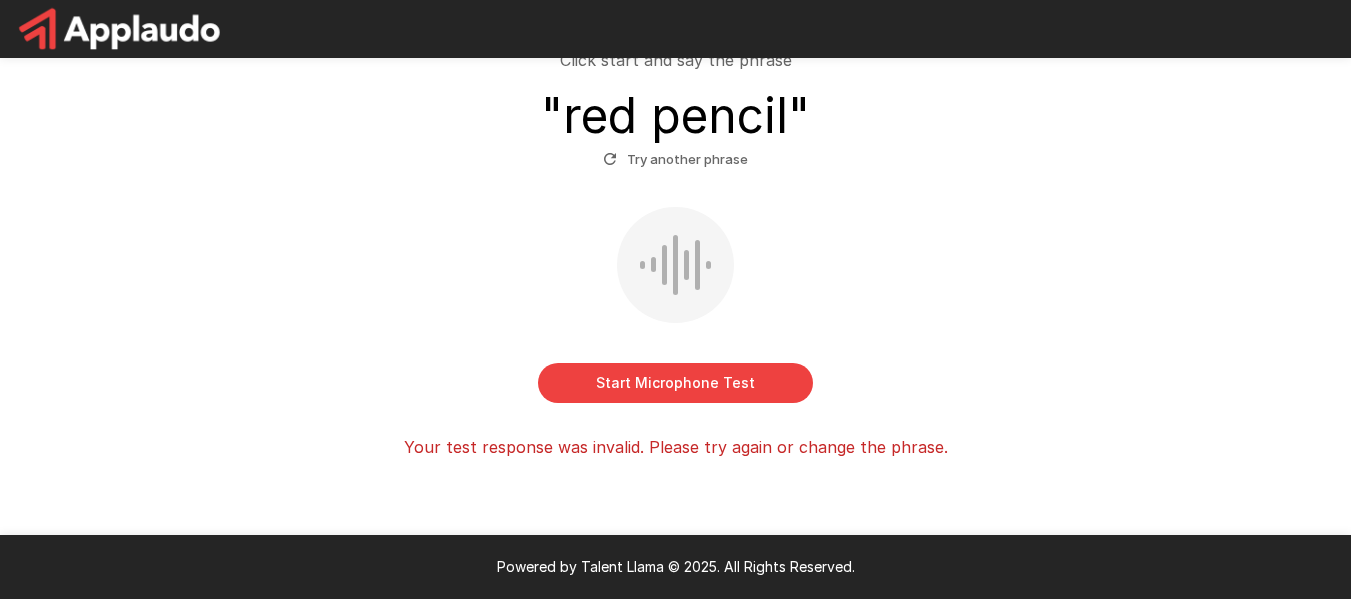 click at bounding box center [675, 265] 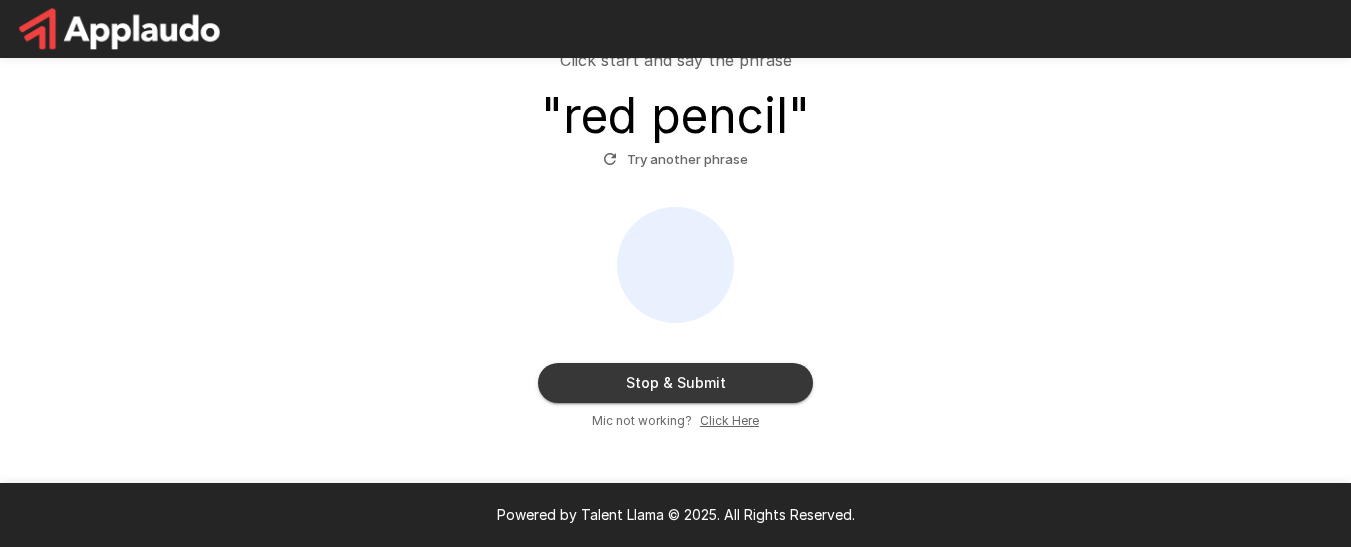 click at bounding box center (675, 29) 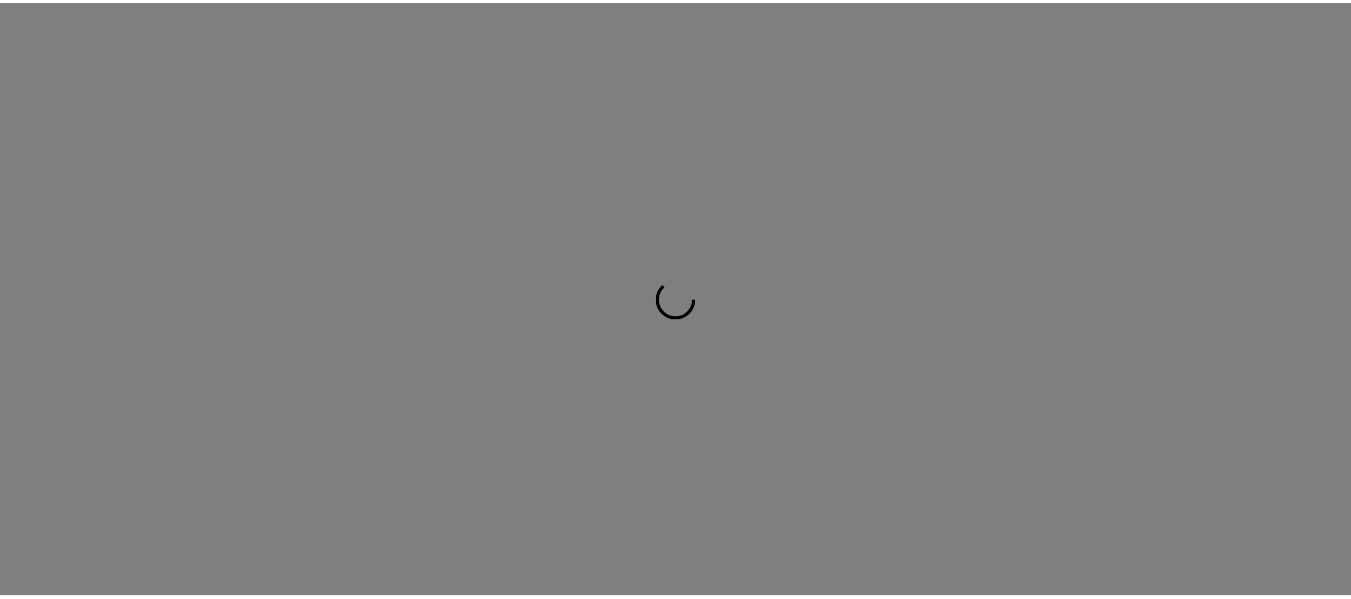 scroll, scrollTop: 0, scrollLeft: 0, axis: both 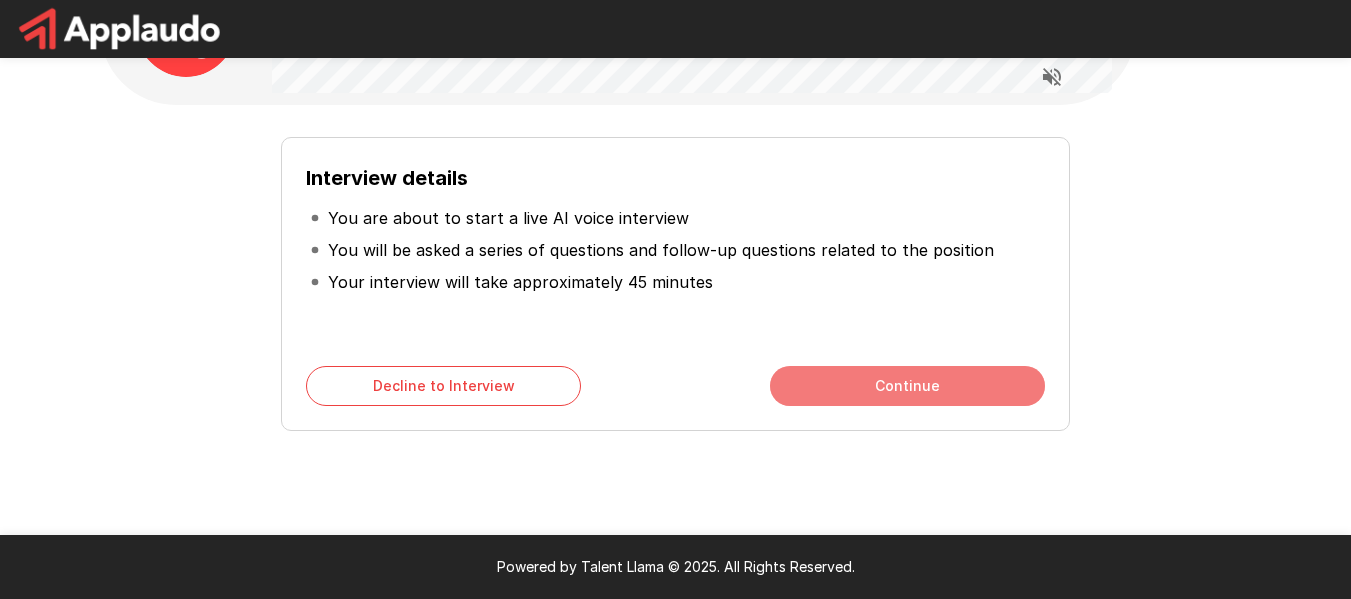 click on "Continue" at bounding box center [907, 386] 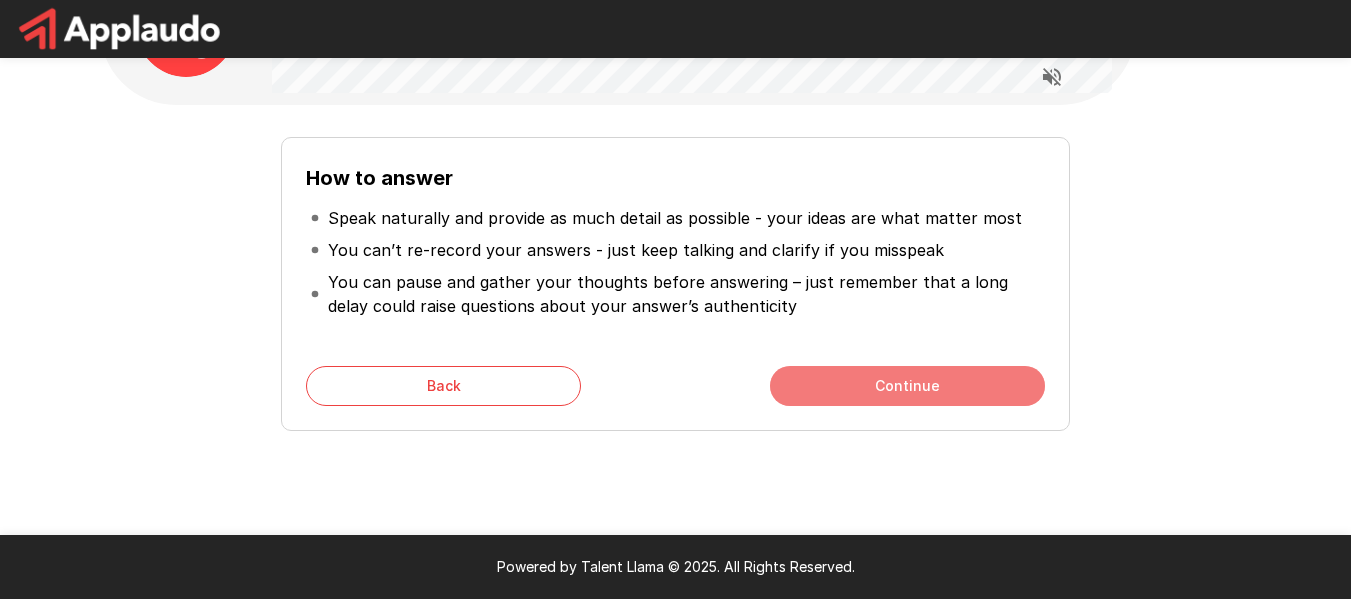 click on "Continue" at bounding box center (907, 386) 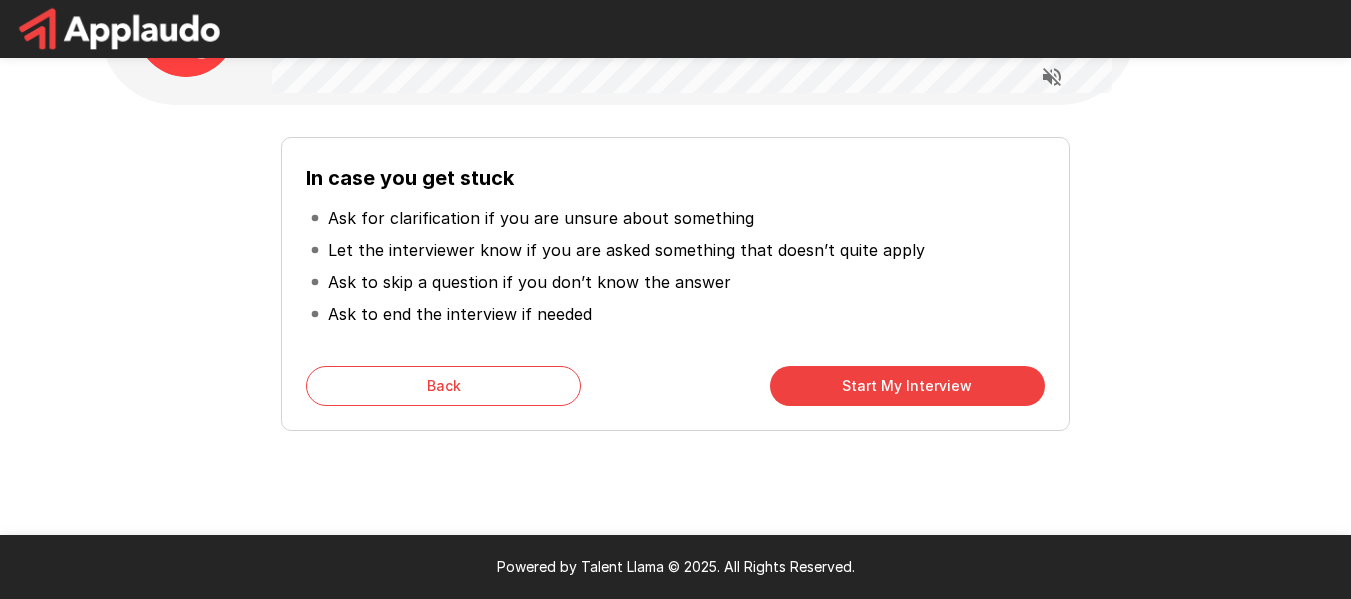 click on "Start My Interview" at bounding box center [907, 386] 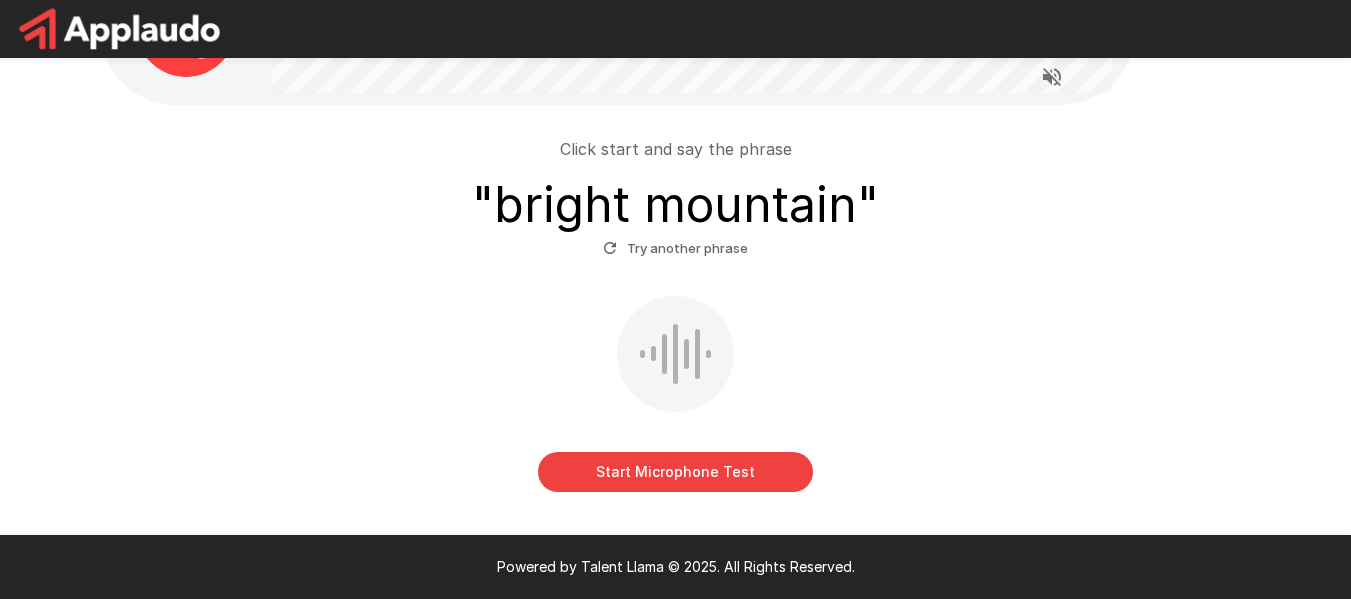 scroll, scrollTop: 180, scrollLeft: 0, axis: vertical 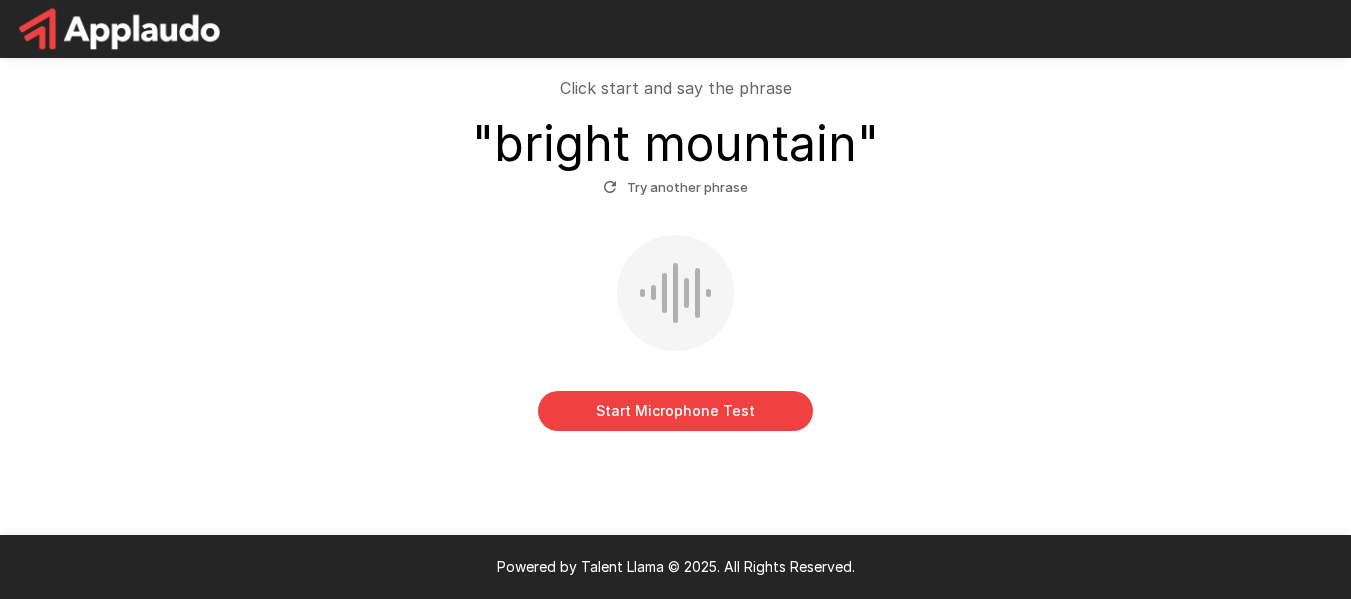 click on "Start Microphone Test" at bounding box center [675, 411] 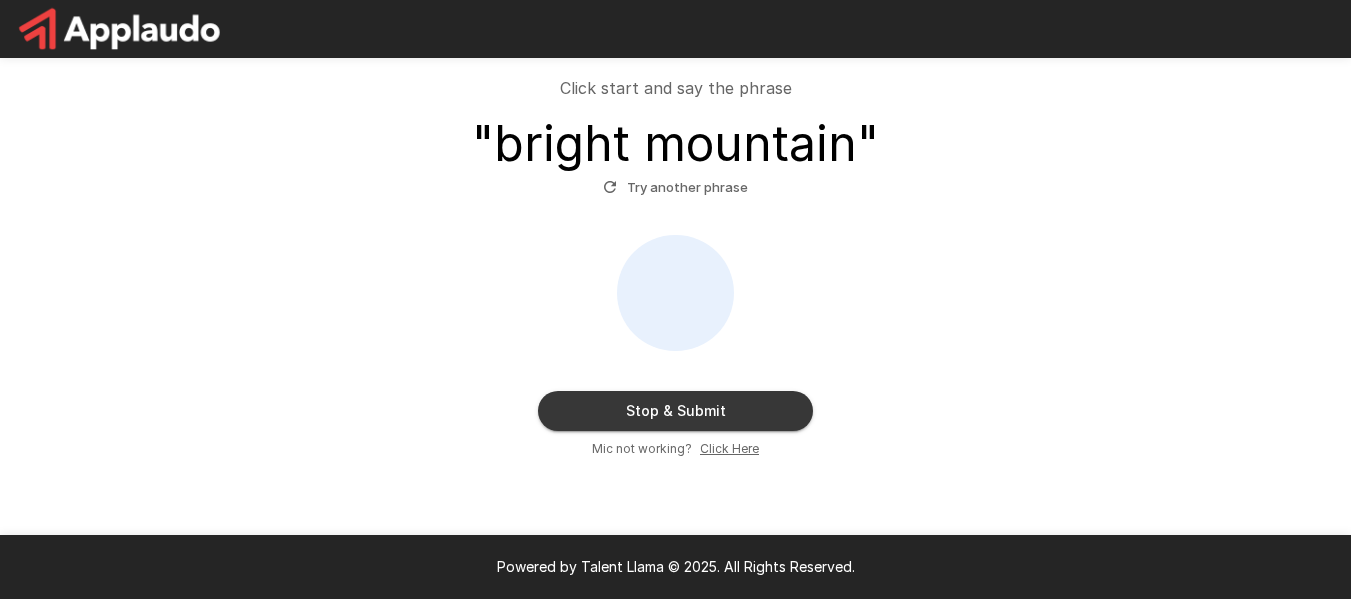 click on "Stop & Submit" at bounding box center (675, 411) 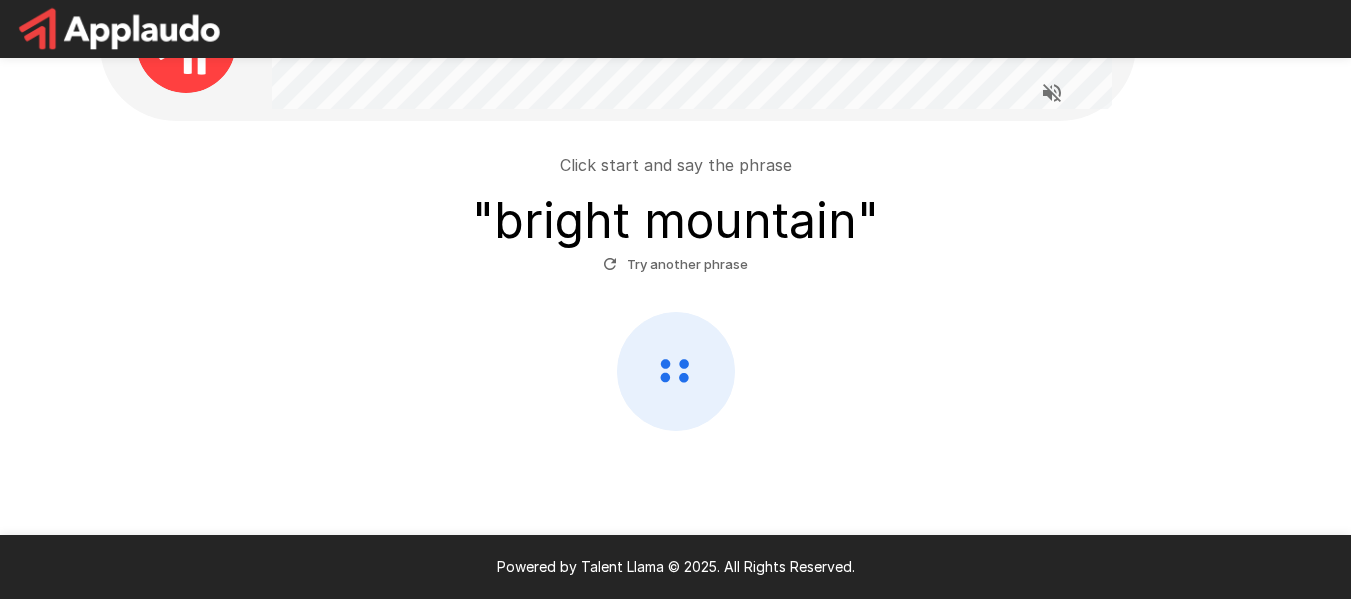 scroll, scrollTop: 180, scrollLeft: 0, axis: vertical 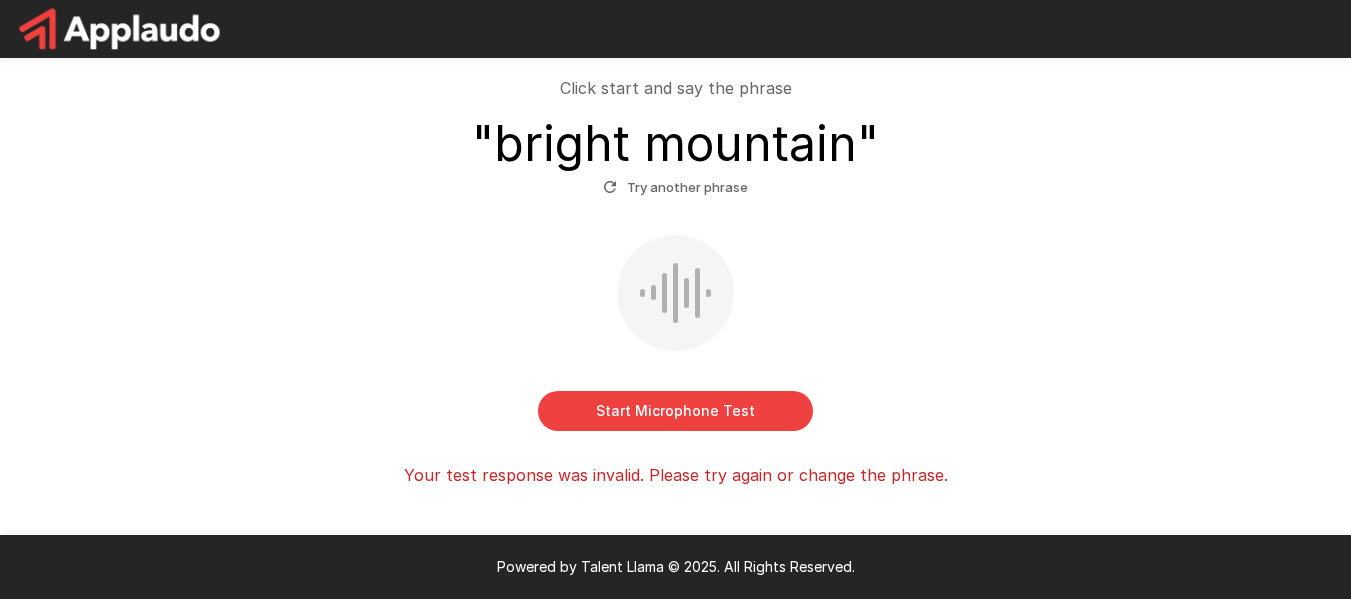 click on "Start Microphone Test" at bounding box center [675, 411] 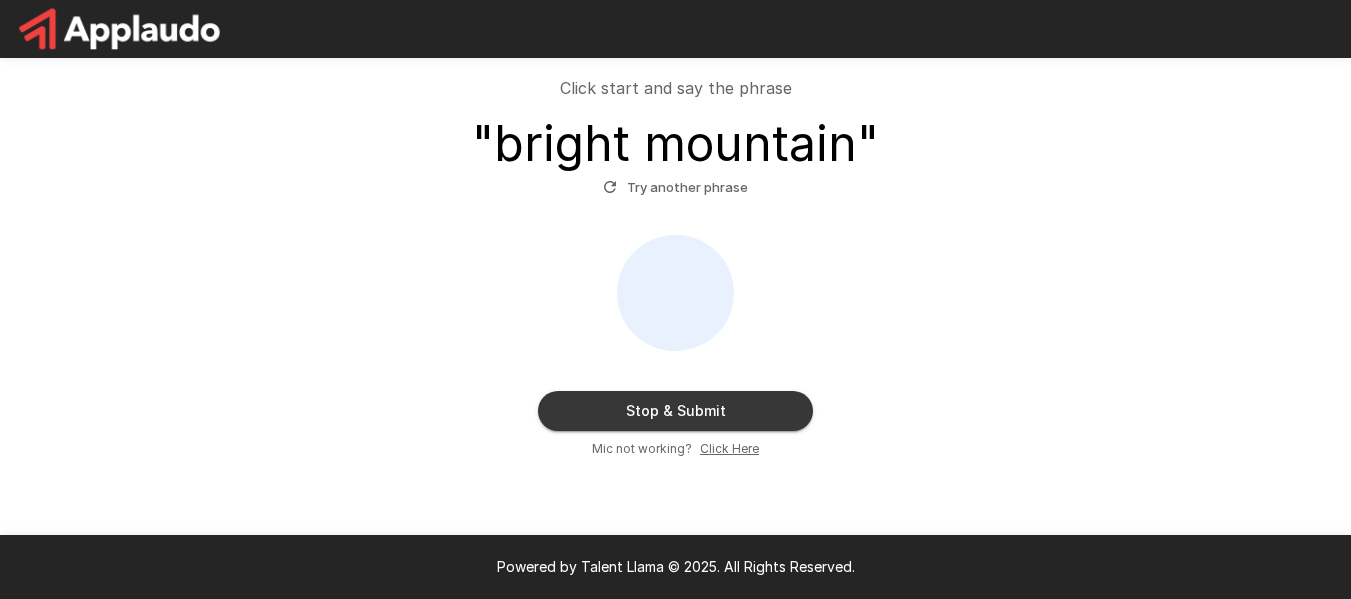 click on "Stop & Submit" at bounding box center [675, 411] 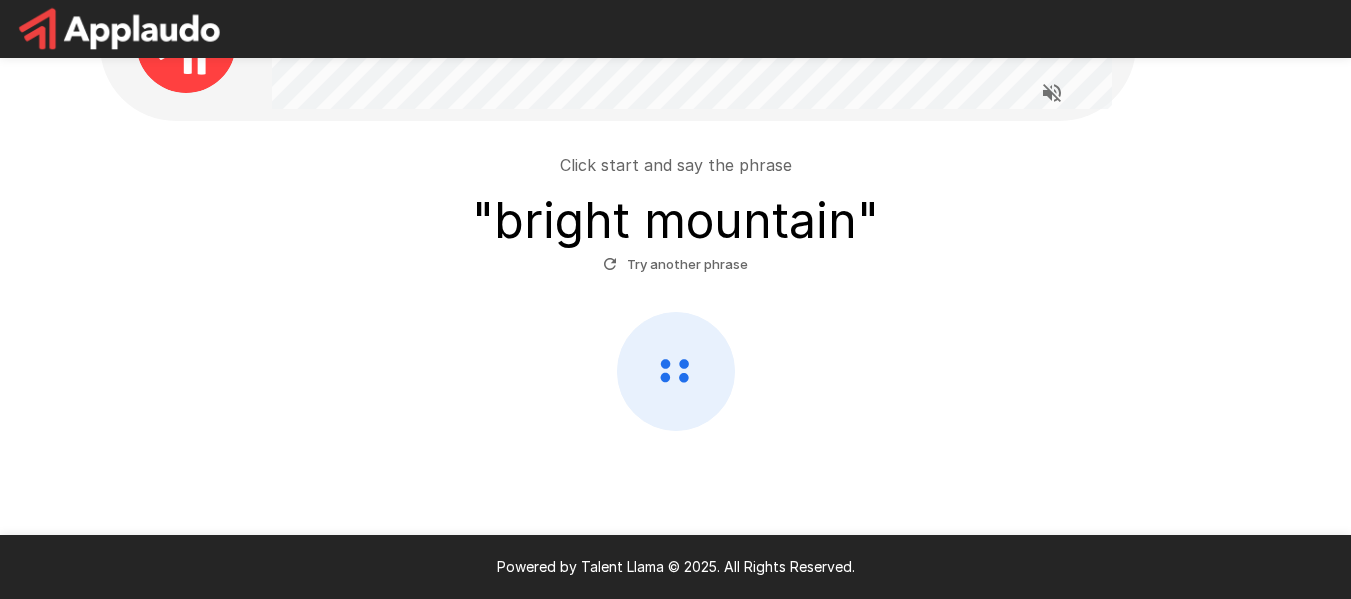 scroll, scrollTop: 180, scrollLeft: 0, axis: vertical 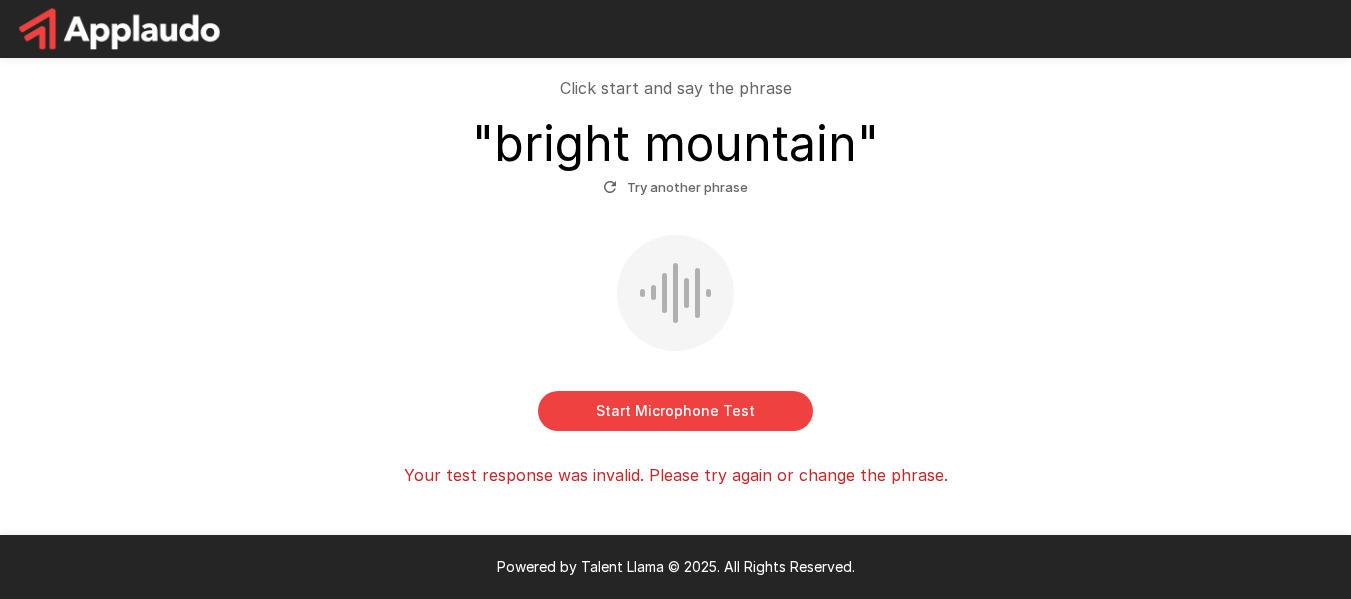 click at bounding box center [120, 29] 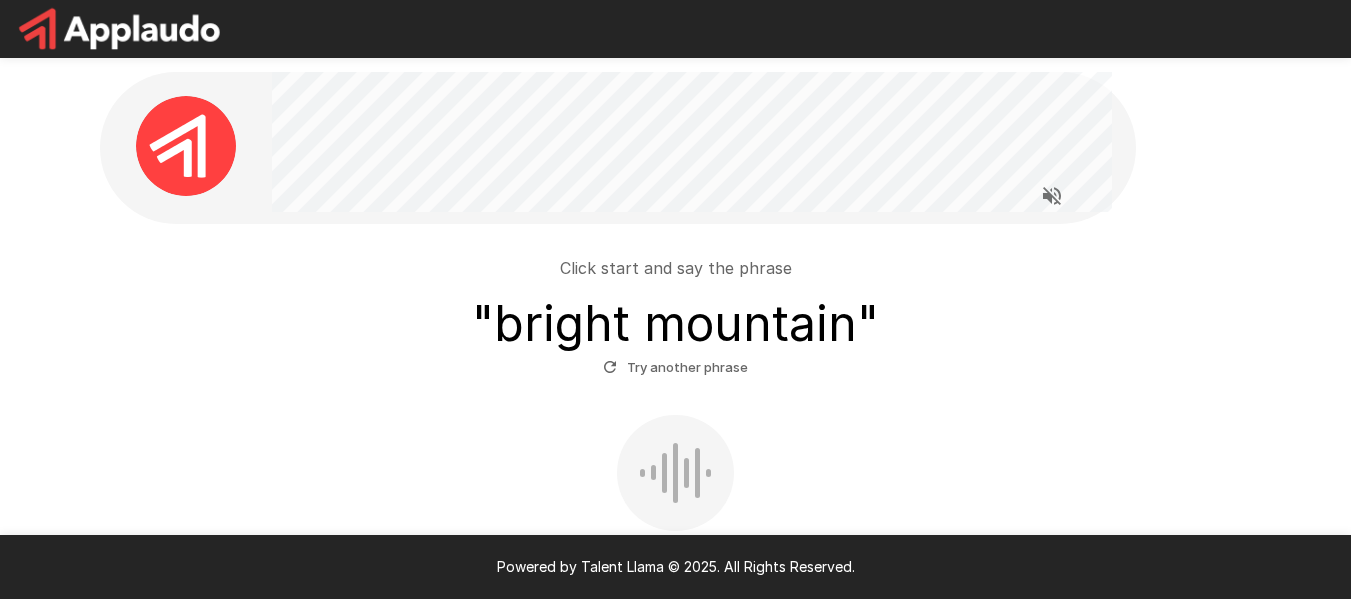 click at bounding box center [1052, 196] 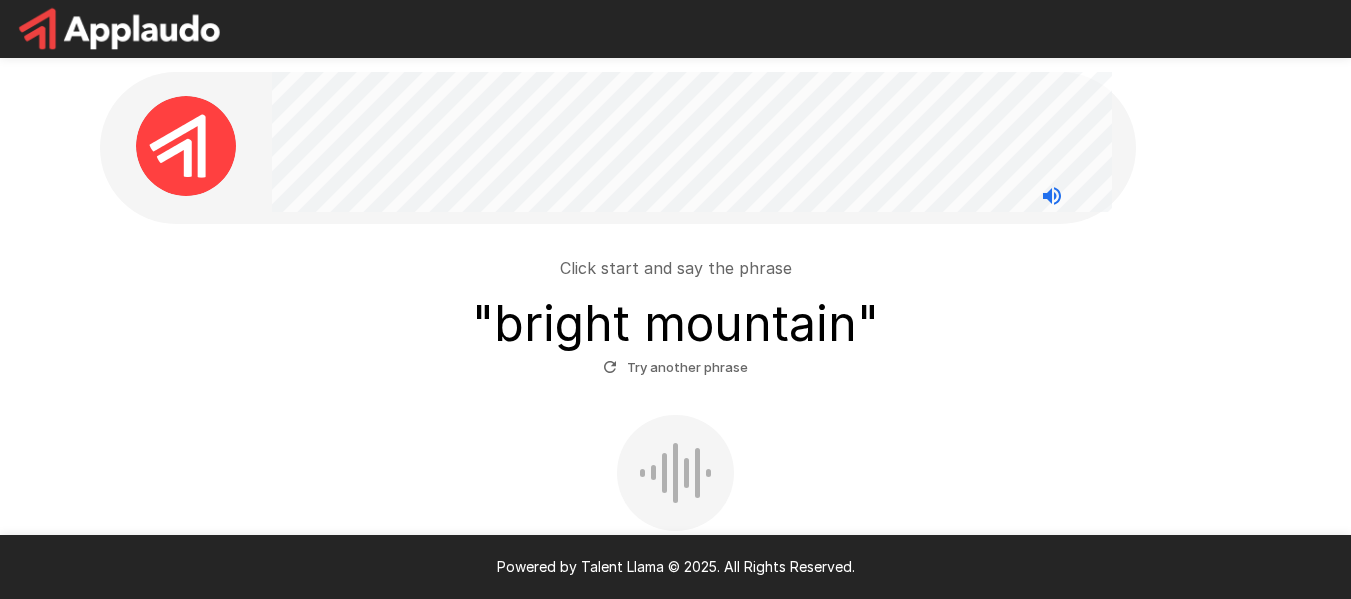 click on "Click start and say the phrase " bright mountain " Try another phrase" at bounding box center (676, 319) 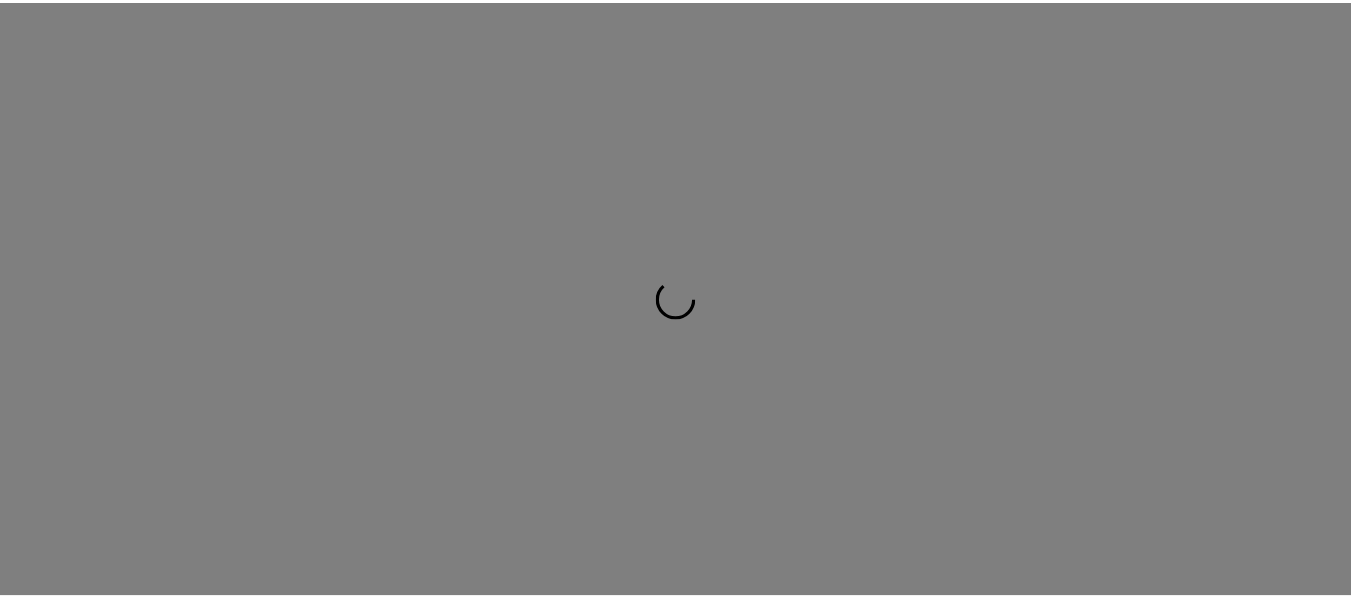 scroll, scrollTop: 0, scrollLeft: 0, axis: both 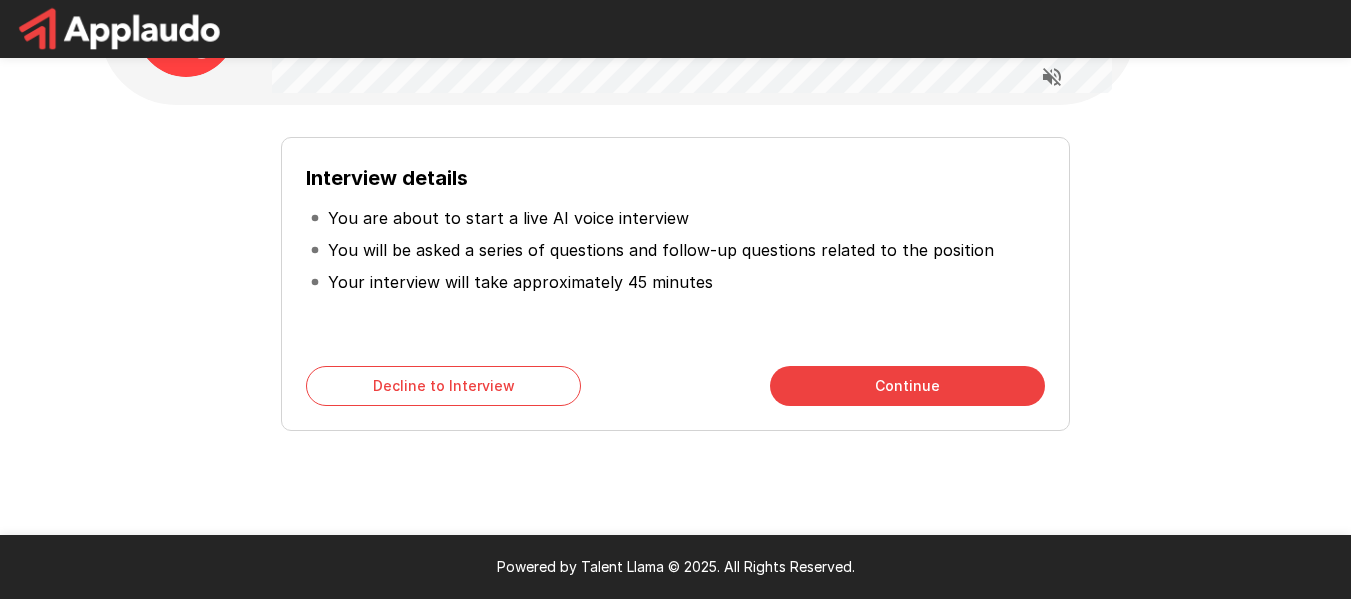 click on "Continue" at bounding box center (907, 386) 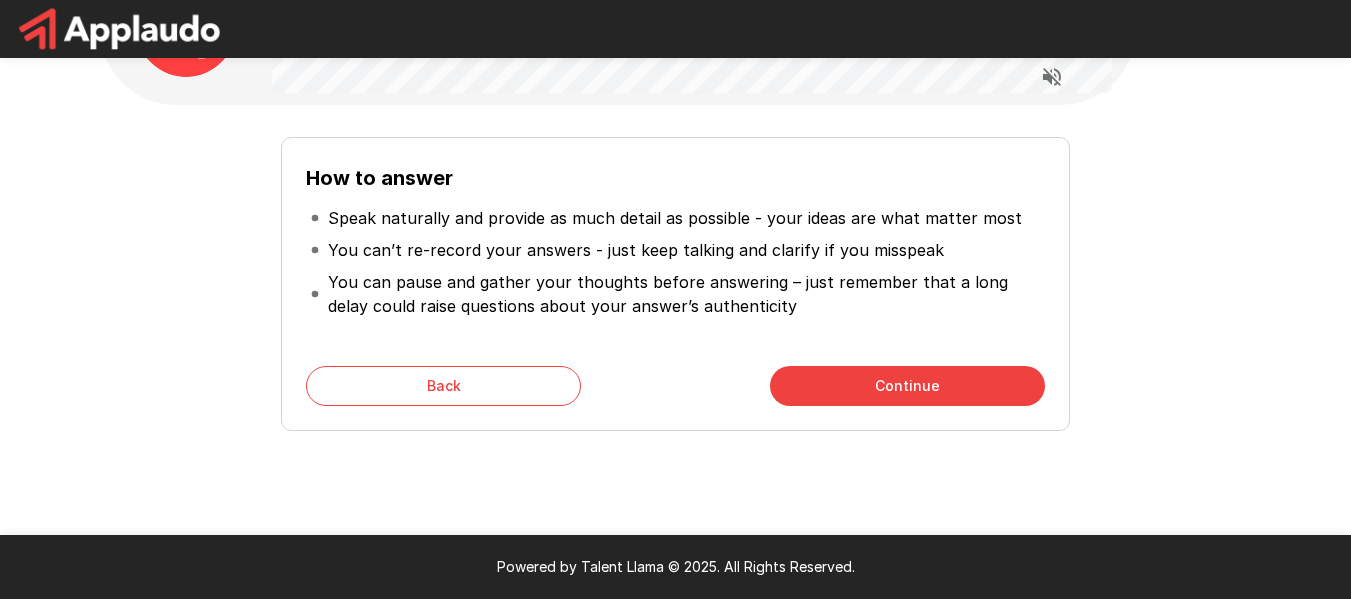 click on "Continue" at bounding box center [907, 386] 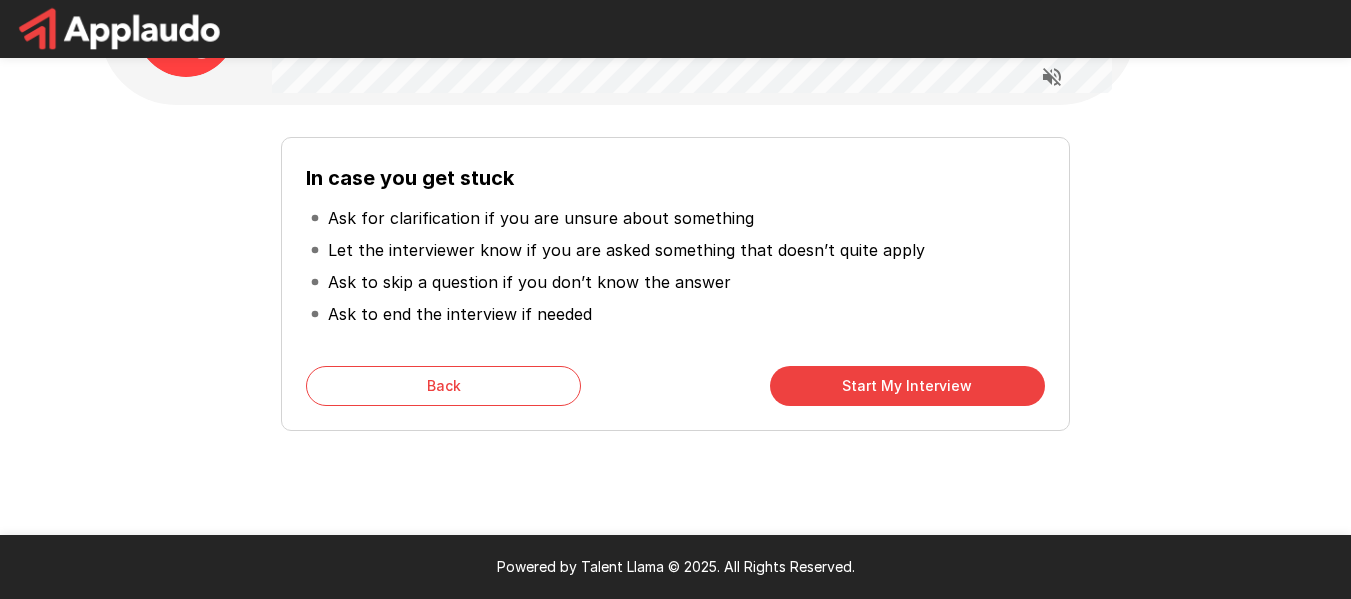 click on "Start My Interview" at bounding box center [907, 386] 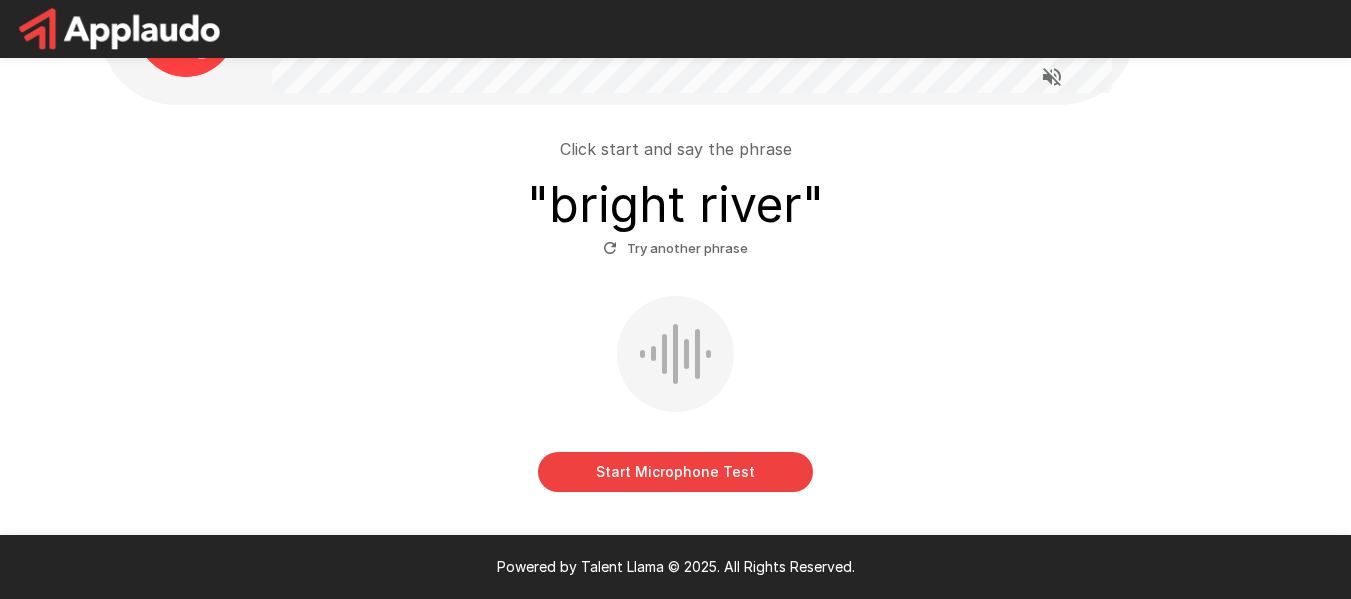 click on "Start Microphone Test" at bounding box center (675, 472) 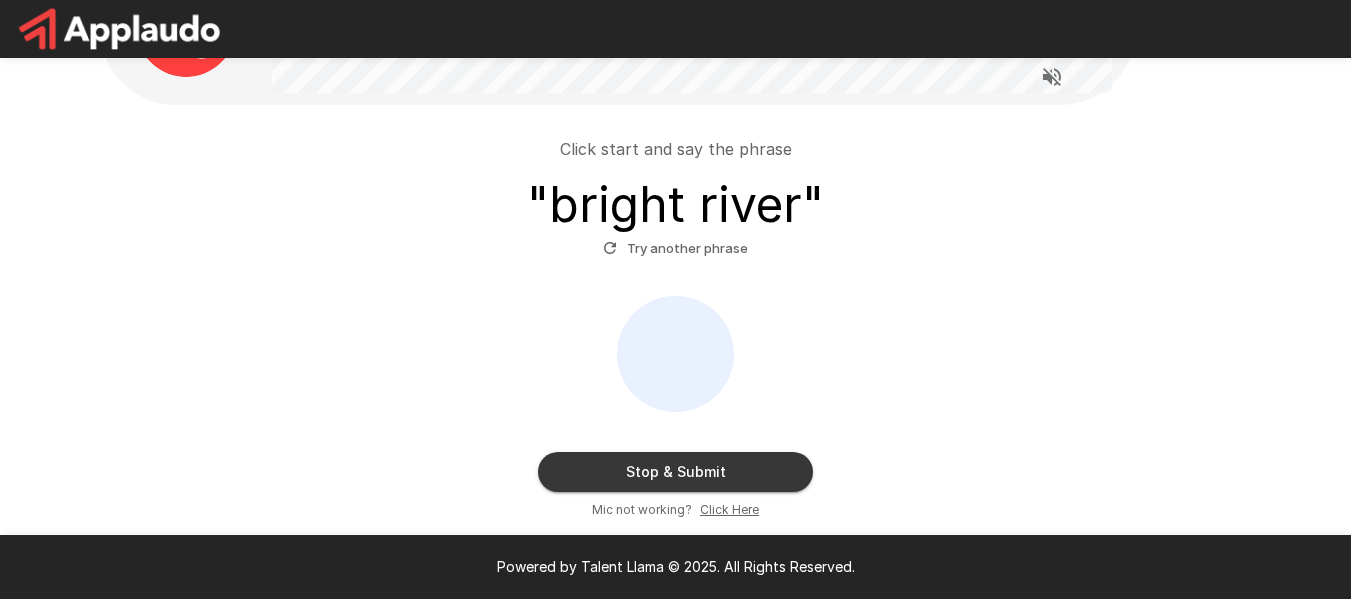click on "Stop & Submit" at bounding box center (675, 472) 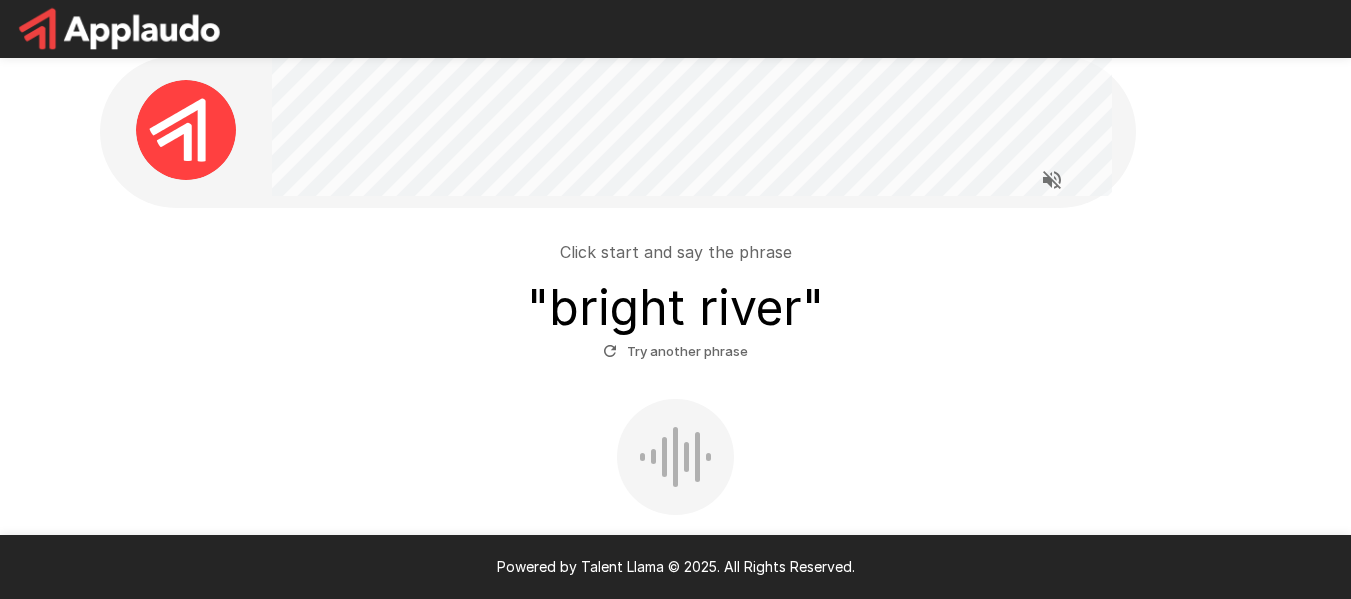 scroll, scrollTop: 0, scrollLeft: 0, axis: both 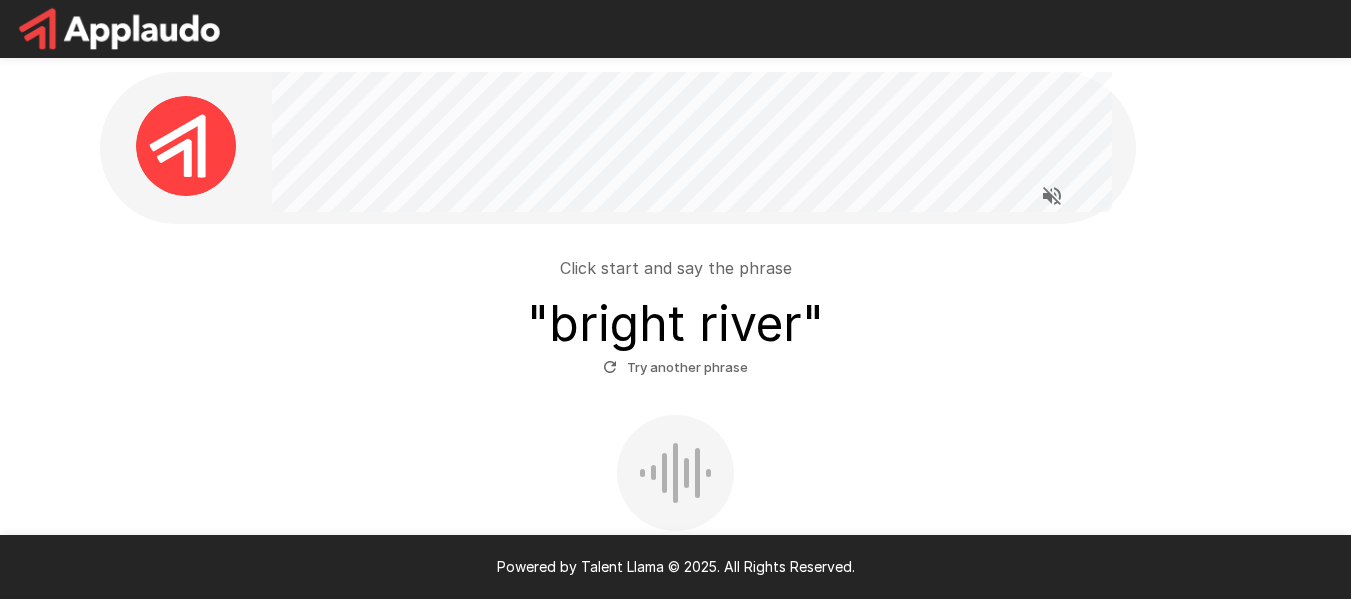 click on "Click start and say the phrase " bright river " Try another phrase" at bounding box center (676, 319) 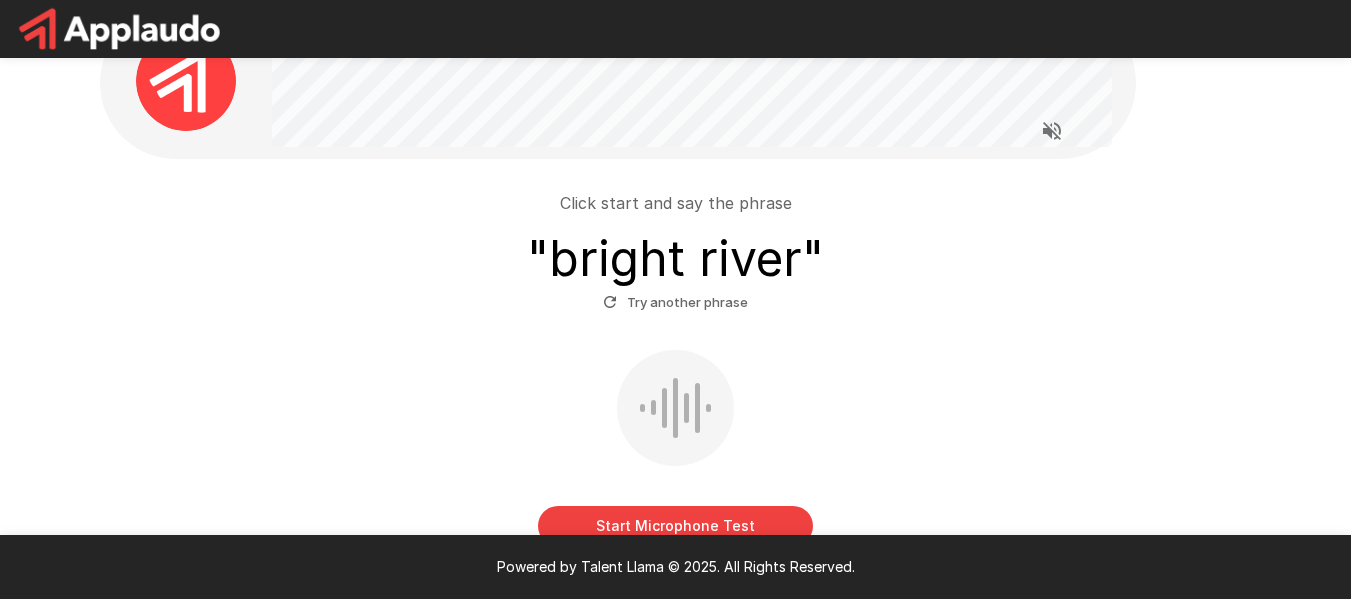 scroll, scrollTop: 100, scrollLeft: 0, axis: vertical 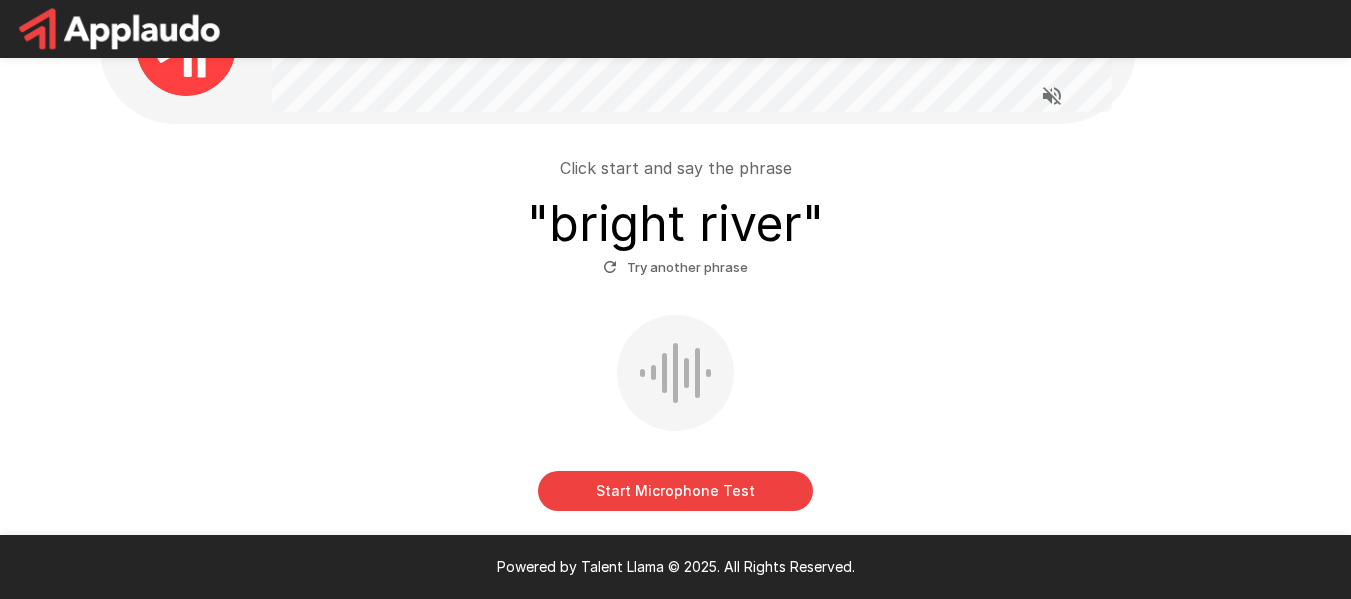 click on "Try another phrase" at bounding box center [675, 267] 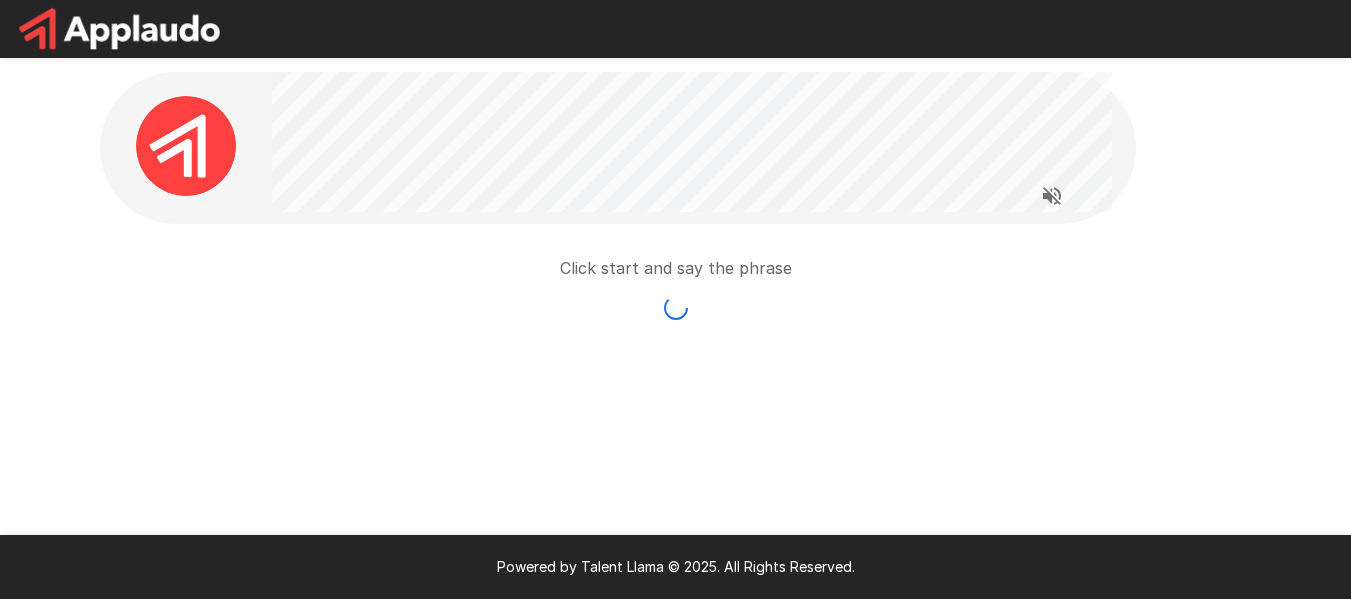 scroll, scrollTop: 0, scrollLeft: 0, axis: both 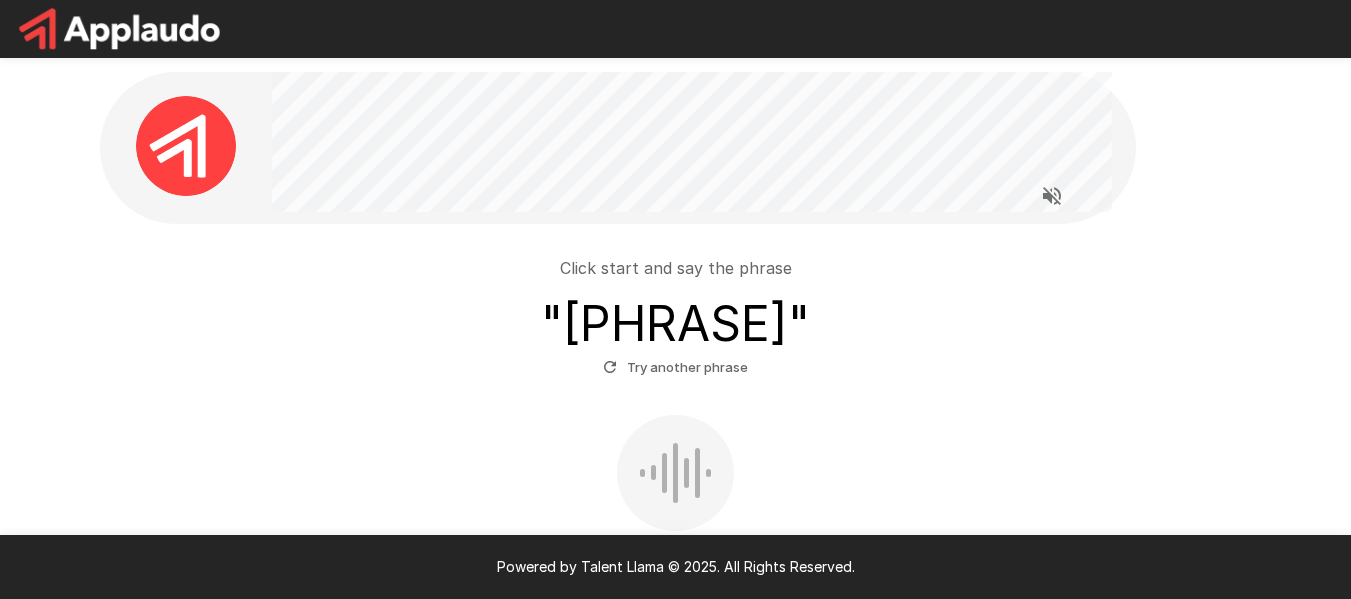click on "Click start and say the phrase " [PHRASE] " Try another phrase" at bounding box center (676, 319) 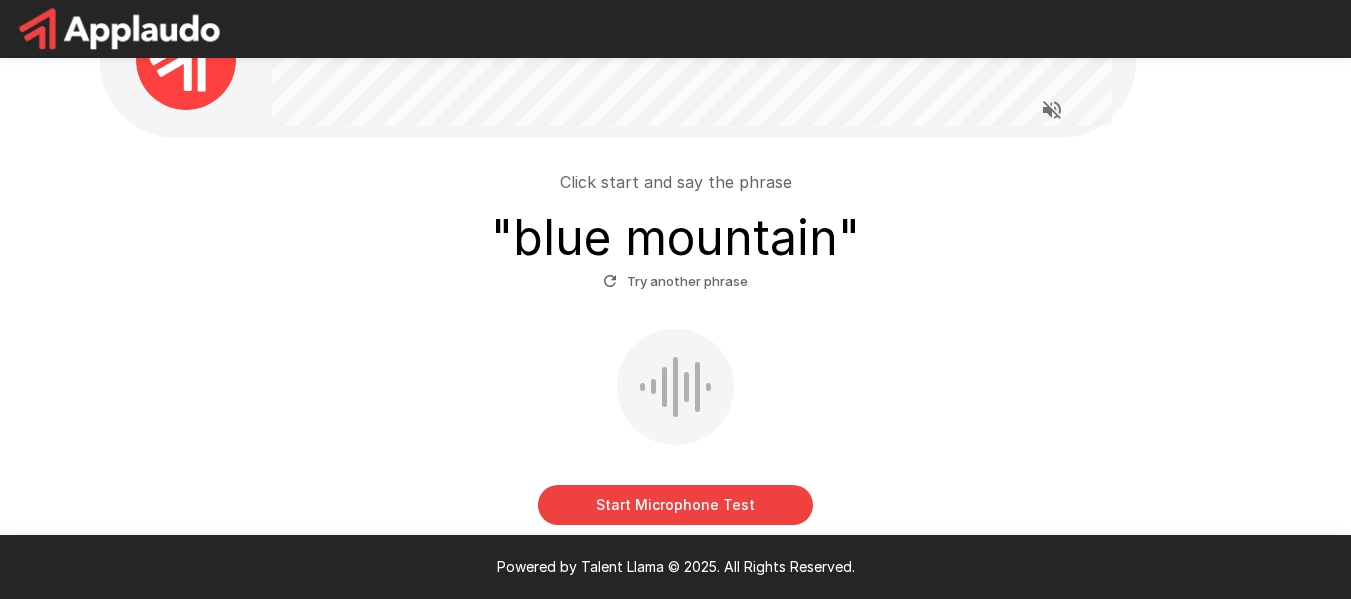 scroll, scrollTop: 180, scrollLeft: 0, axis: vertical 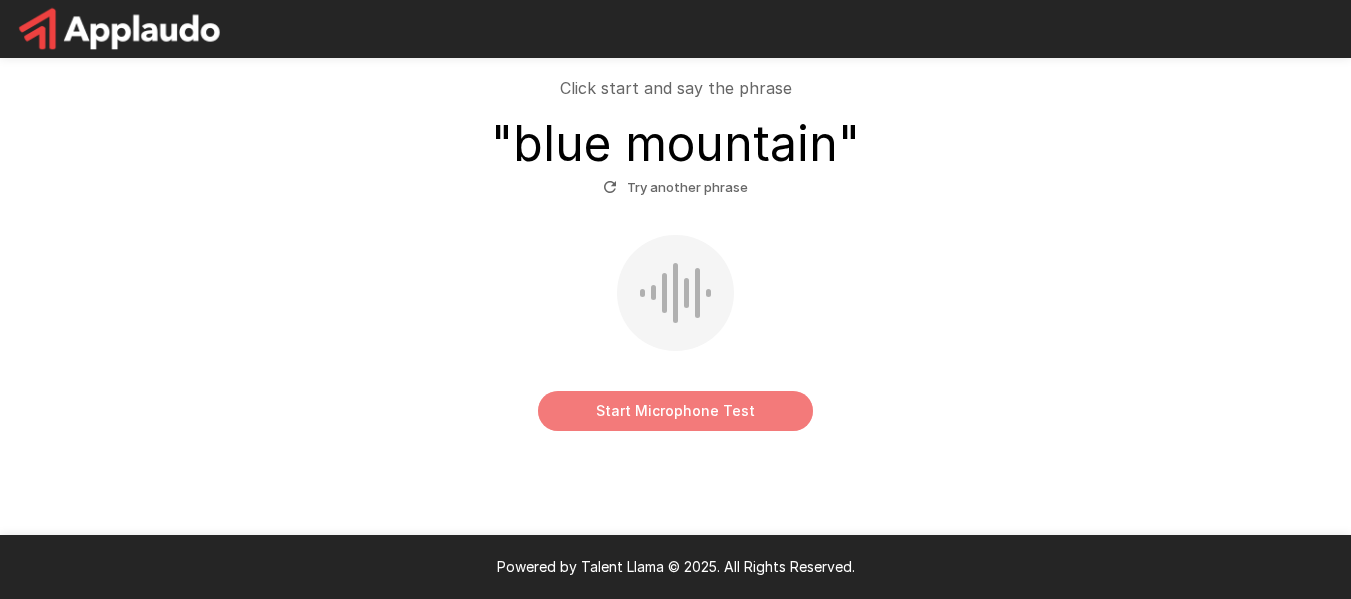 click on "Start Microphone Test" at bounding box center [675, 411] 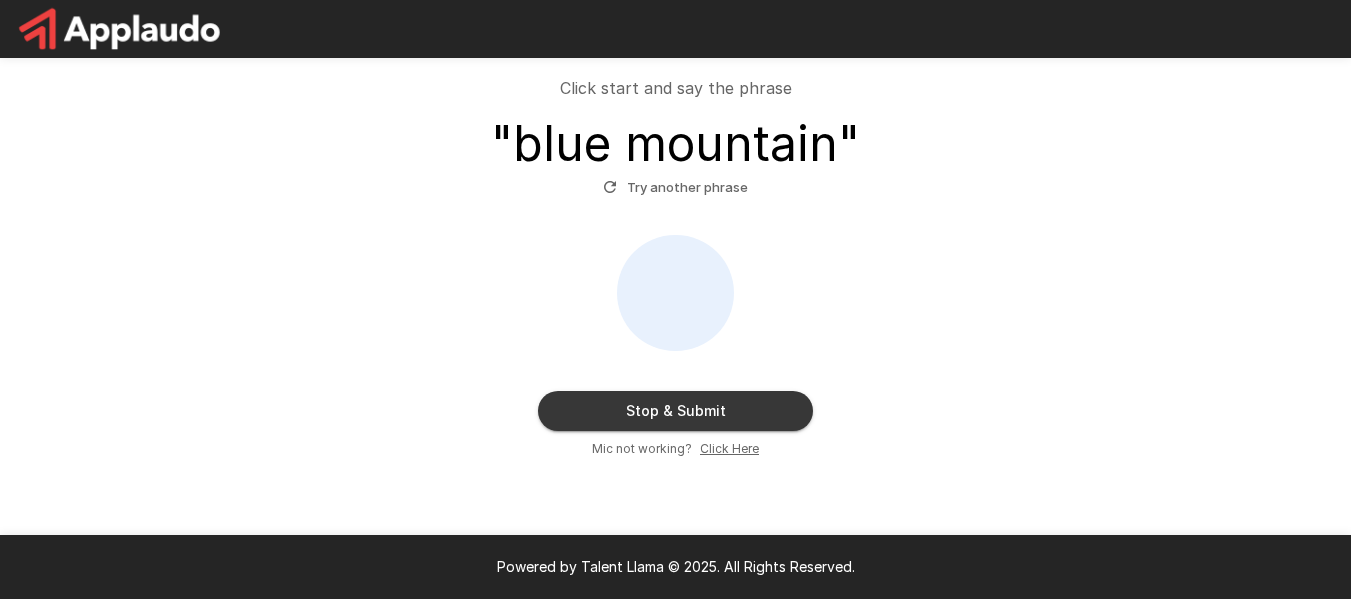 click on "Stop & Submit" at bounding box center (675, 411) 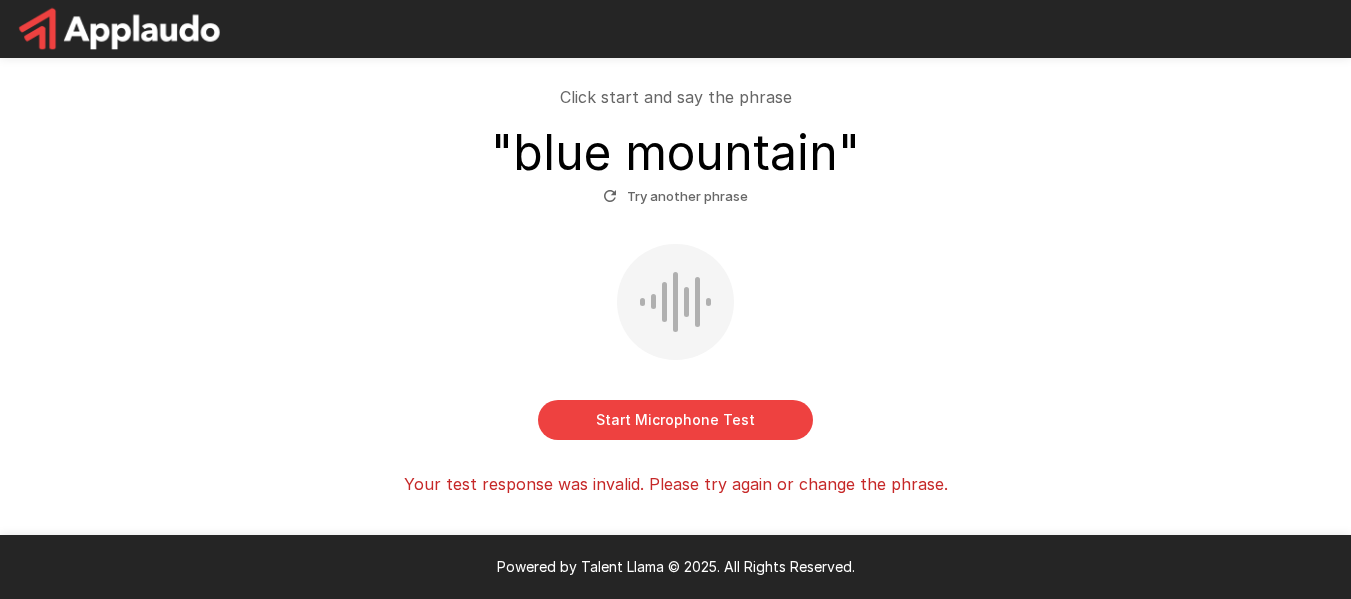 scroll, scrollTop: 0, scrollLeft: 0, axis: both 